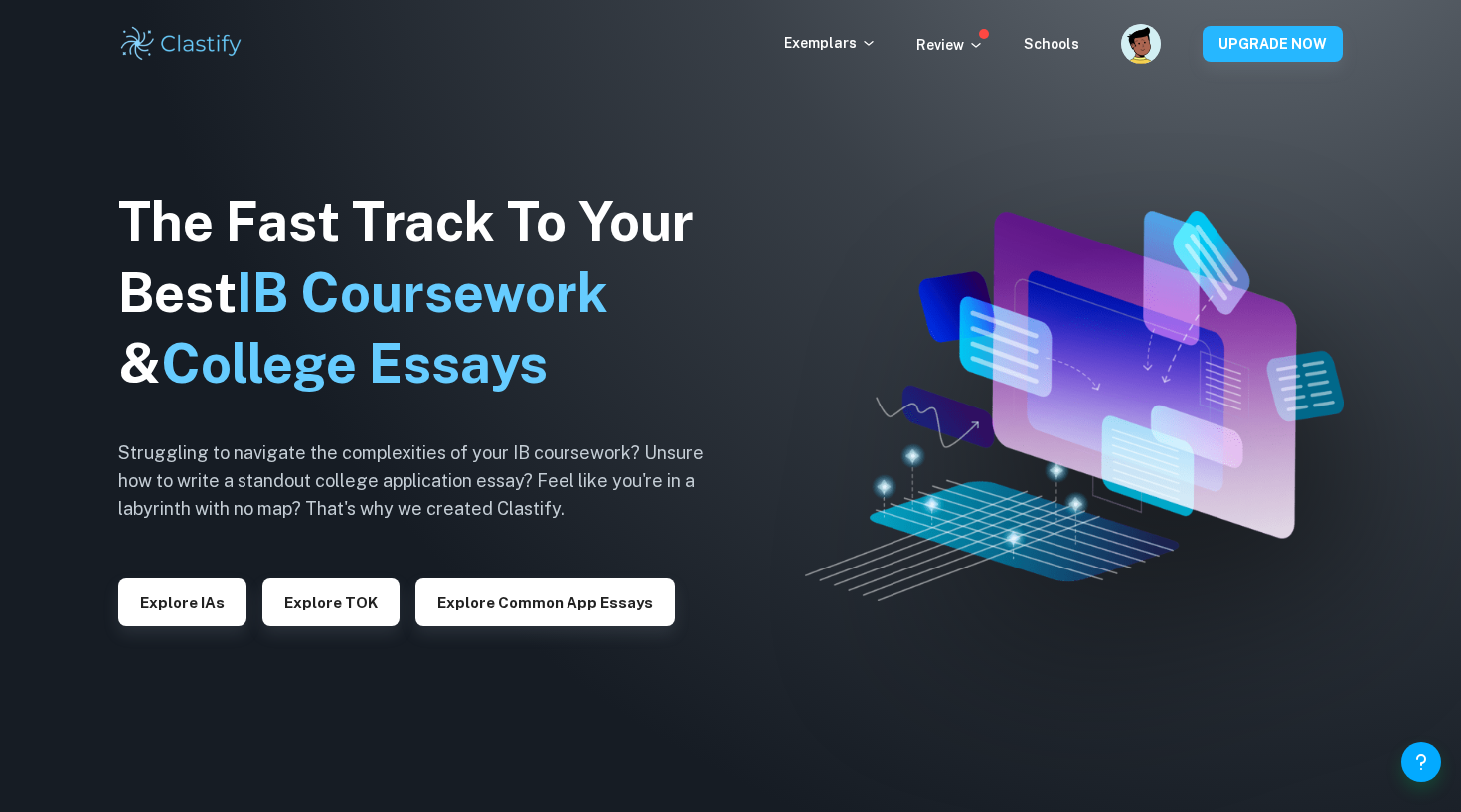 scroll, scrollTop: 0, scrollLeft: 0, axis: both 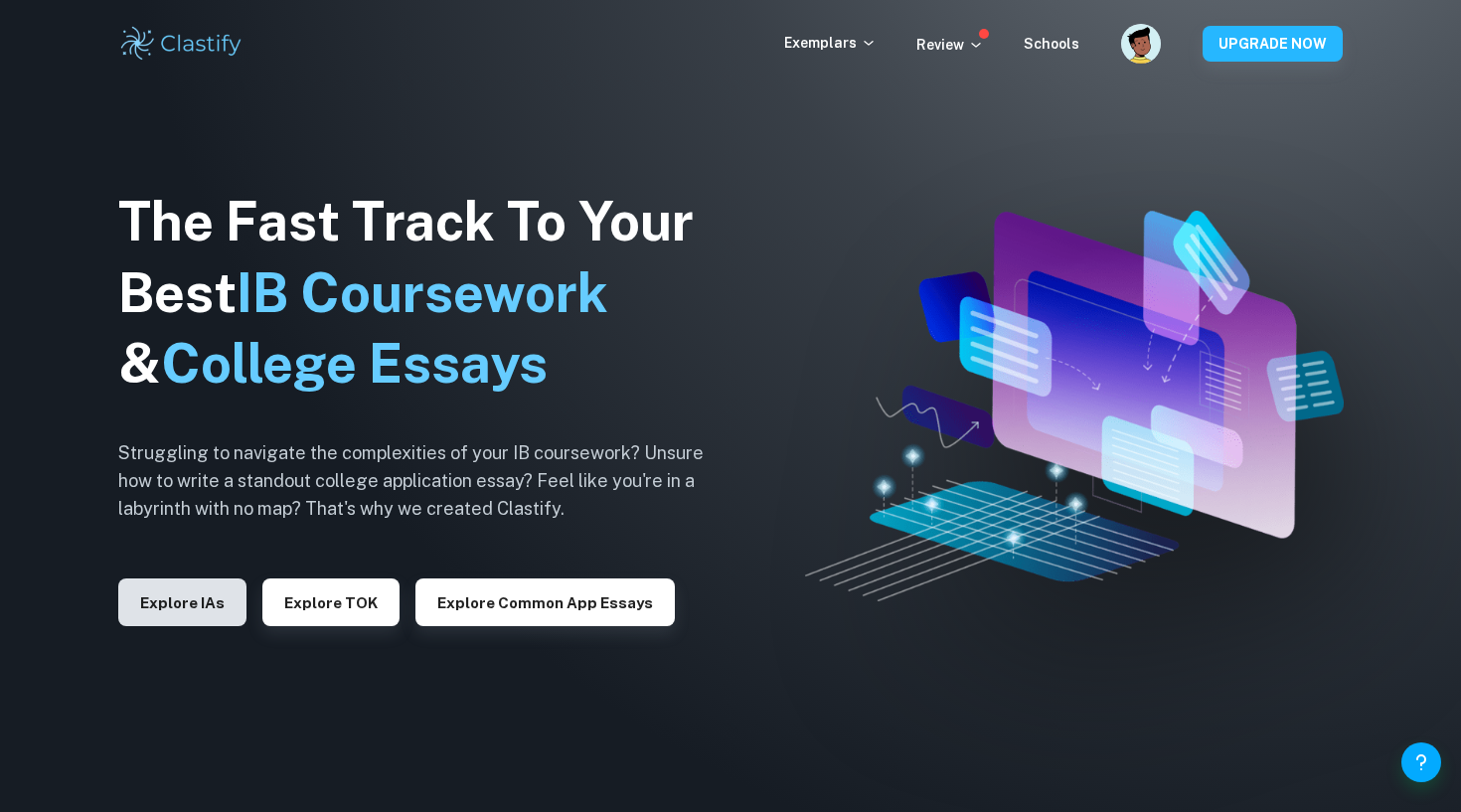 click on "Explore IAs" at bounding box center [182, 602] 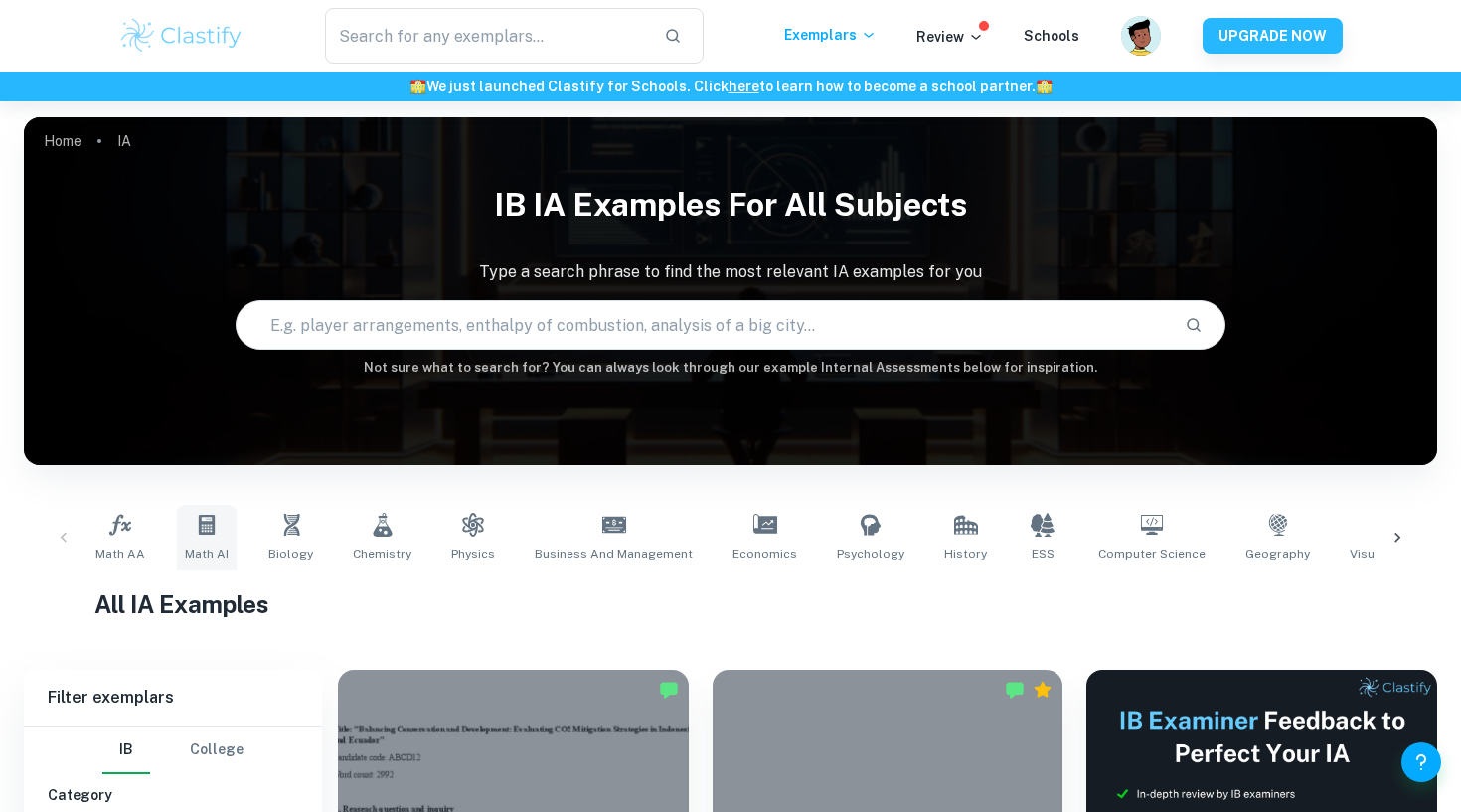 click 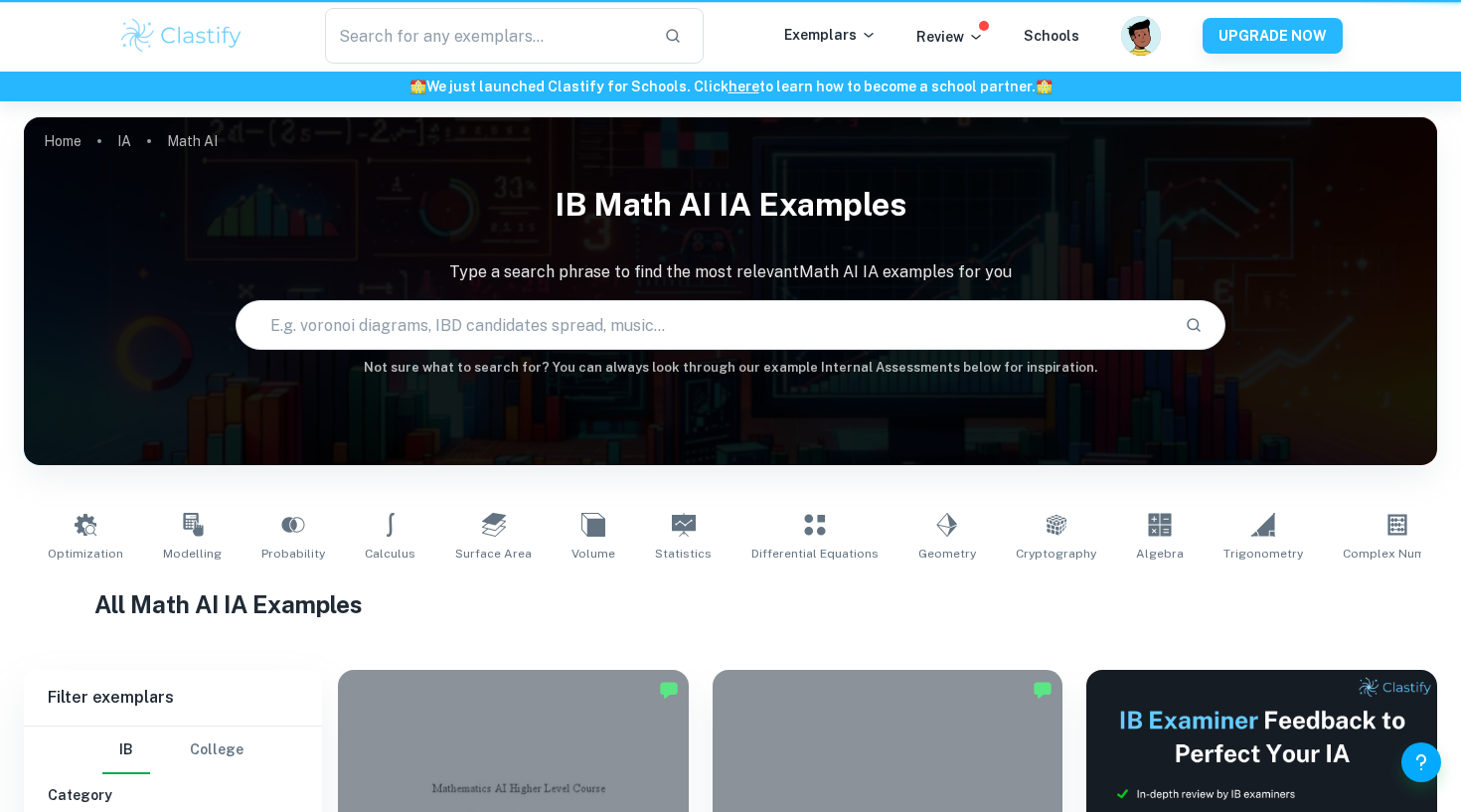 type on "Math AI" 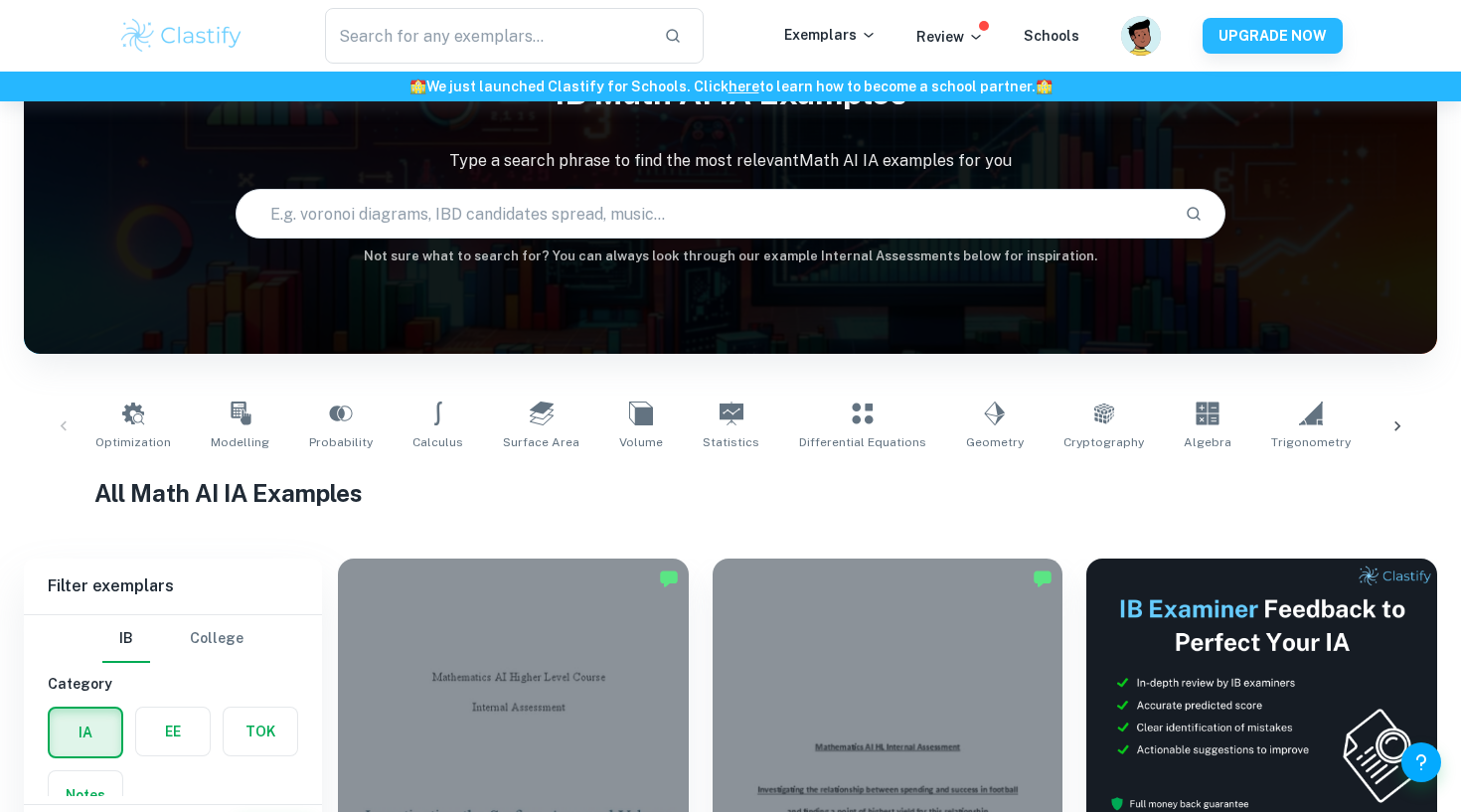scroll, scrollTop: 251, scrollLeft: 0, axis: vertical 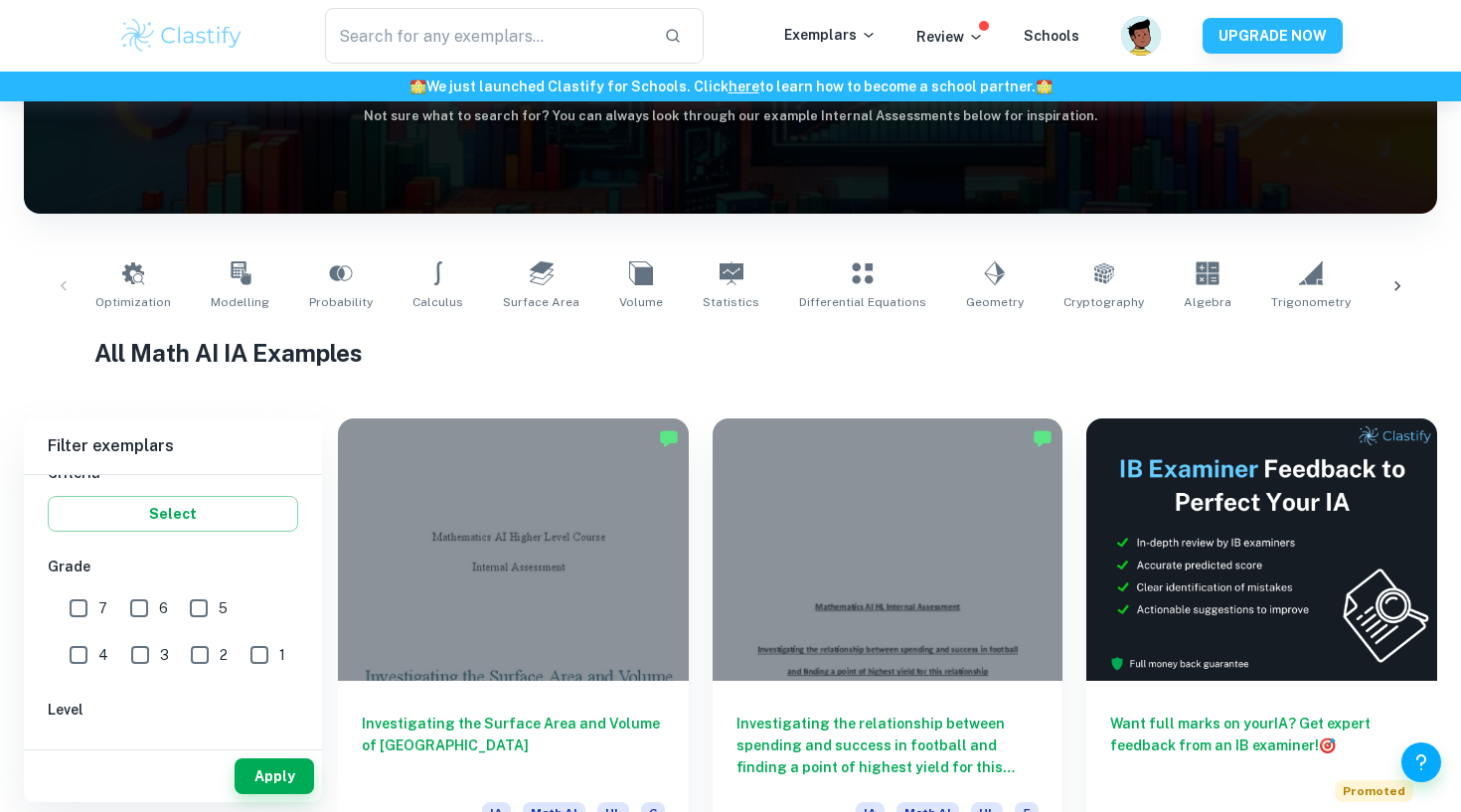 click on "7" at bounding box center (79, 608) 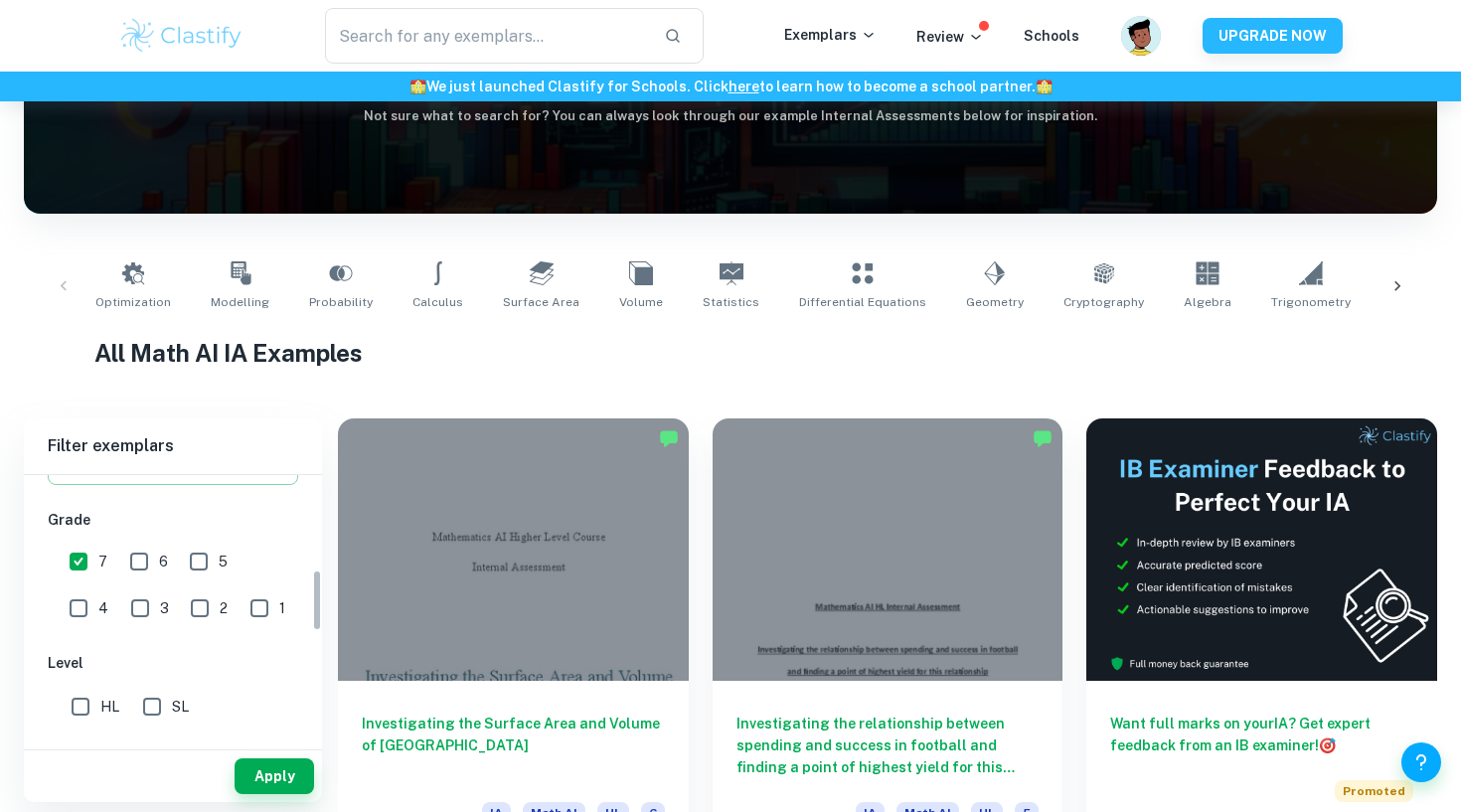 scroll, scrollTop: 447, scrollLeft: 0, axis: vertical 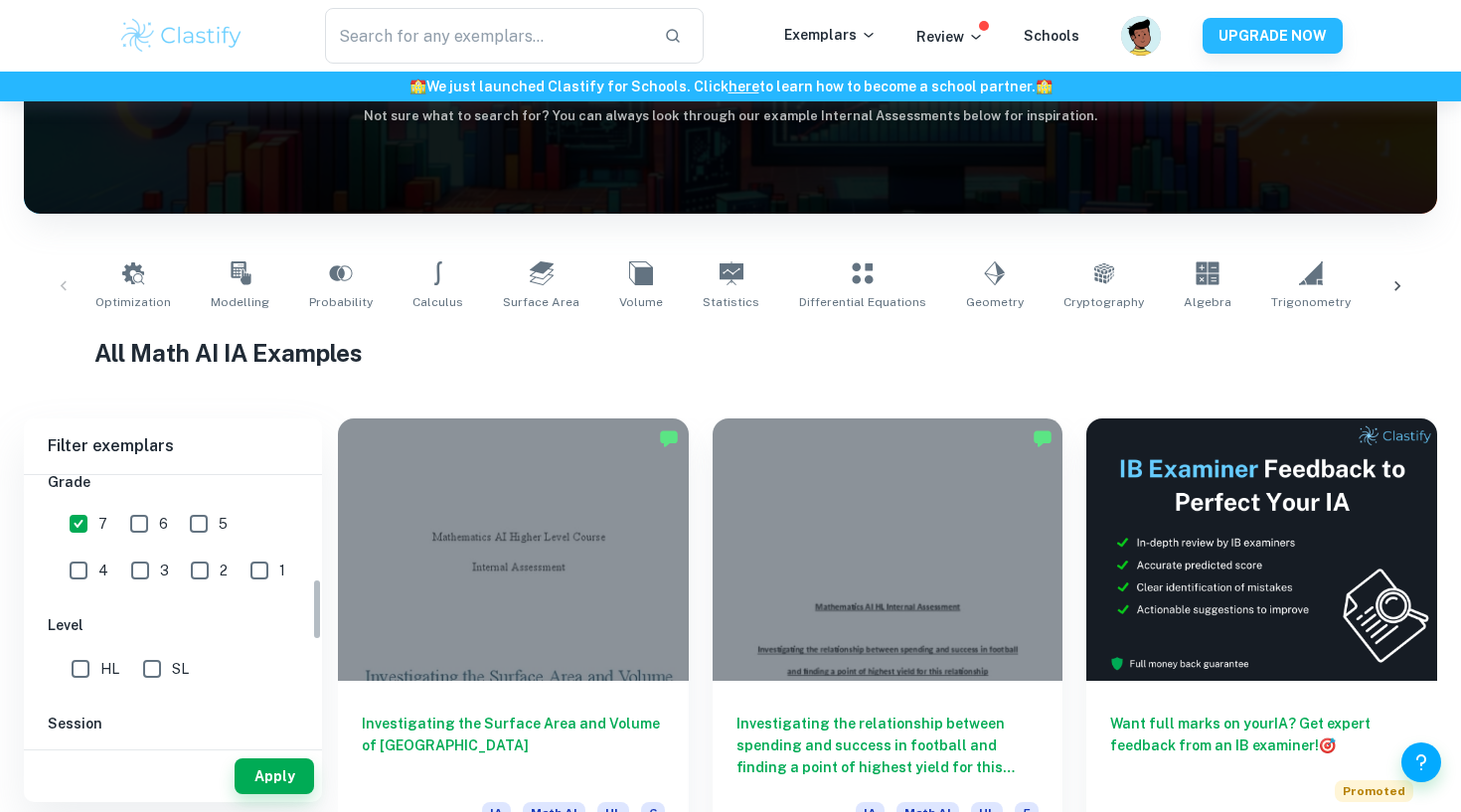 click on "HL" at bounding box center [81, 669] 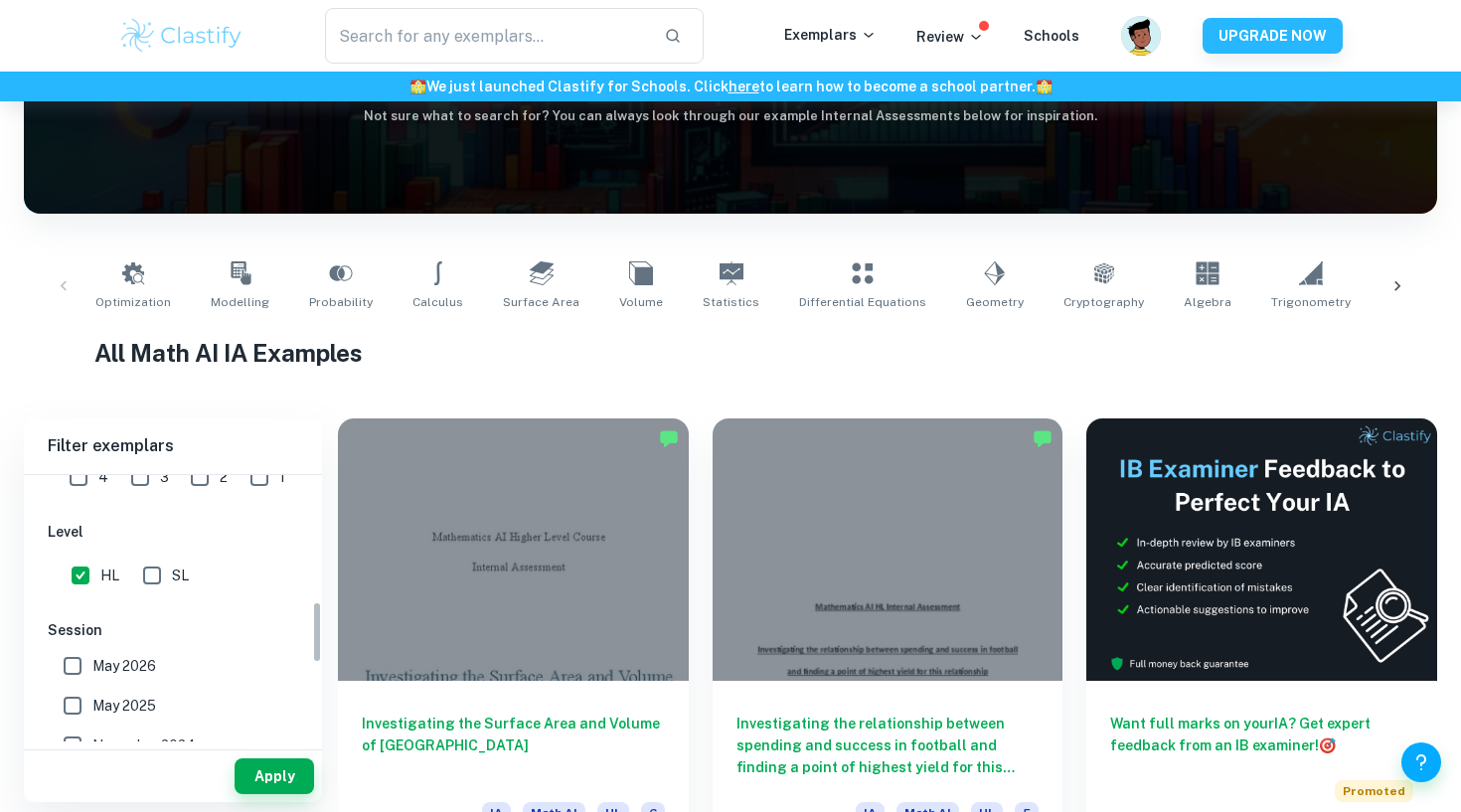 scroll, scrollTop: 545, scrollLeft: 0, axis: vertical 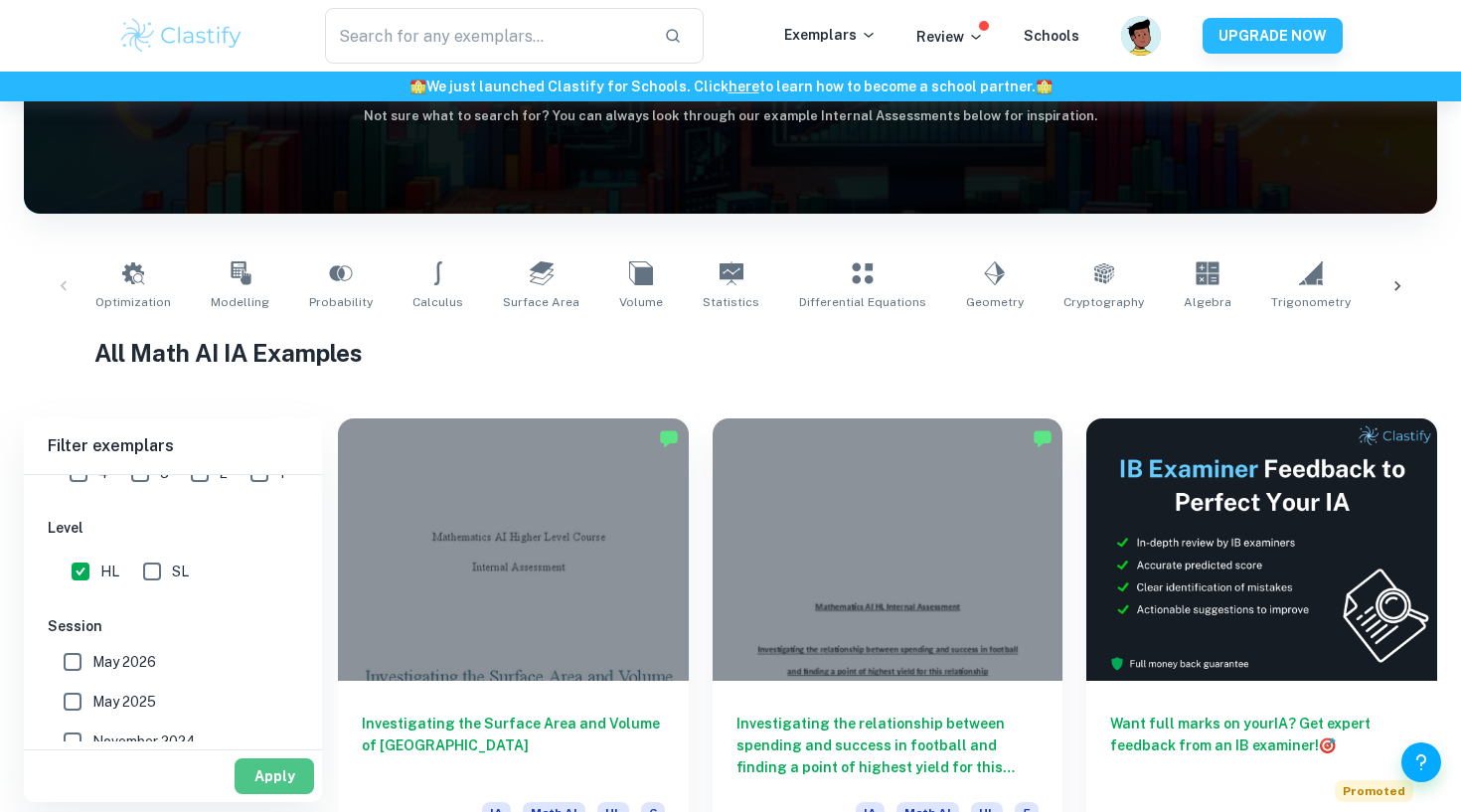 click on "Apply" at bounding box center [274, 776] 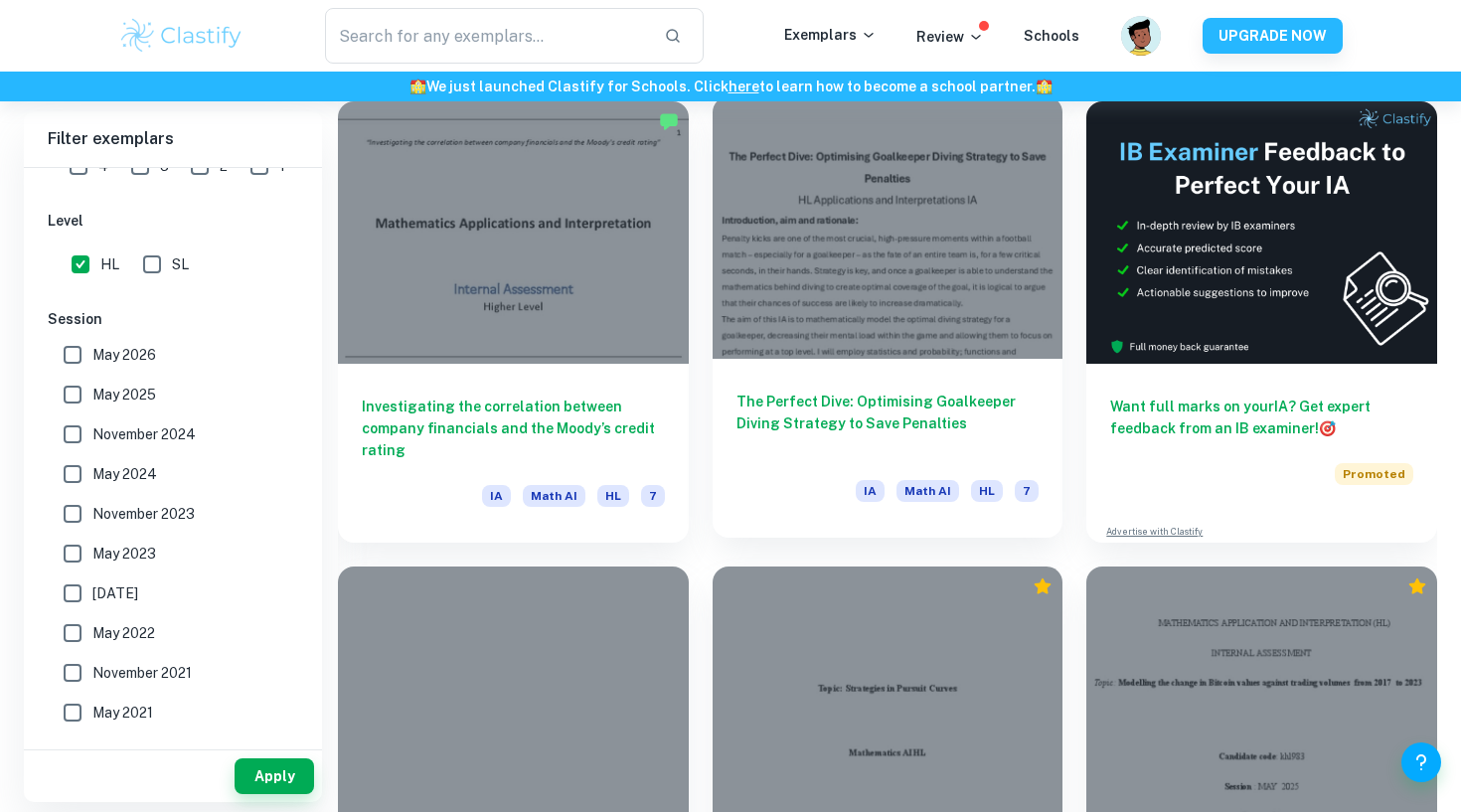scroll, scrollTop: 572, scrollLeft: 0, axis: vertical 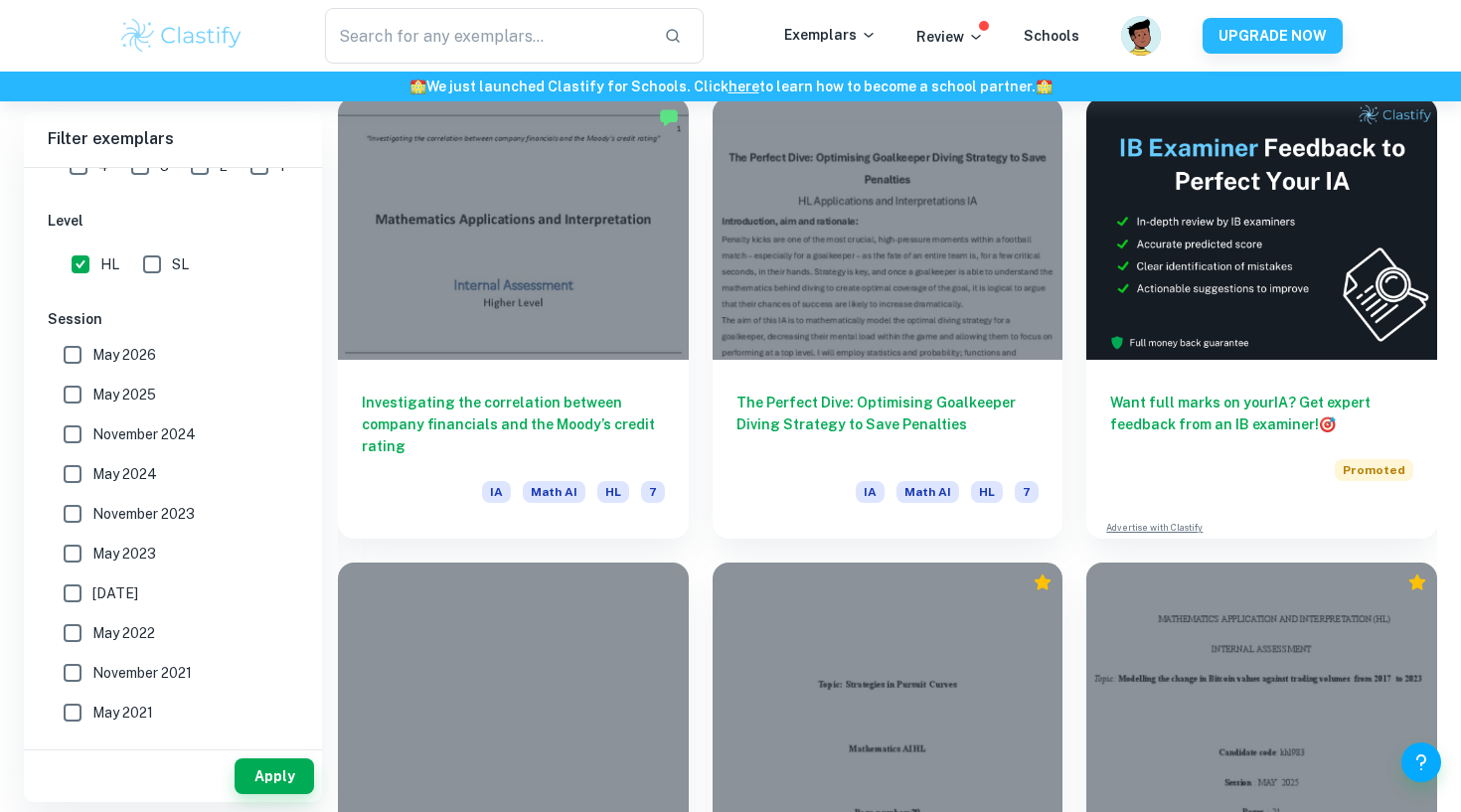 click on "Want full marks on your  IA ? Get expert feedback from an IB examiner!  🎯 Promoted Advertise with Clastify" at bounding box center (1249, 306) 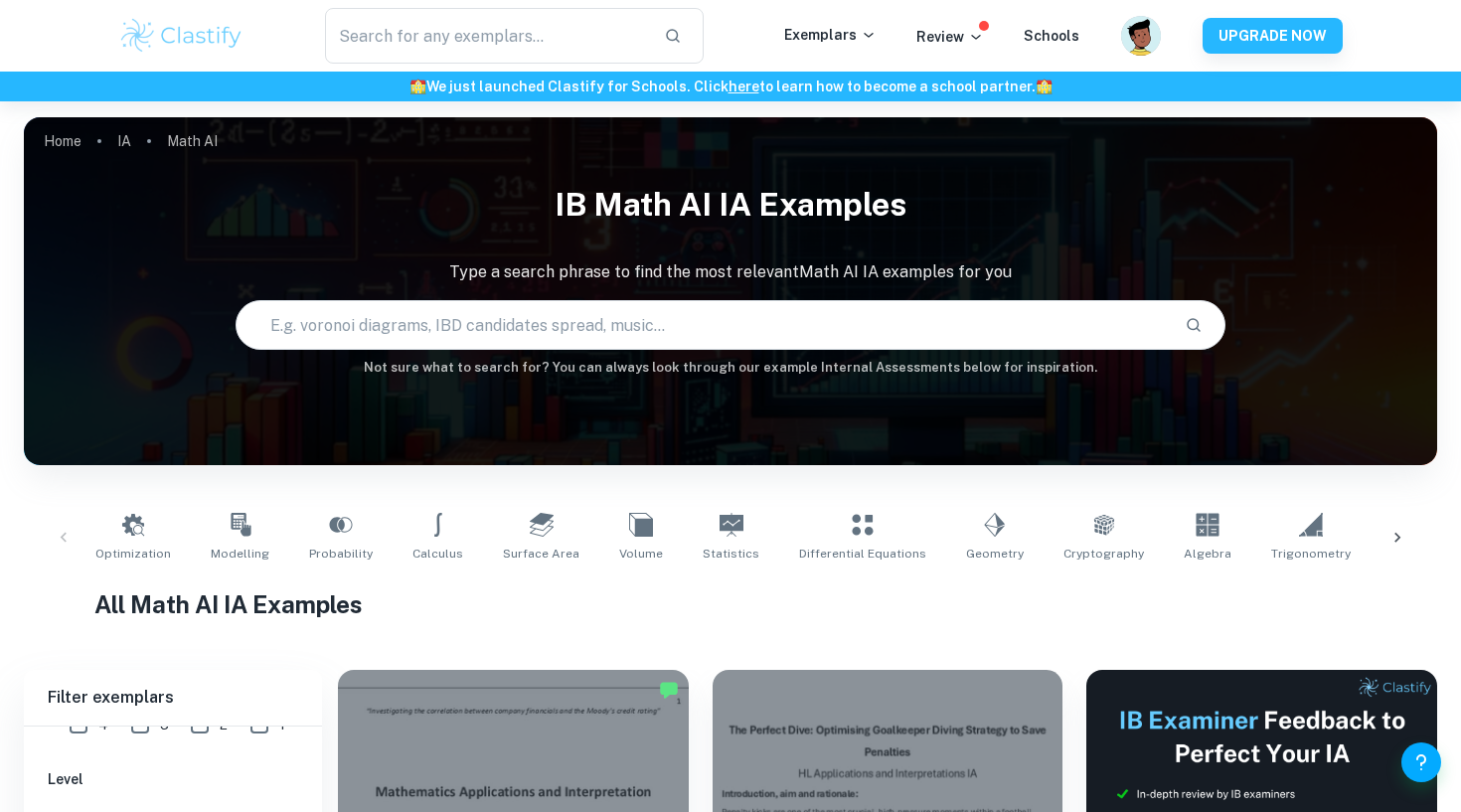 scroll, scrollTop: 0, scrollLeft: 0, axis: both 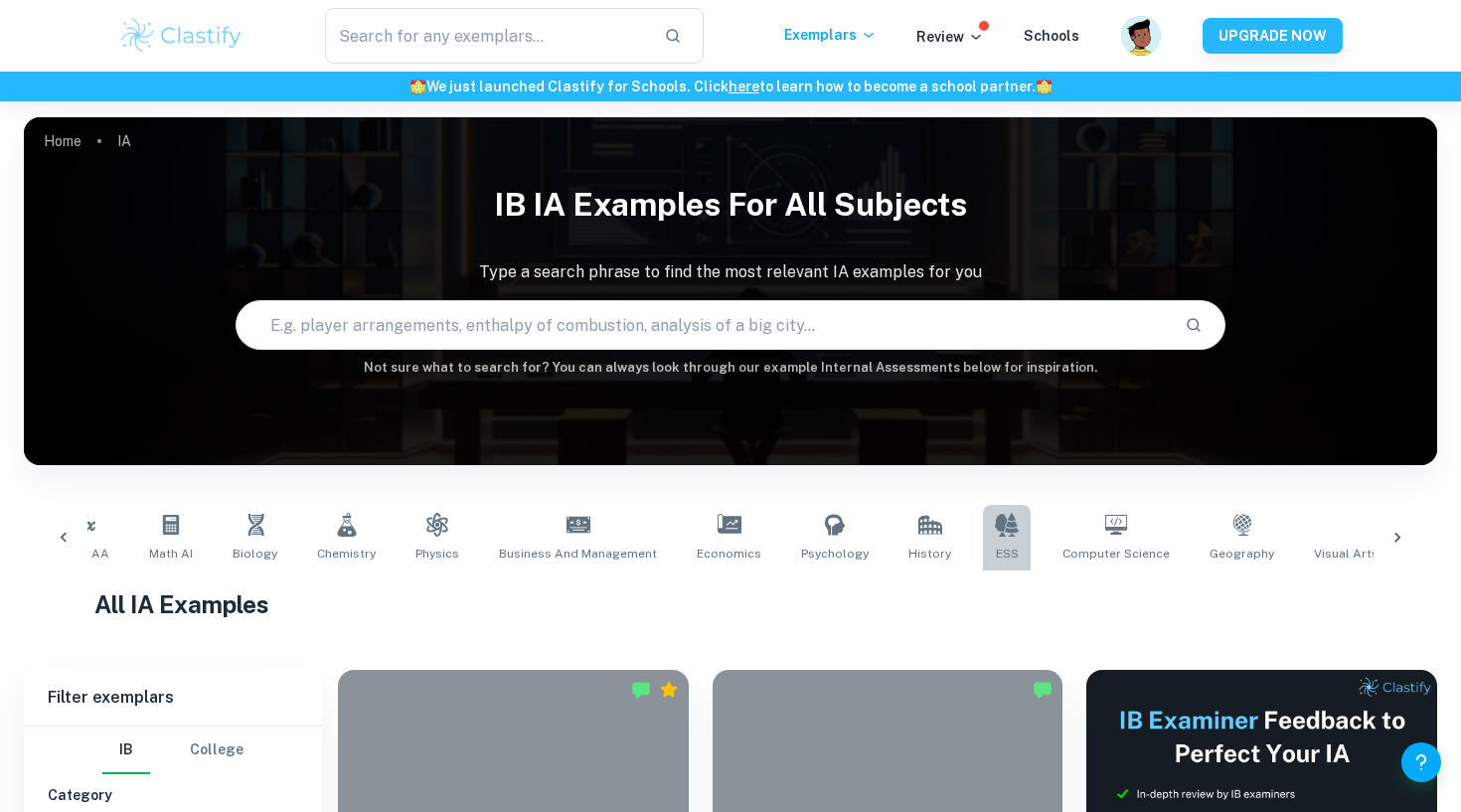 click on "ESS" at bounding box center (1007, 538) 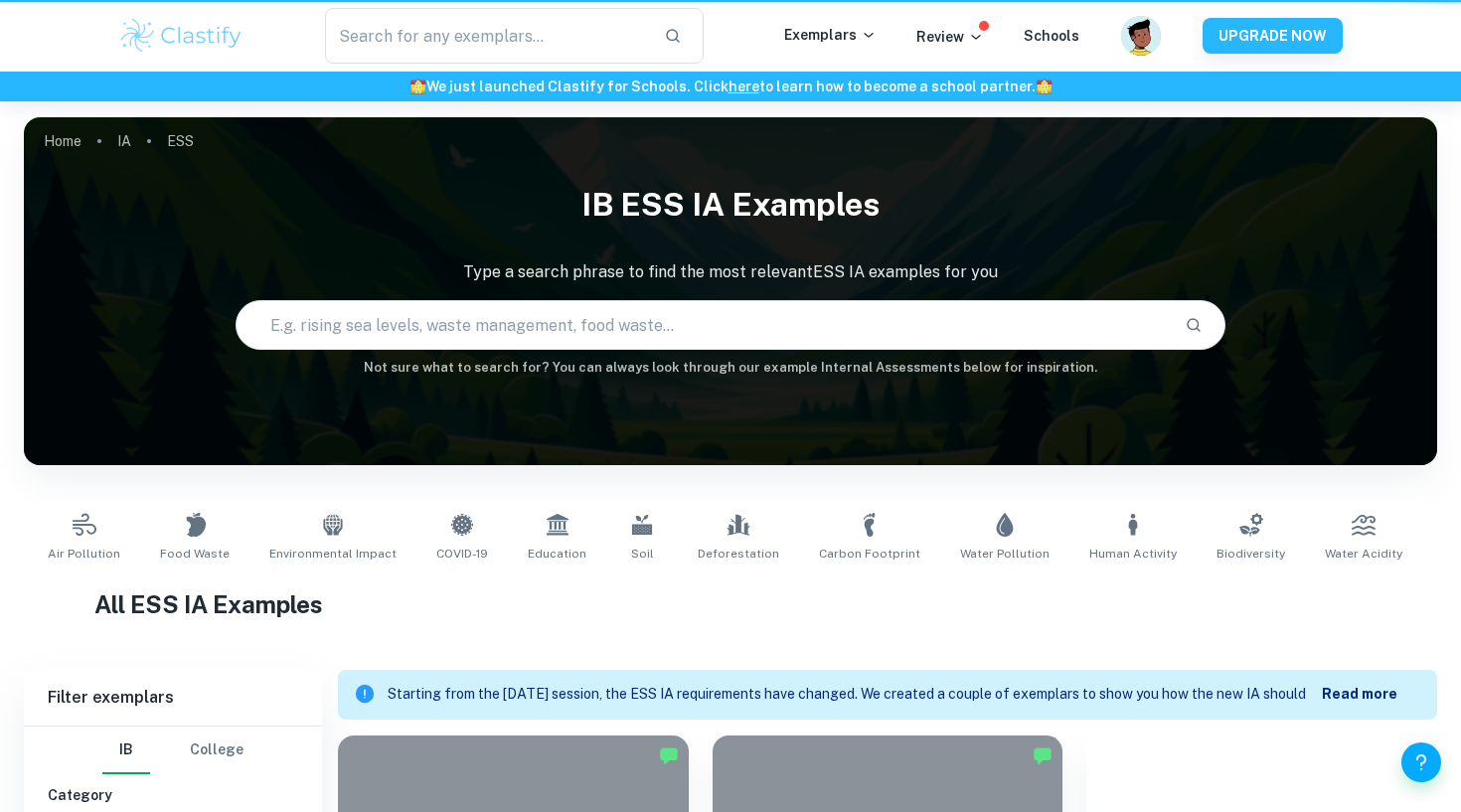type on "ESS" 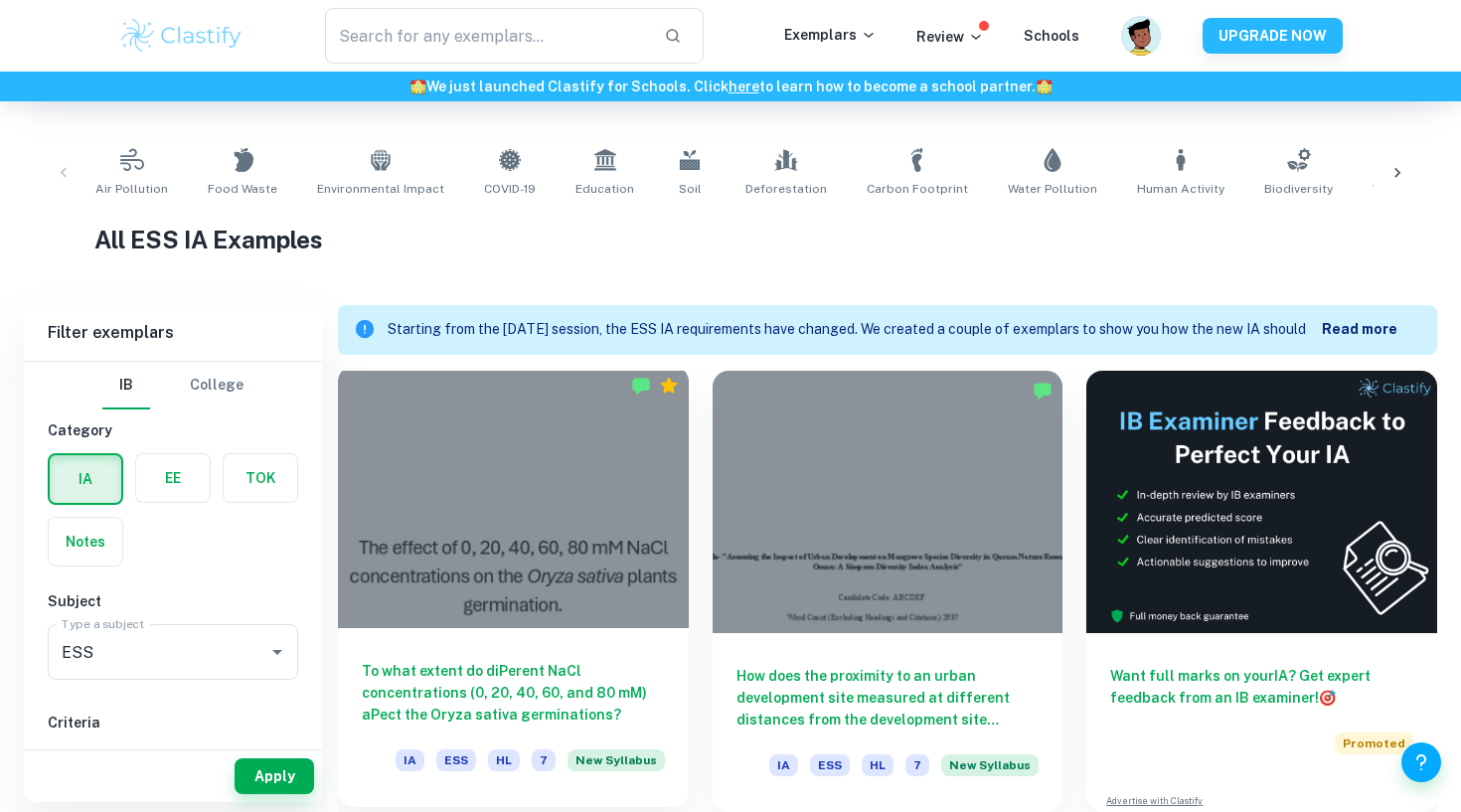 scroll, scrollTop: 365, scrollLeft: 0, axis: vertical 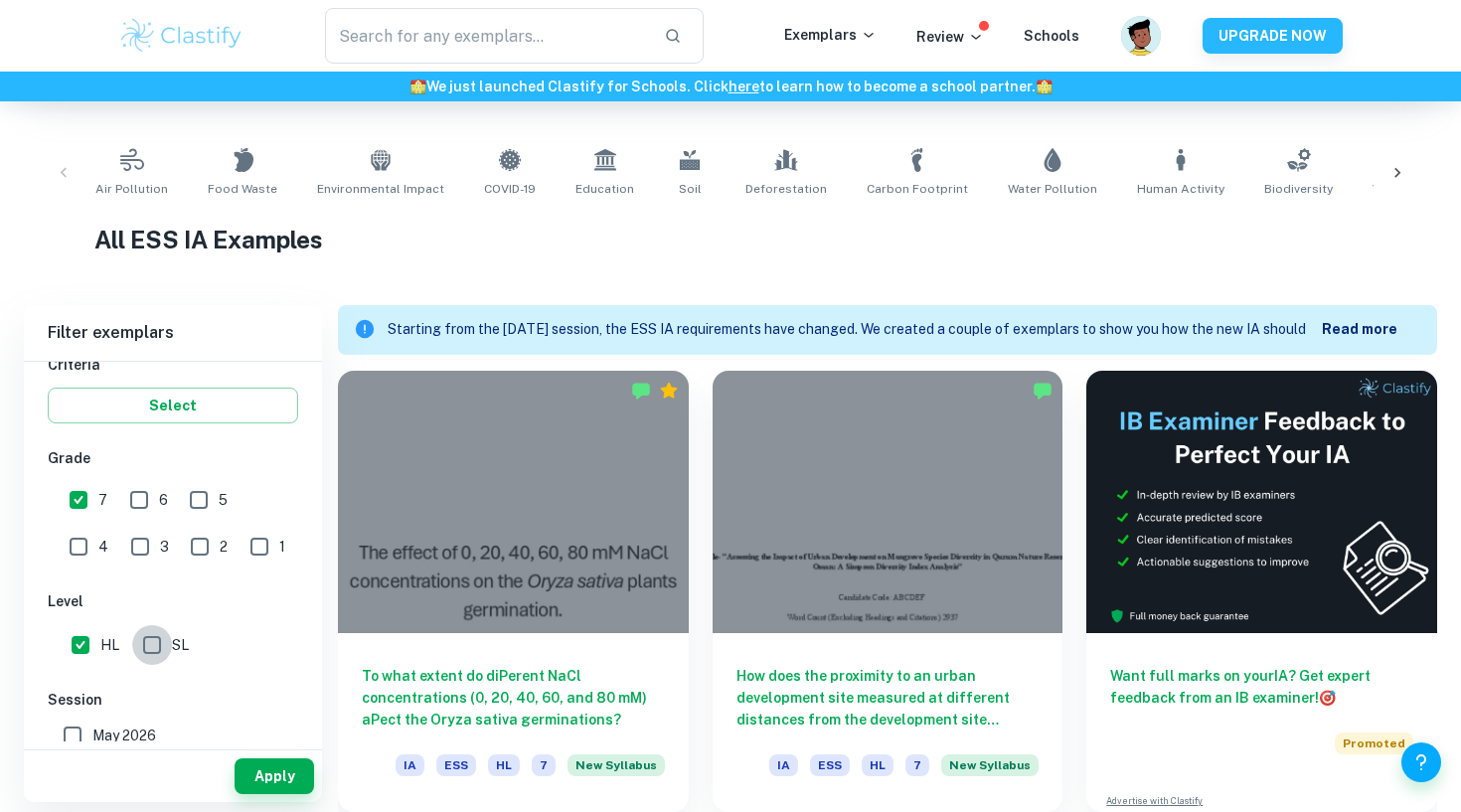click on "SL" at bounding box center (152, 645) 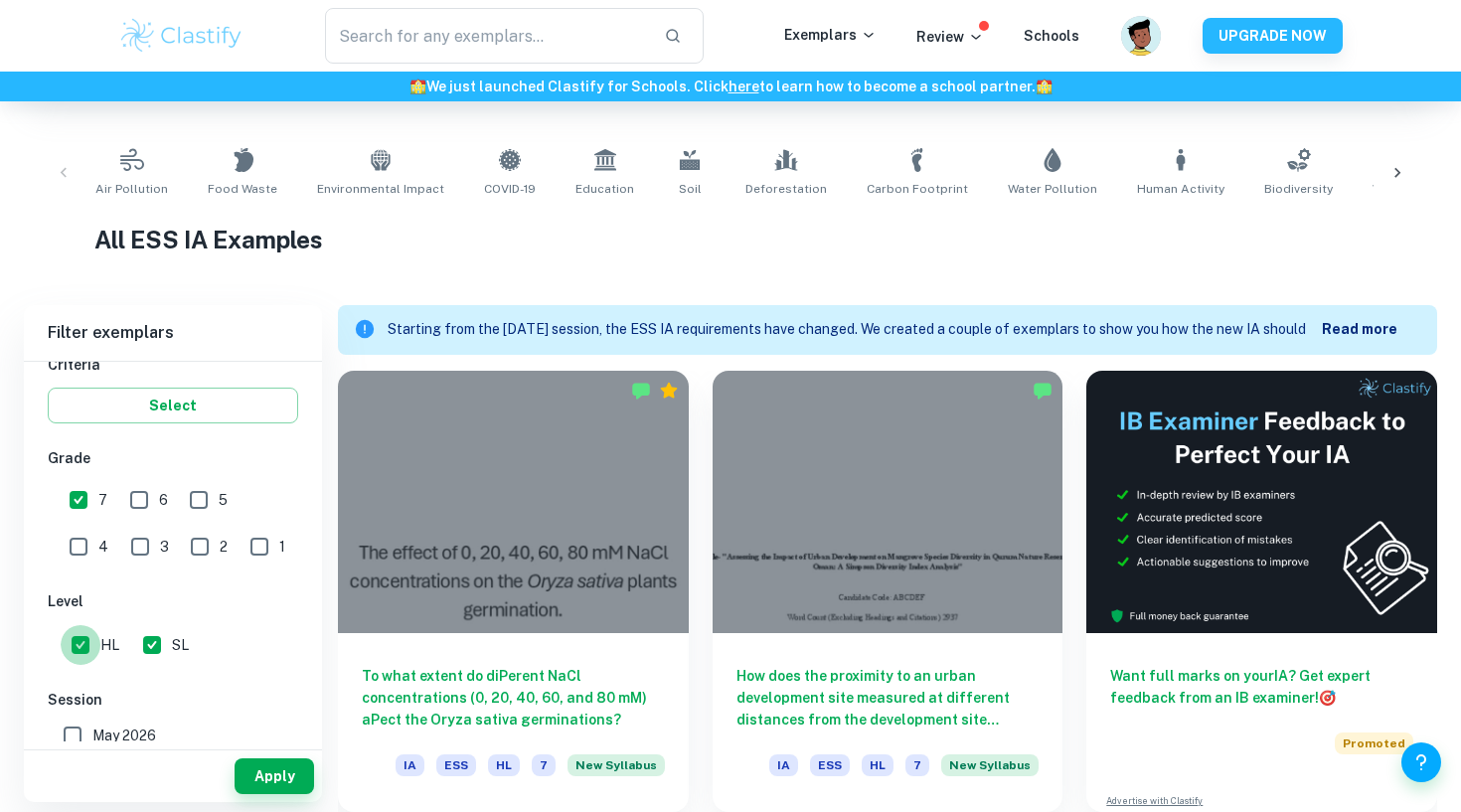 click on "HL" at bounding box center (81, 645) 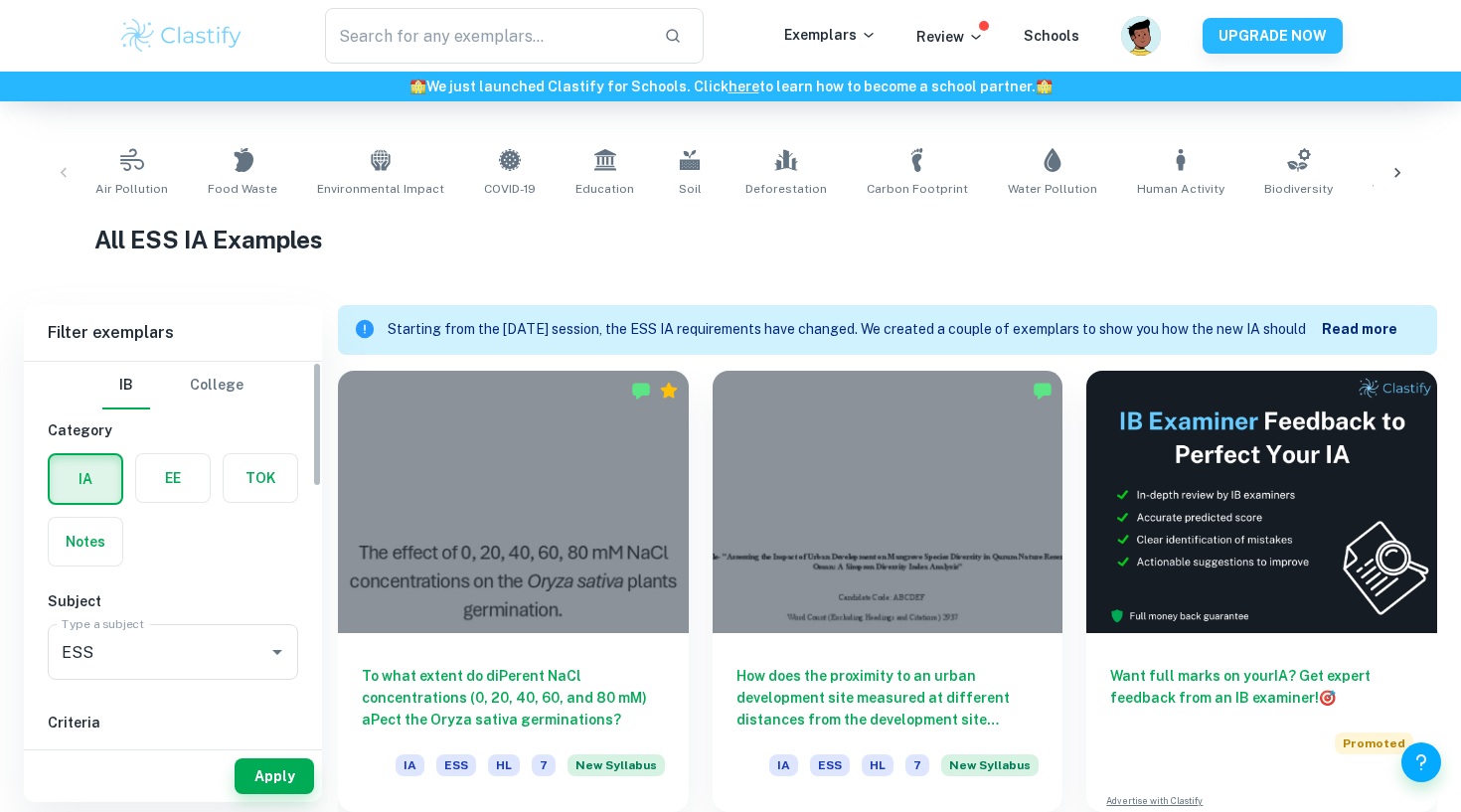 scroll, scrollTop: 0, scrollLeft: 0, axis: both 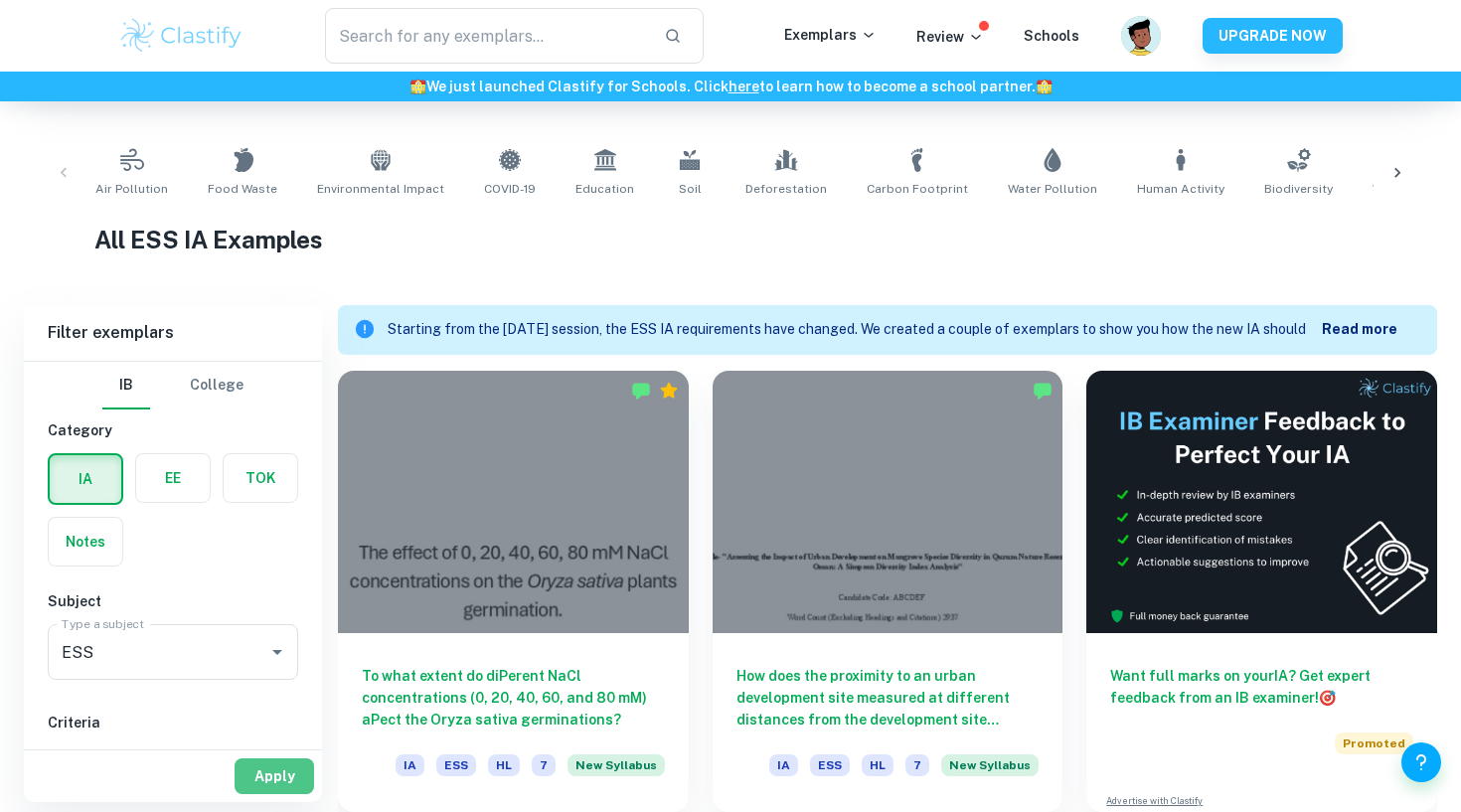 click on "Apply" at bounding box center (274, 776) 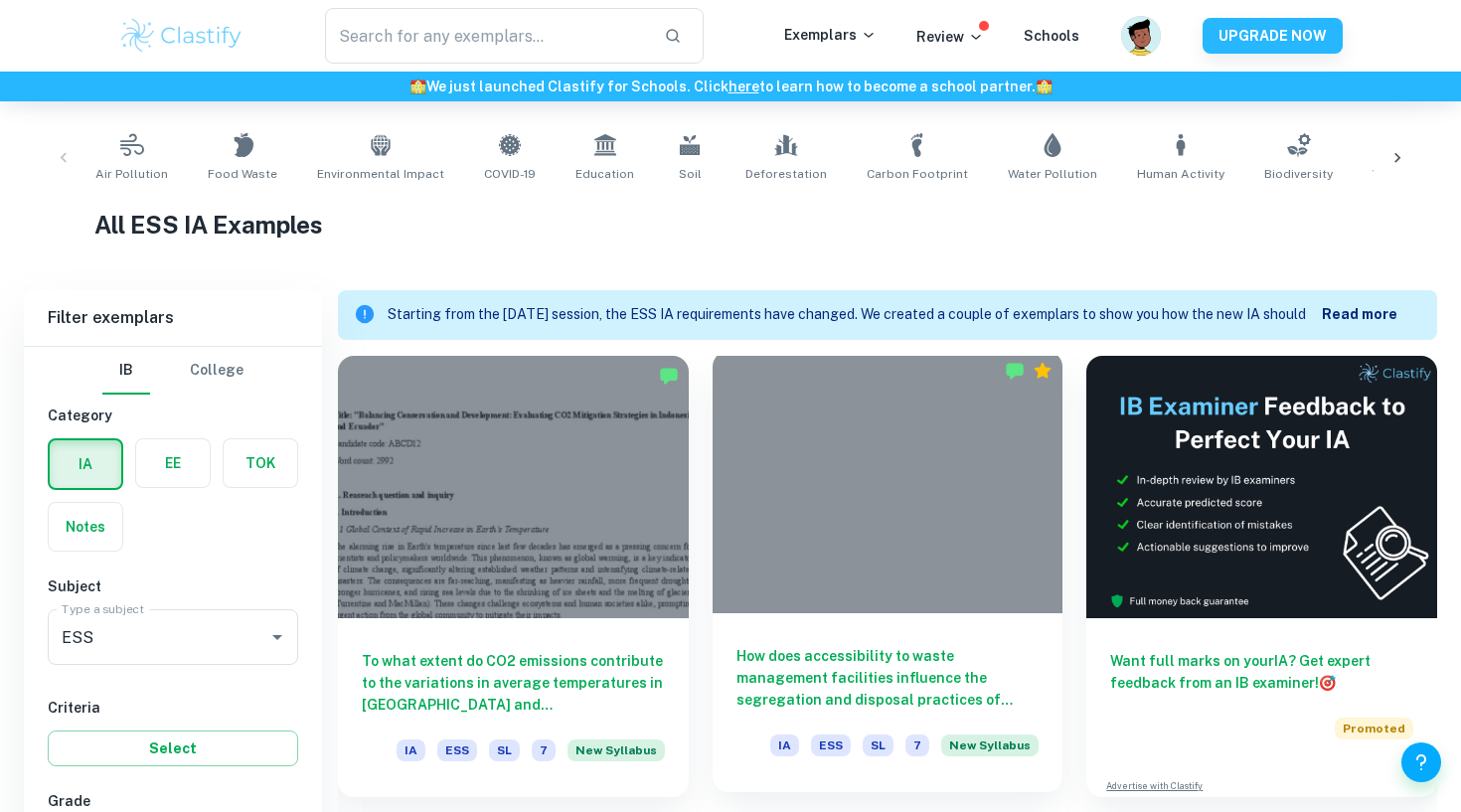scroll, scrollTop: 502, scrollLeft: 0, axis: vertical 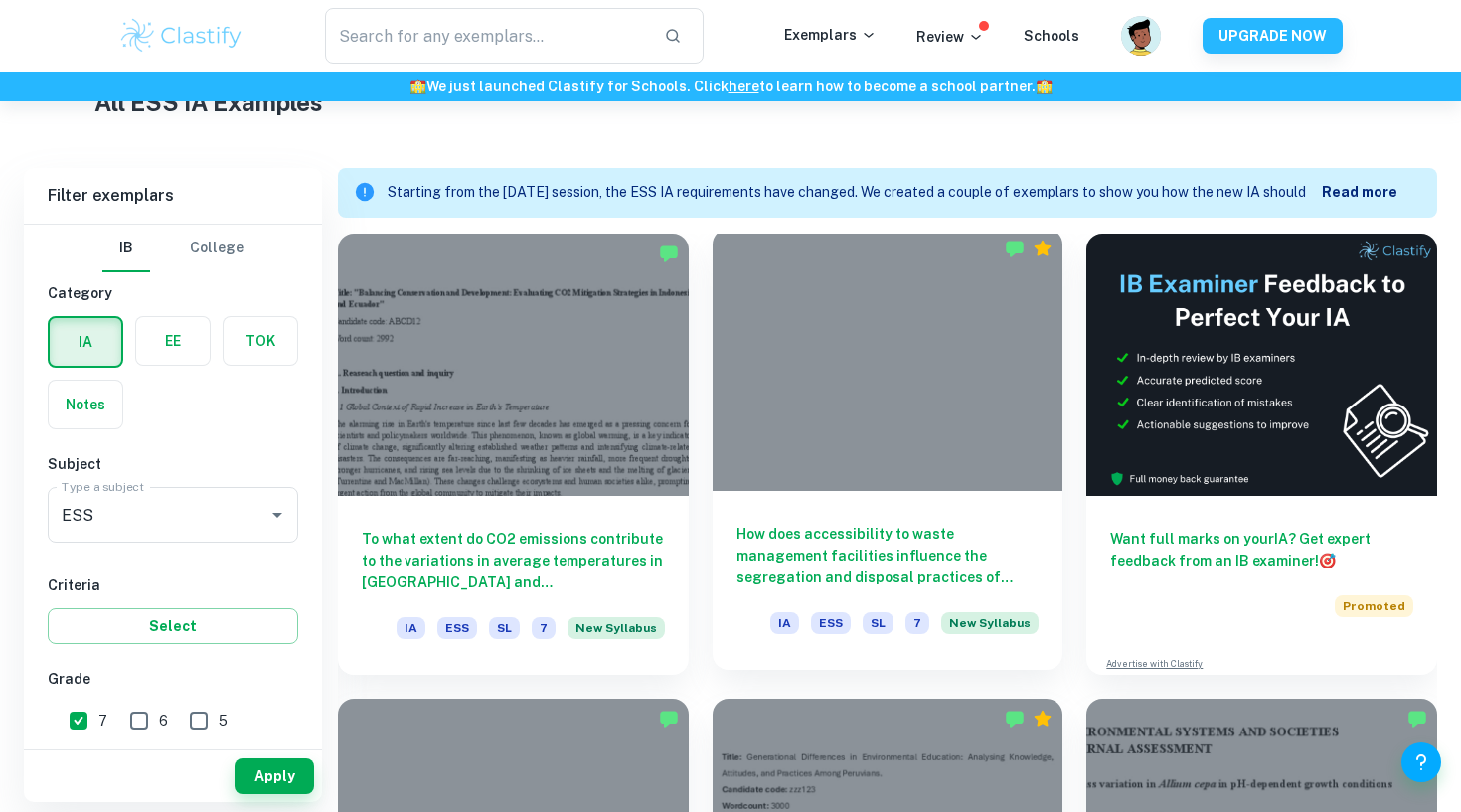 click on "How does accessibility to waste management facilities influence the segregation and disposal practices of recyclable and organic waste among students in a private school in Ottawa, Canada?" at bounding box center [888, 556] 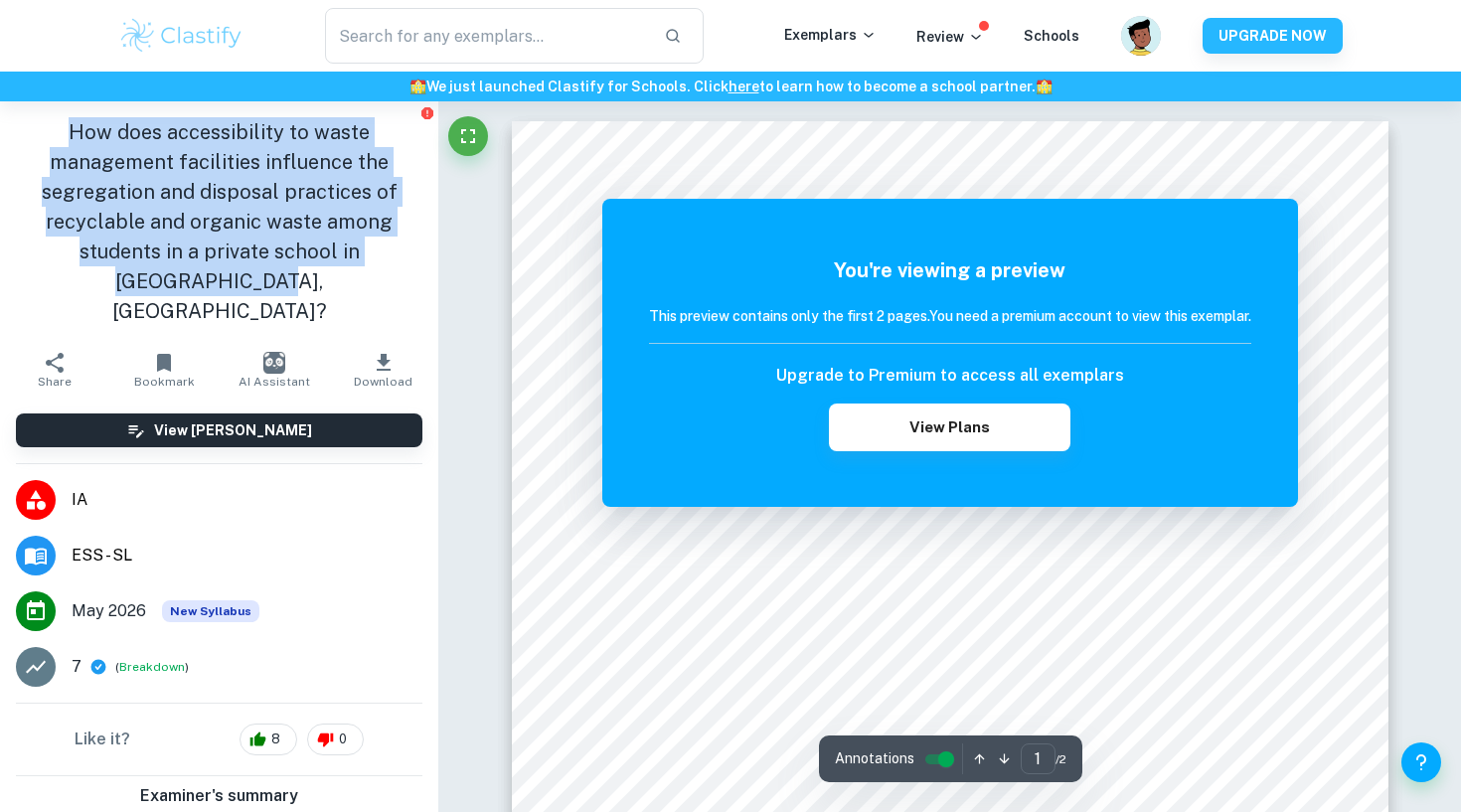 drag, startPoint x: 73, startPoint y: 116, endPoint x: 282, endPoint y: 289, distance: 271.3116 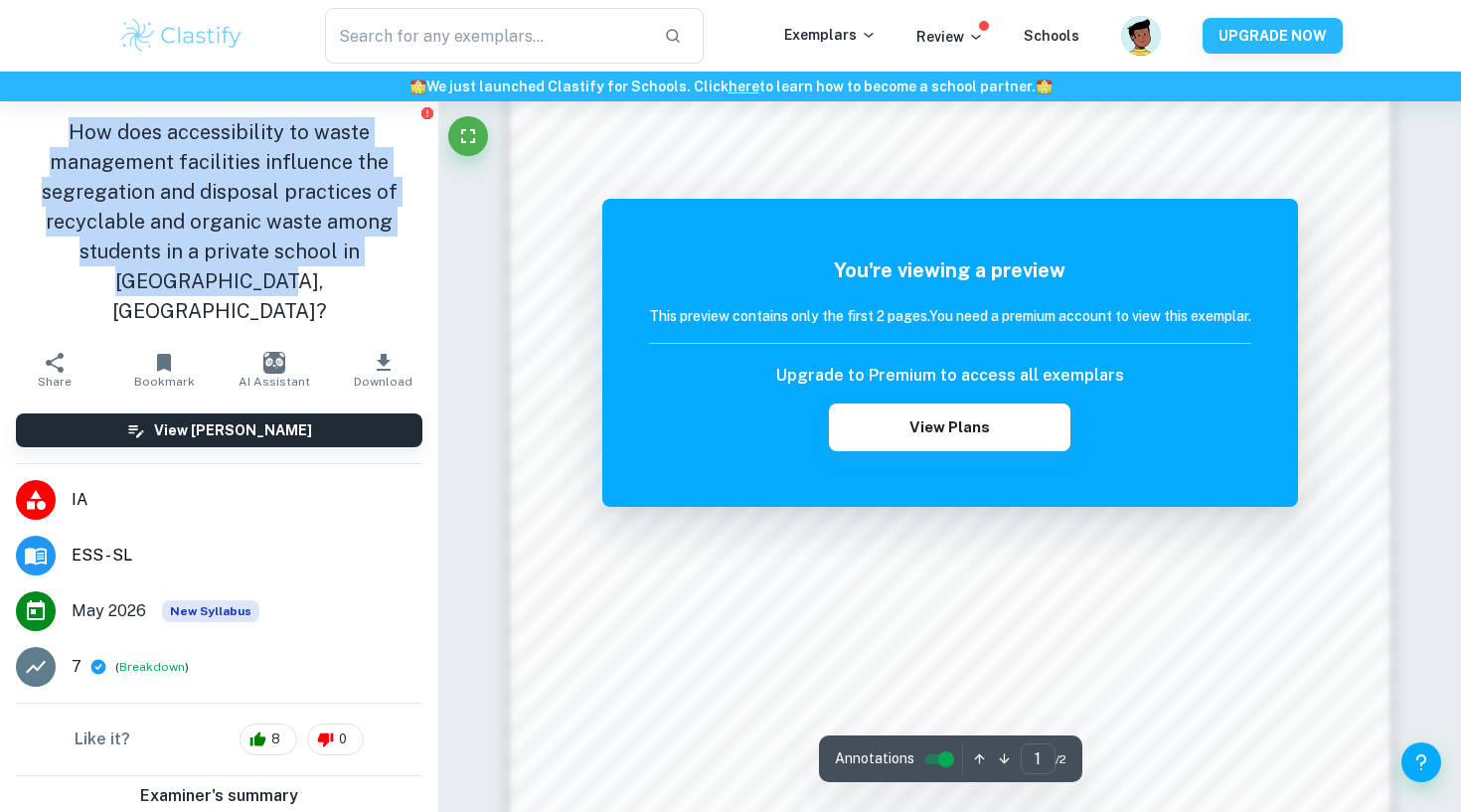 scroll, scrollTop: 1352, scrollLeft: 0, axis: vertical 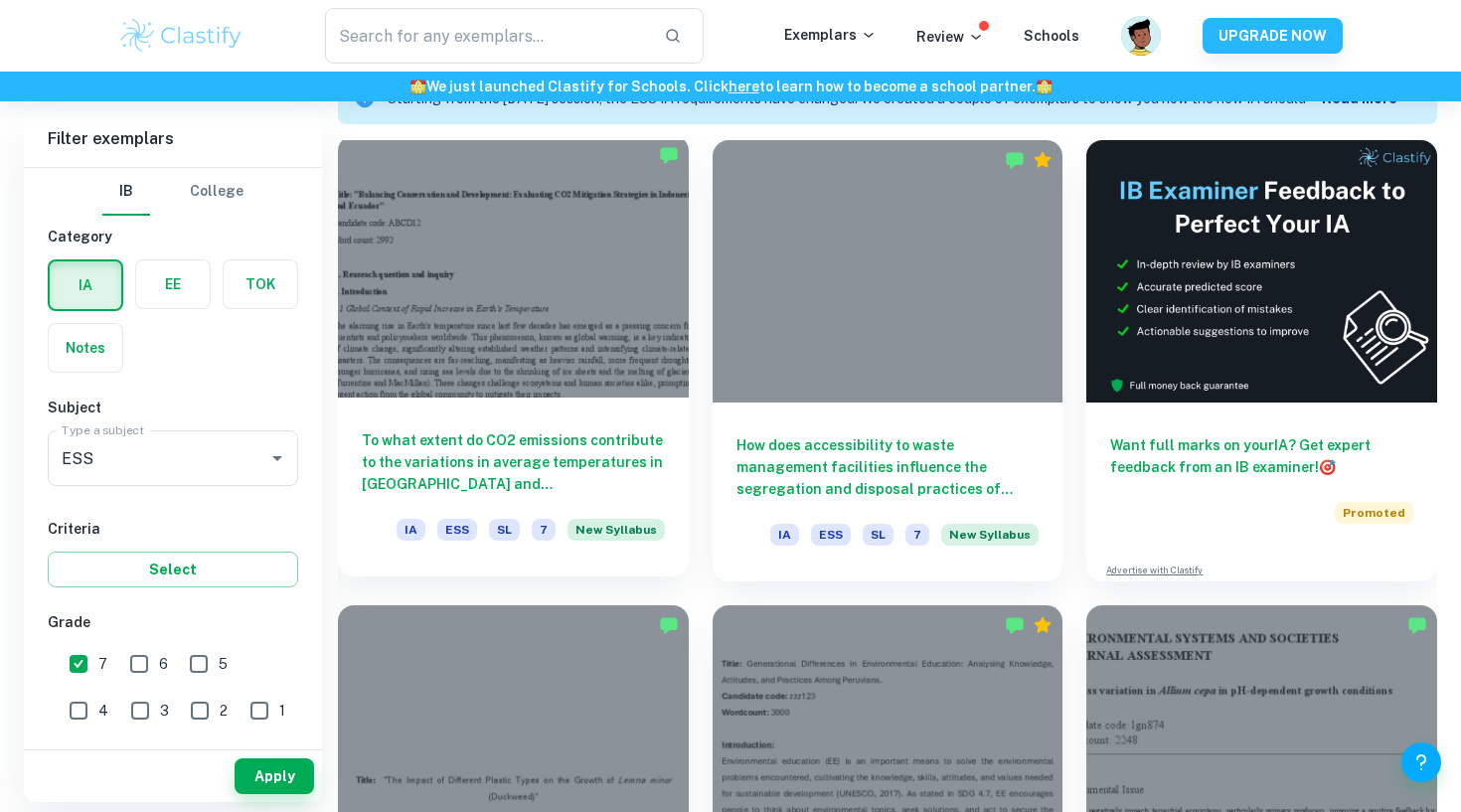 click on "To what extent do CO2 emissions contribute to the variations in average temperatures in Indonesia and Ecuador from 2000 to 2020, considering the environmental impacts of climate change in these regions?" at bounding box center [513, 462] 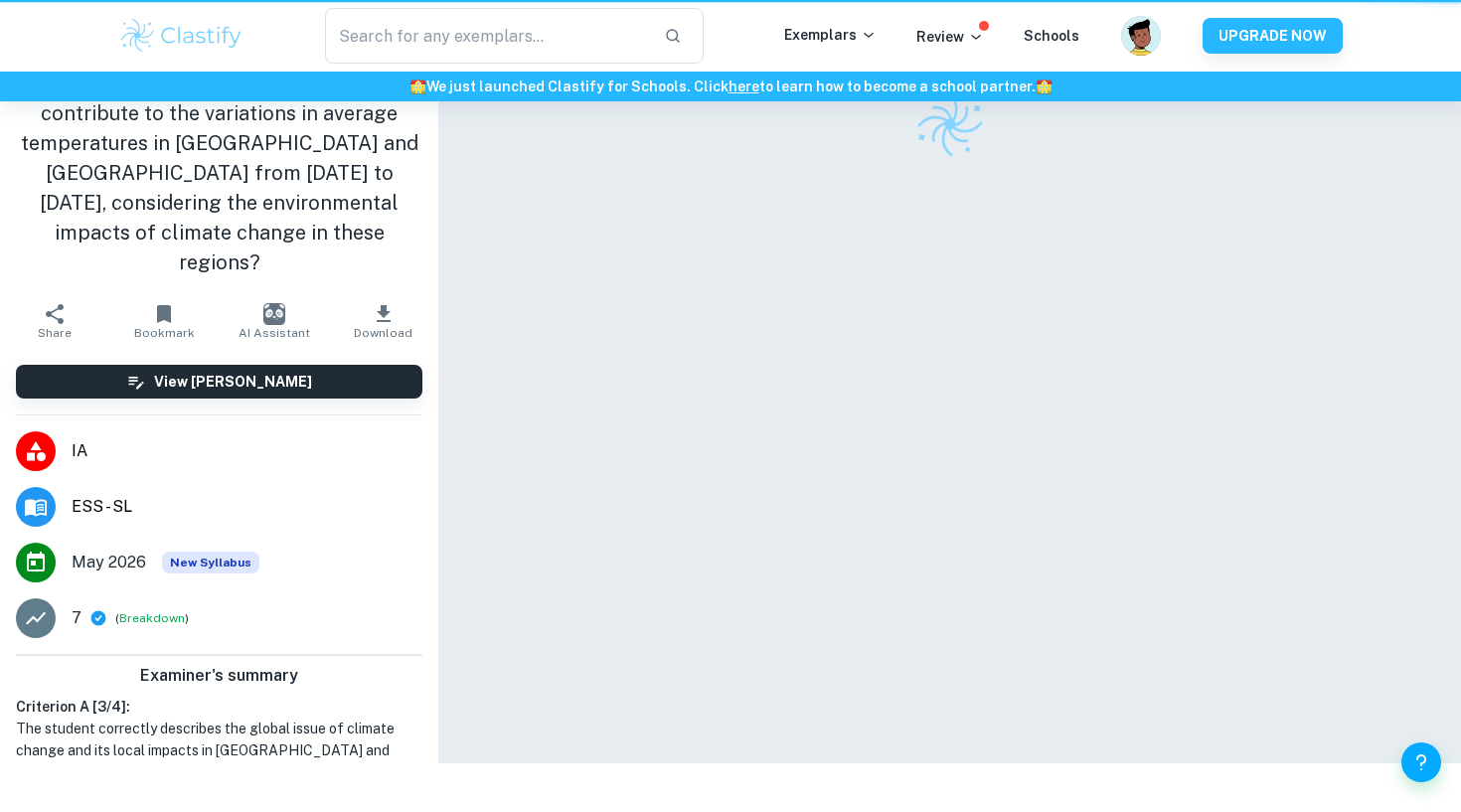 scroll, scrollTop: 0, scrollLeft: 0, axis: both 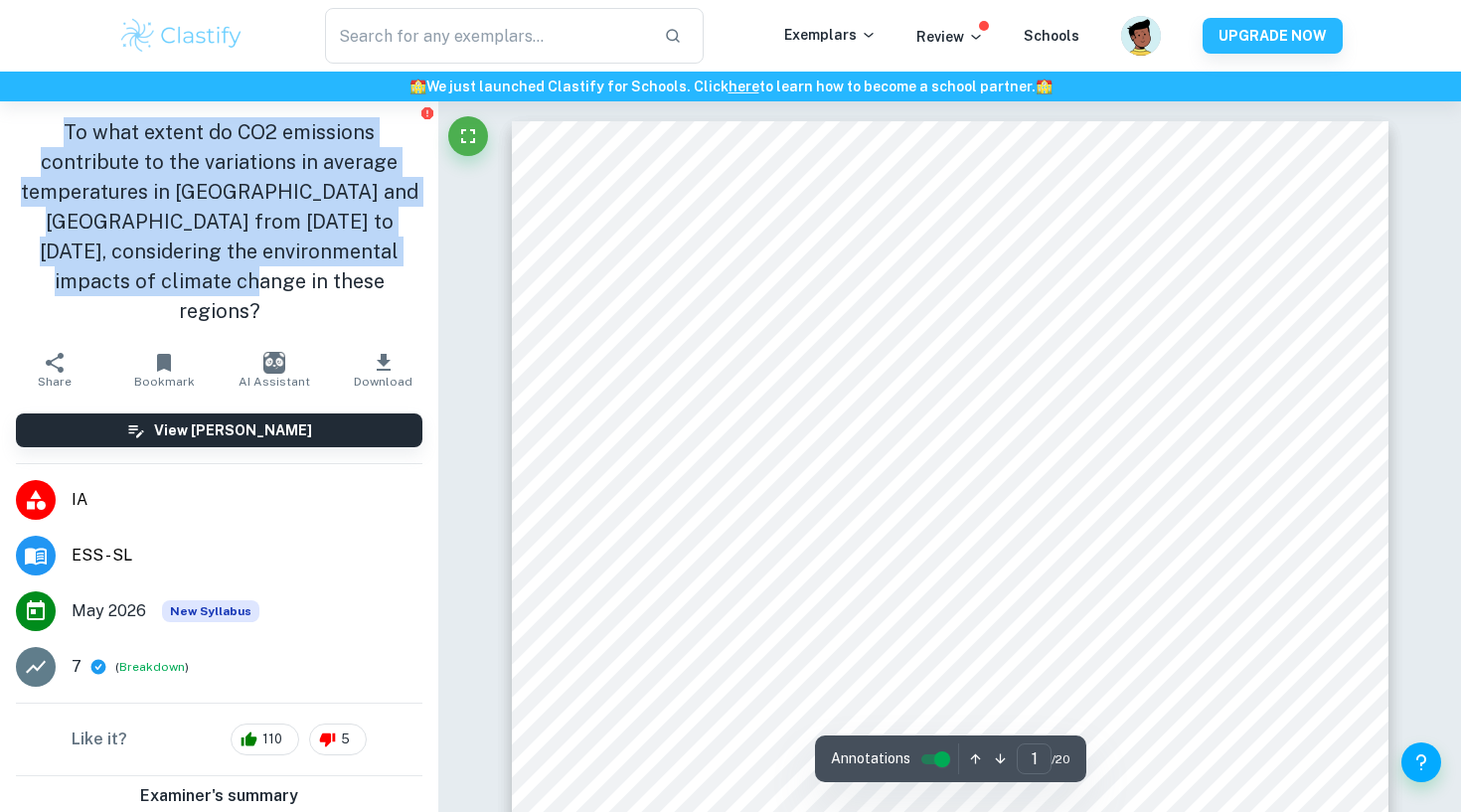 drag, startPoint x: 383, startPoint y: 244, endPoint x: 18, endPoint y: 133, distance: 381.50491 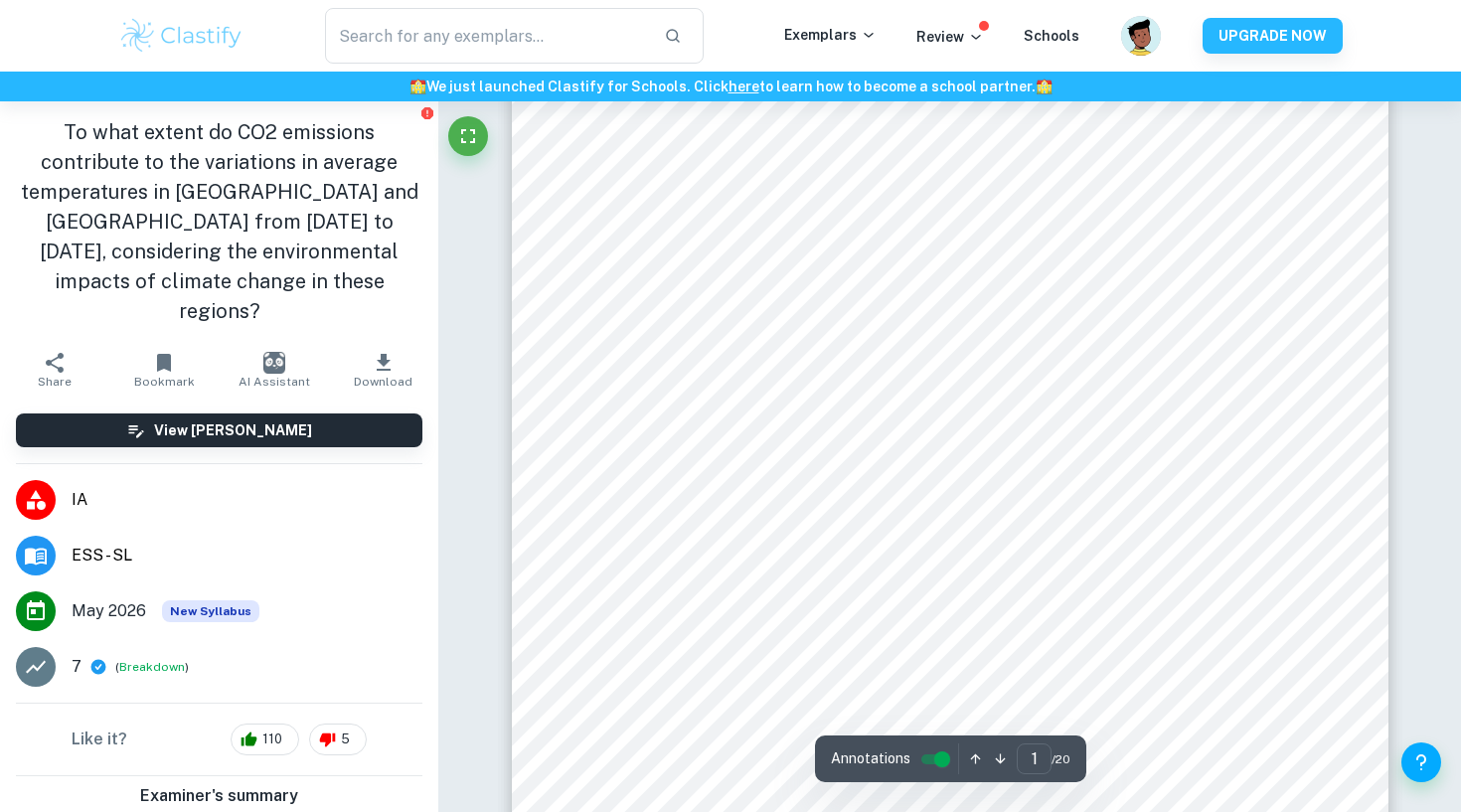 scroll, scrollTop: 189, scrollLeft: 0, axis: vertical 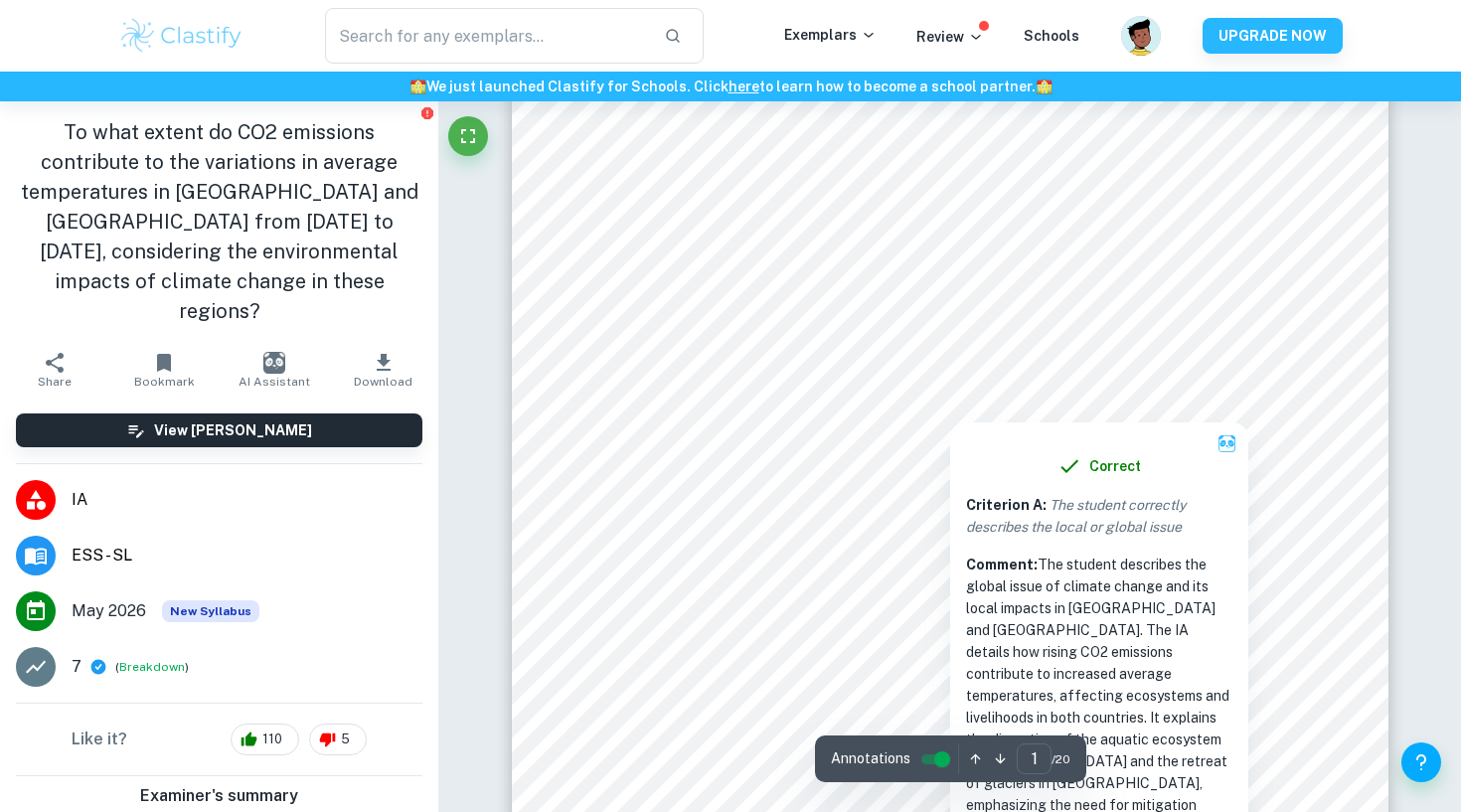 click at bounding box center (949, 384) 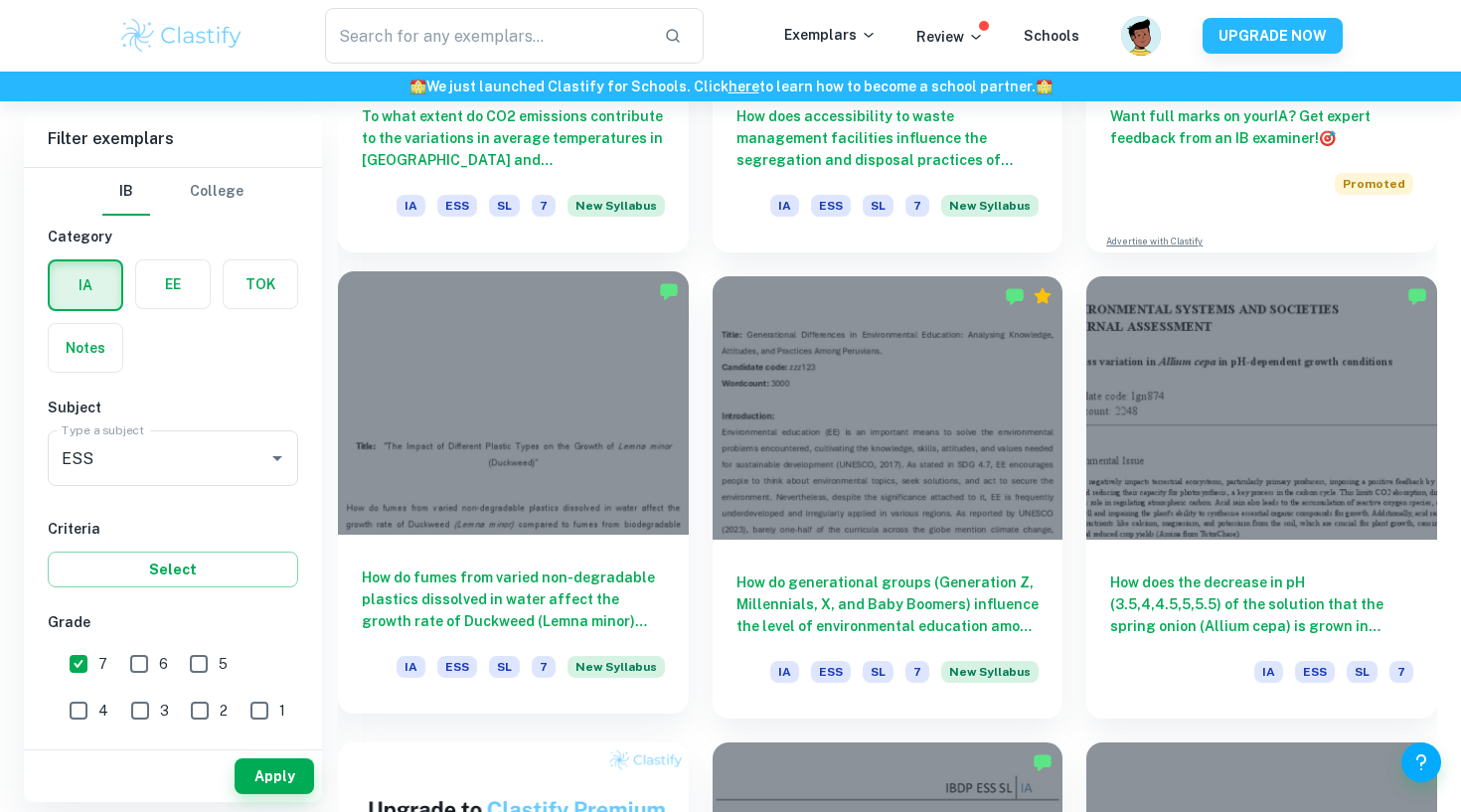 scroll, scrollTop: 925, scrollLeft: 0, axis: vertical 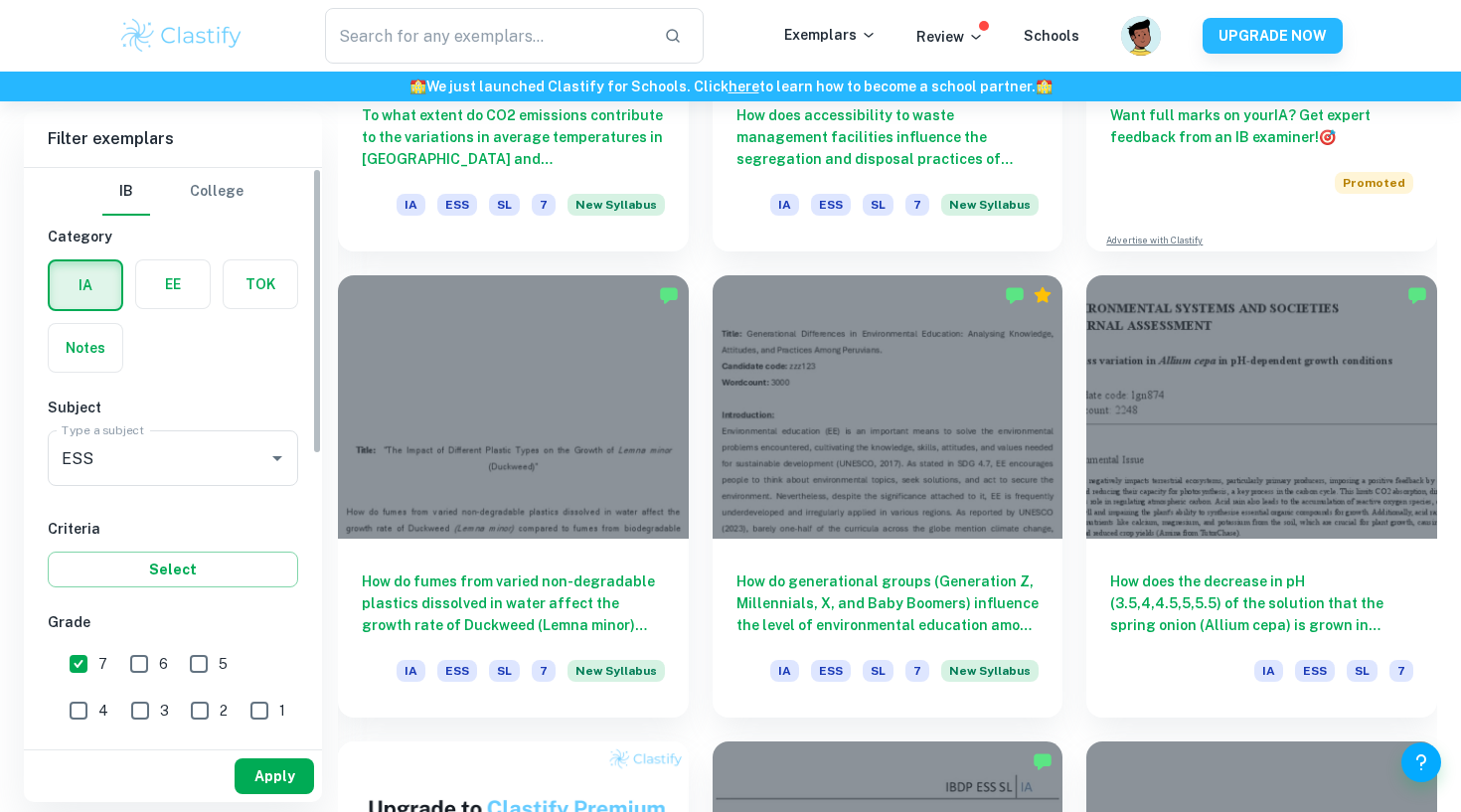 click on "Apply" at bounding box center (274, 776) 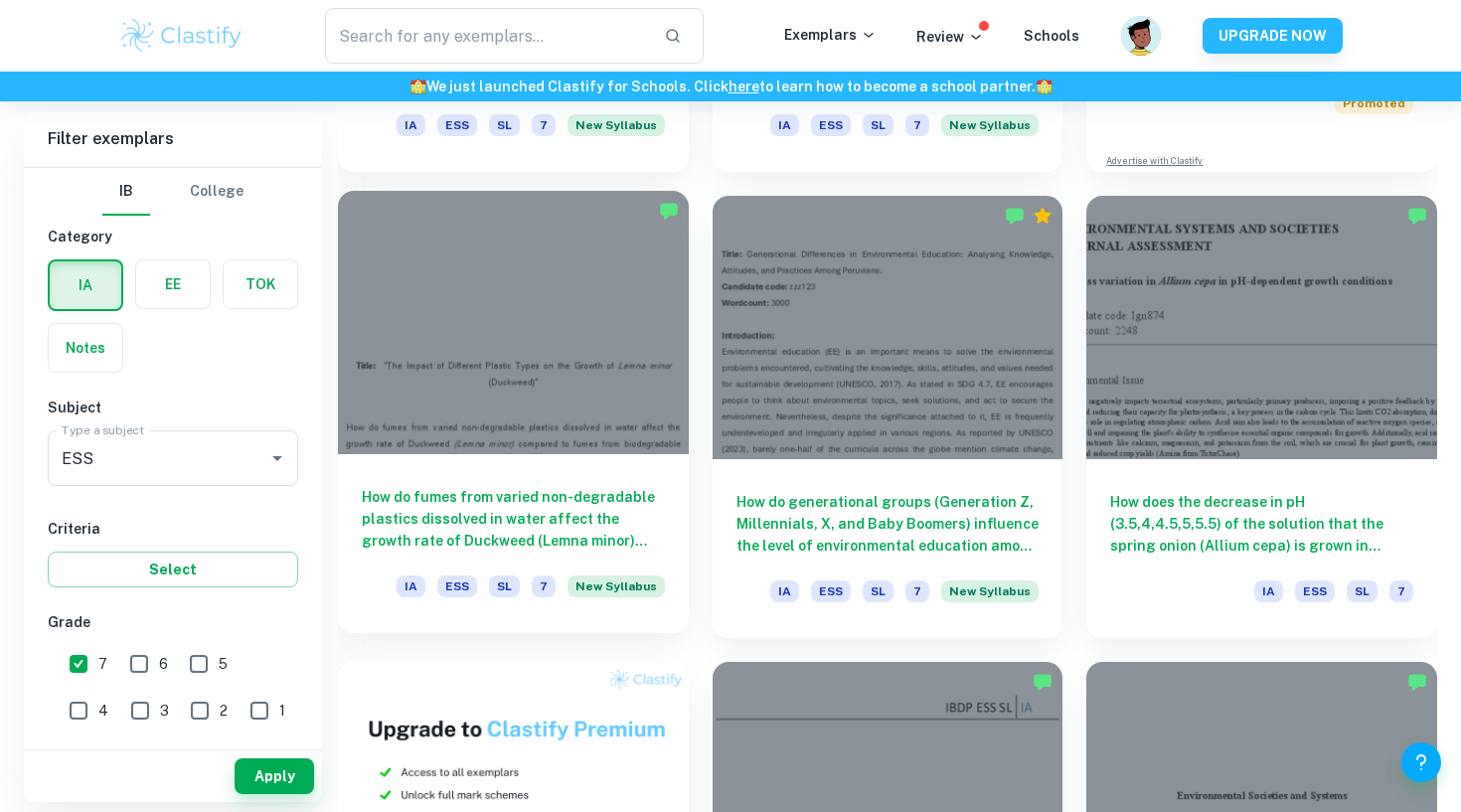 scroll, scrollTop: 1009, scrollLeft: 0, axis: vertical 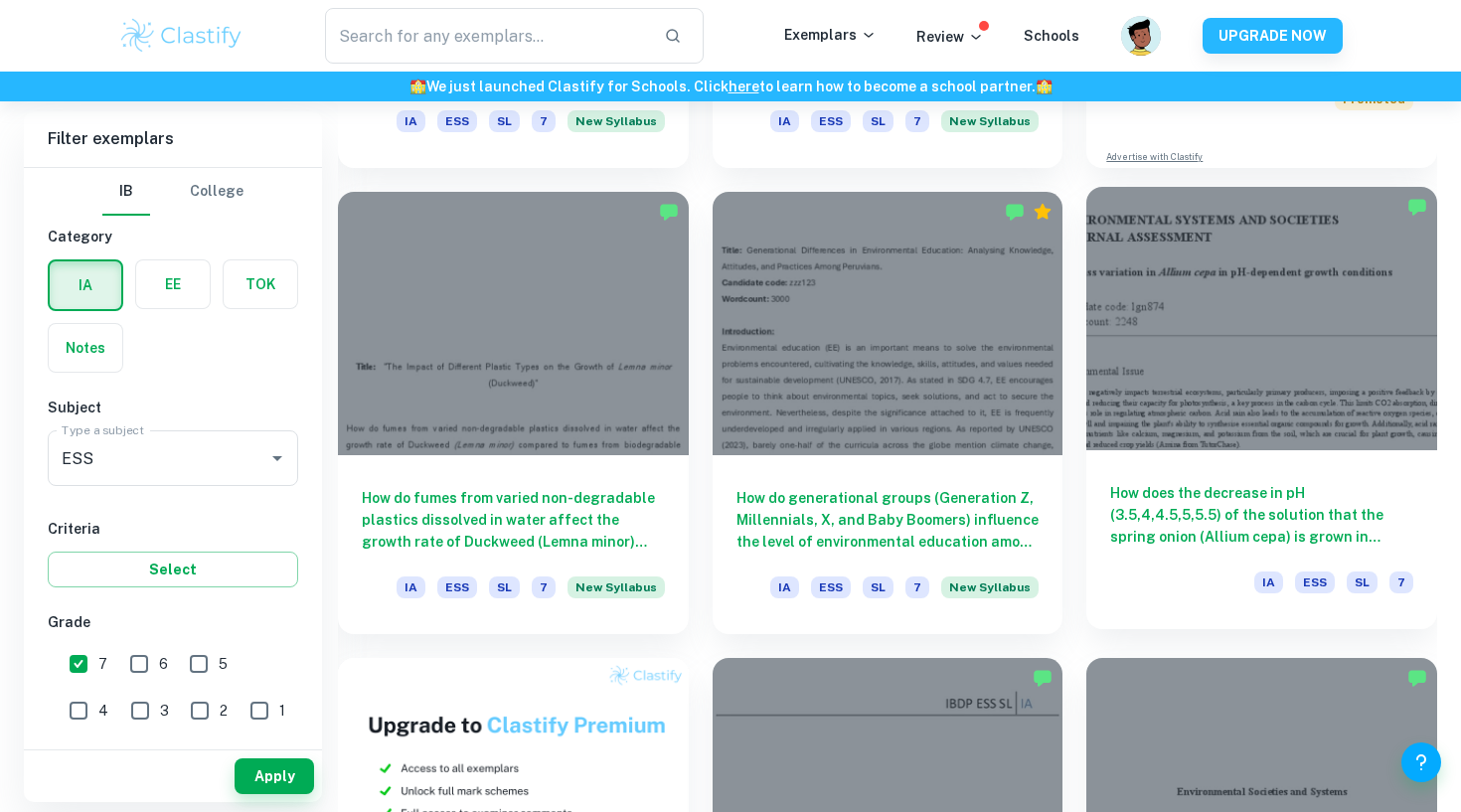 click on "How does the decrease in pH (3.5,4,4.5,5,5.5) of the solution that the spring onion (Allium cepa) is grown in affect its
productivity by measuring the biomass gained (g) during 10 days starting at the bulb (white section)?" at bounding box center (1261, 515) 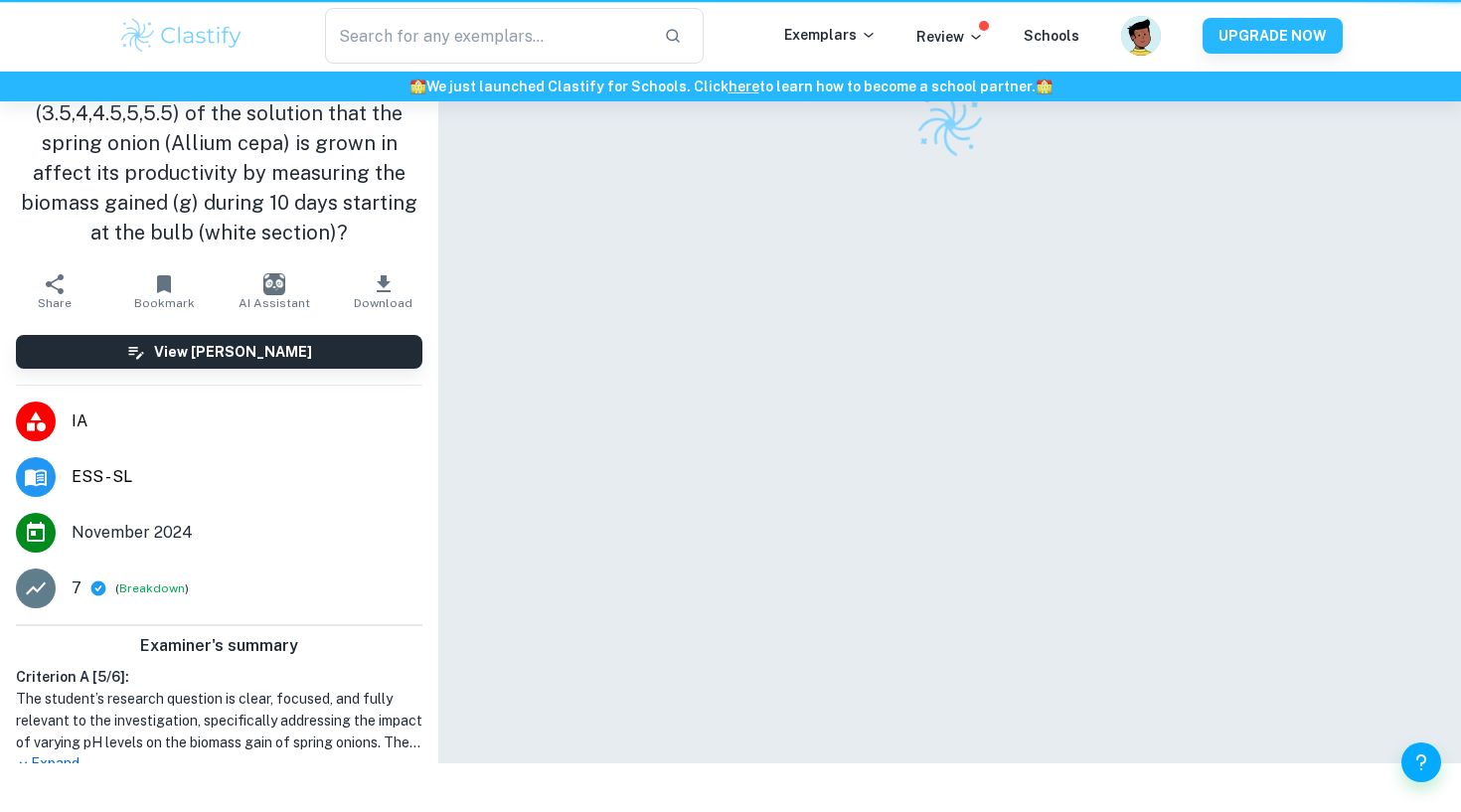 scroll, scrollTop: 0, scrollLeft: 0, axis: both 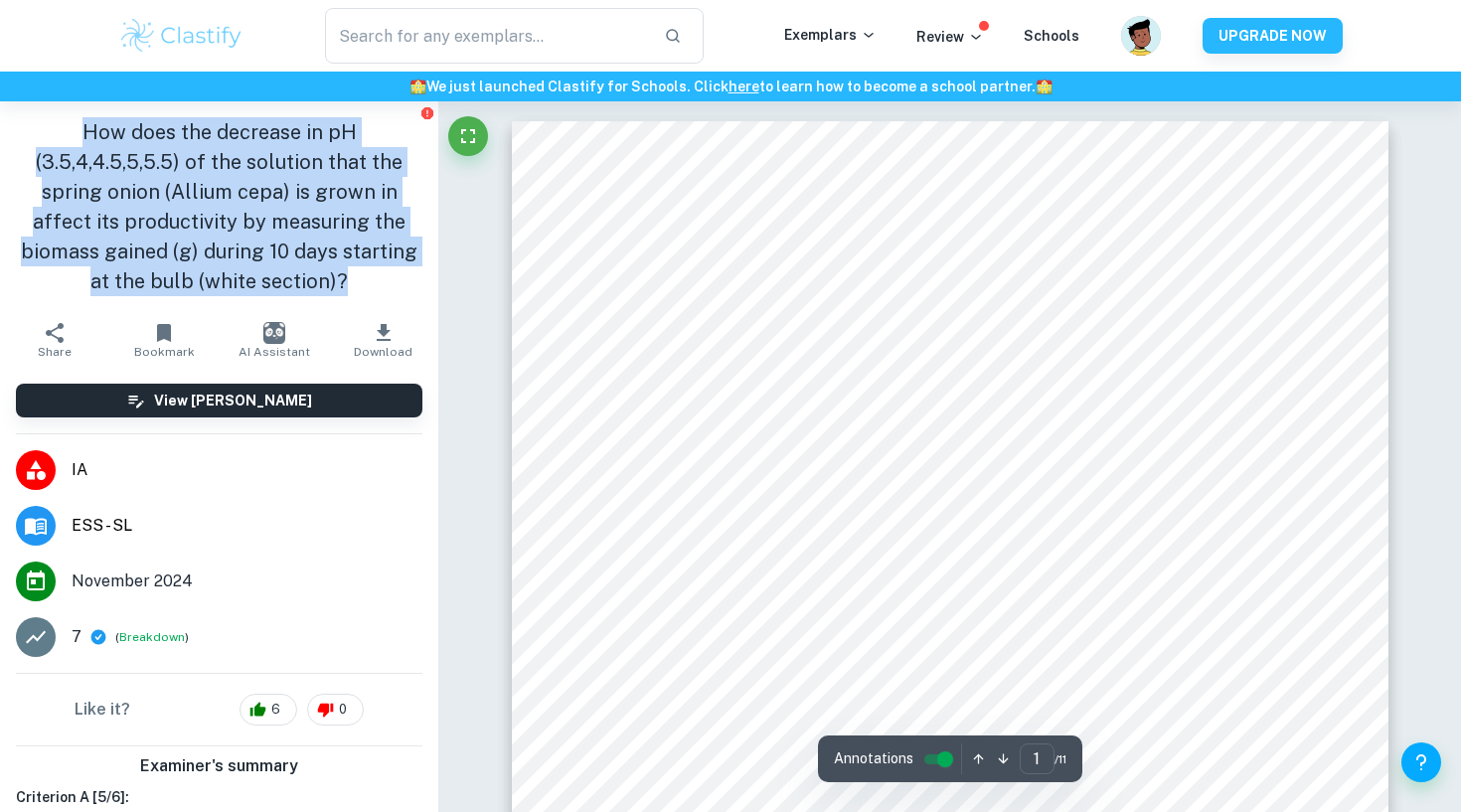 drag, startPoint x: 373, startPoint y: 273, endPoint x: 80, endPoint y: 133, distance: 324.72912 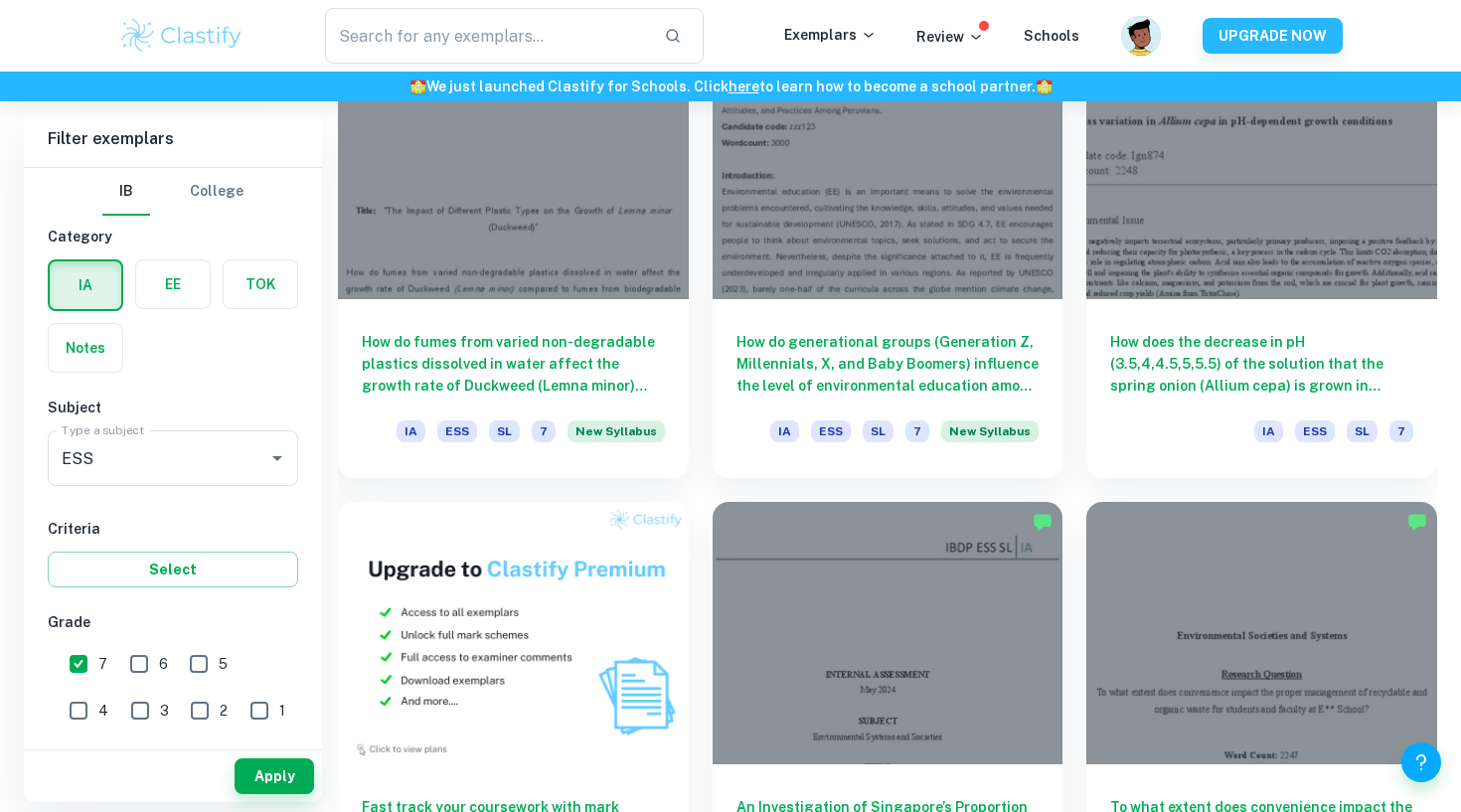 scroll, scrollTop: 1168, scrollLeft: 0, axis: vertical 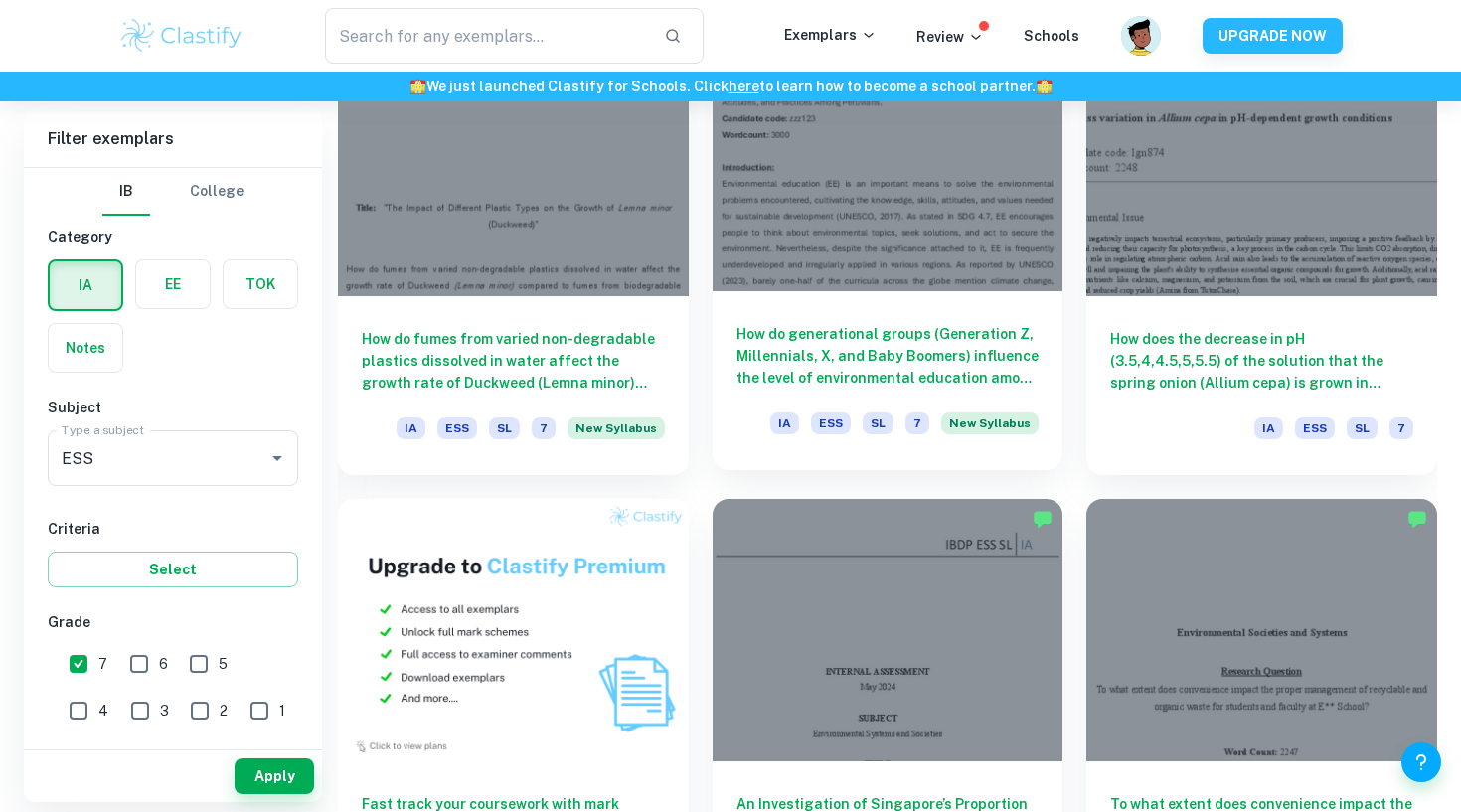 click on "How do generational groups (Generation Z, Millennials, X, and Baby Boomers) influence the level of environmental education among Peruvians measured by knowledge, attitudes, and practices?" at bounding box center (888, 356) 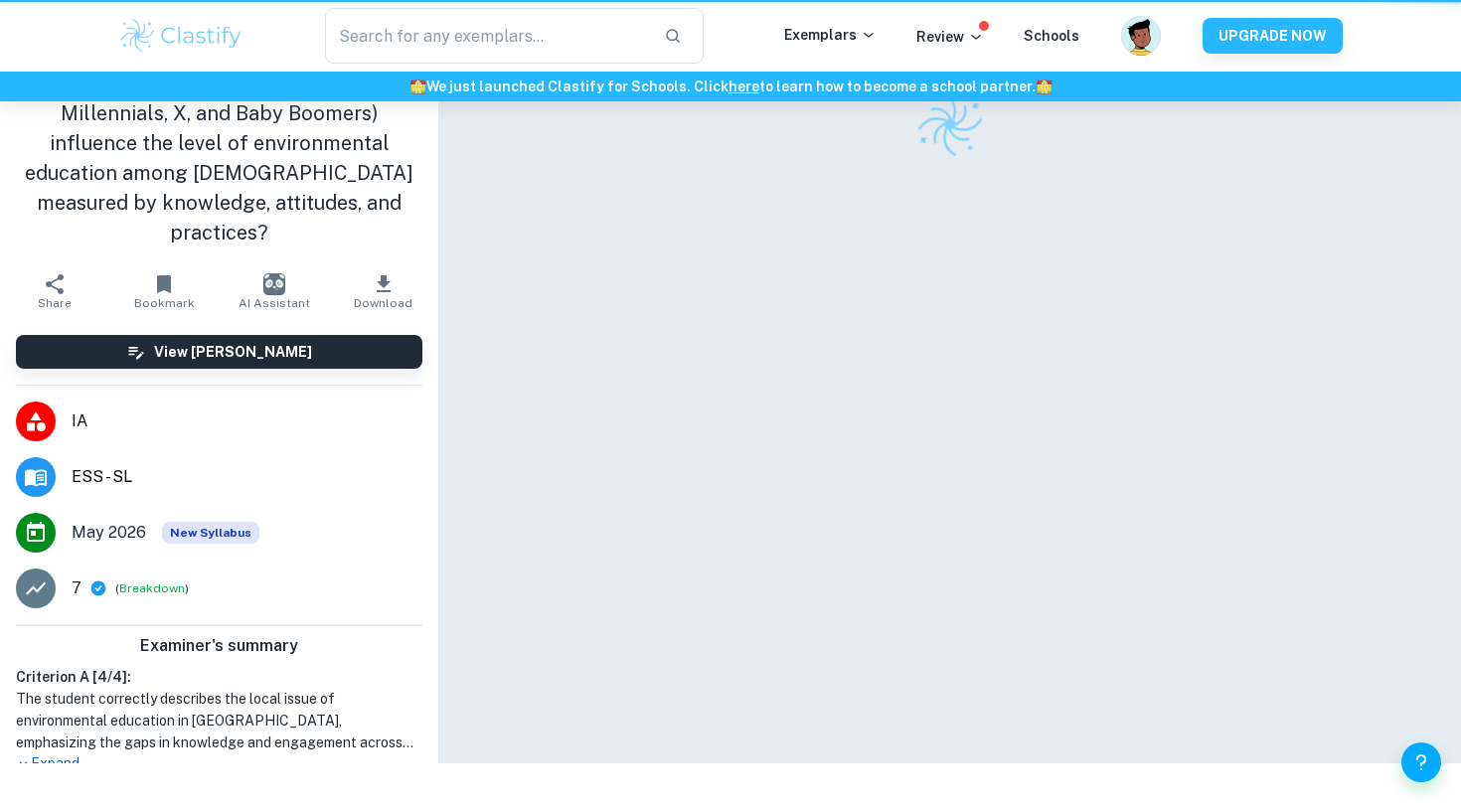 scroll, scrollTop: 0, scrollLeft: 0, axis: both 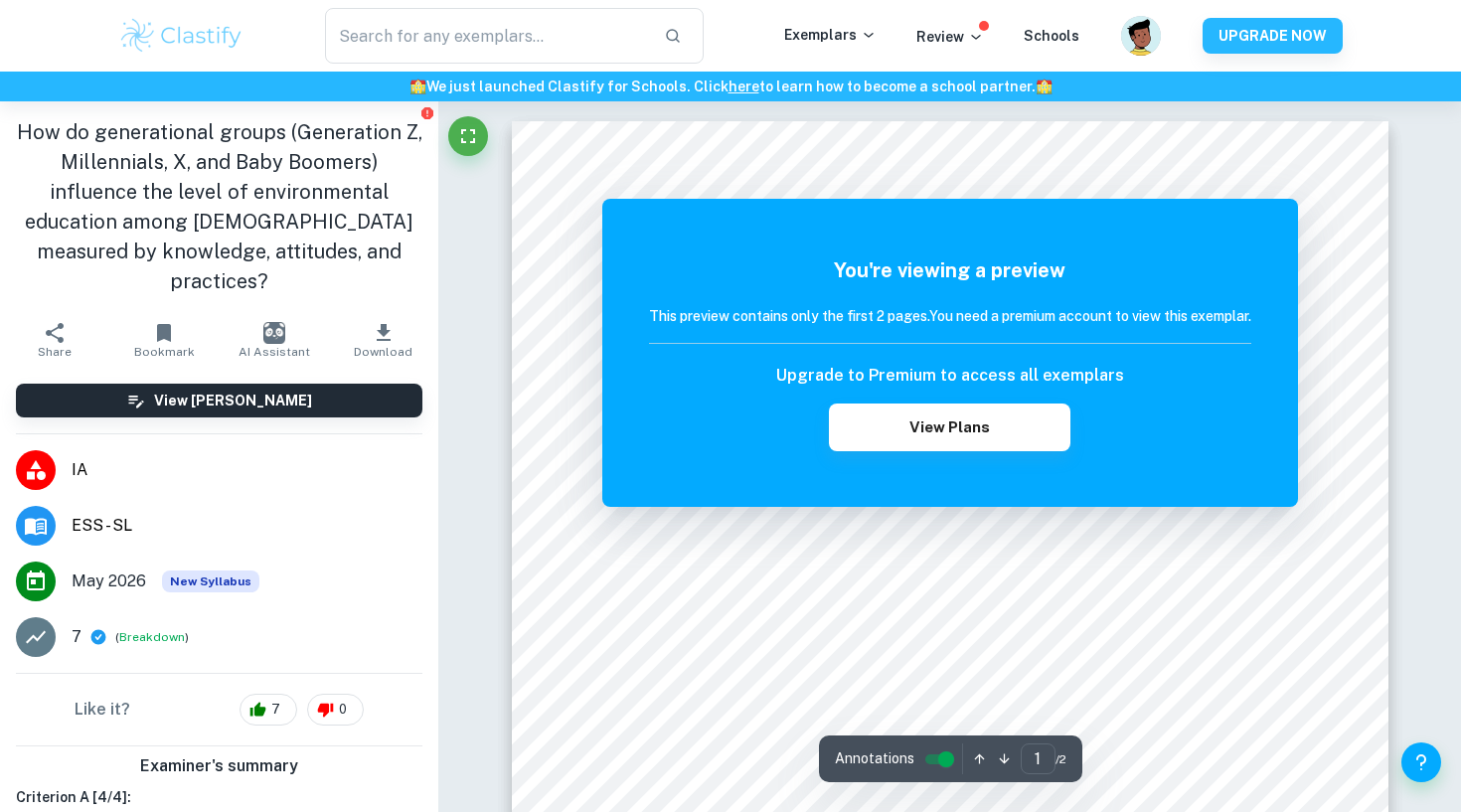 click on "How do generational groups (Generation Z, Millennials, X, and Baby Boomers) influence the level of environmental education among Peruvians measured by knowledge, attitudes, and practices?" at bounding box center (219, 207) 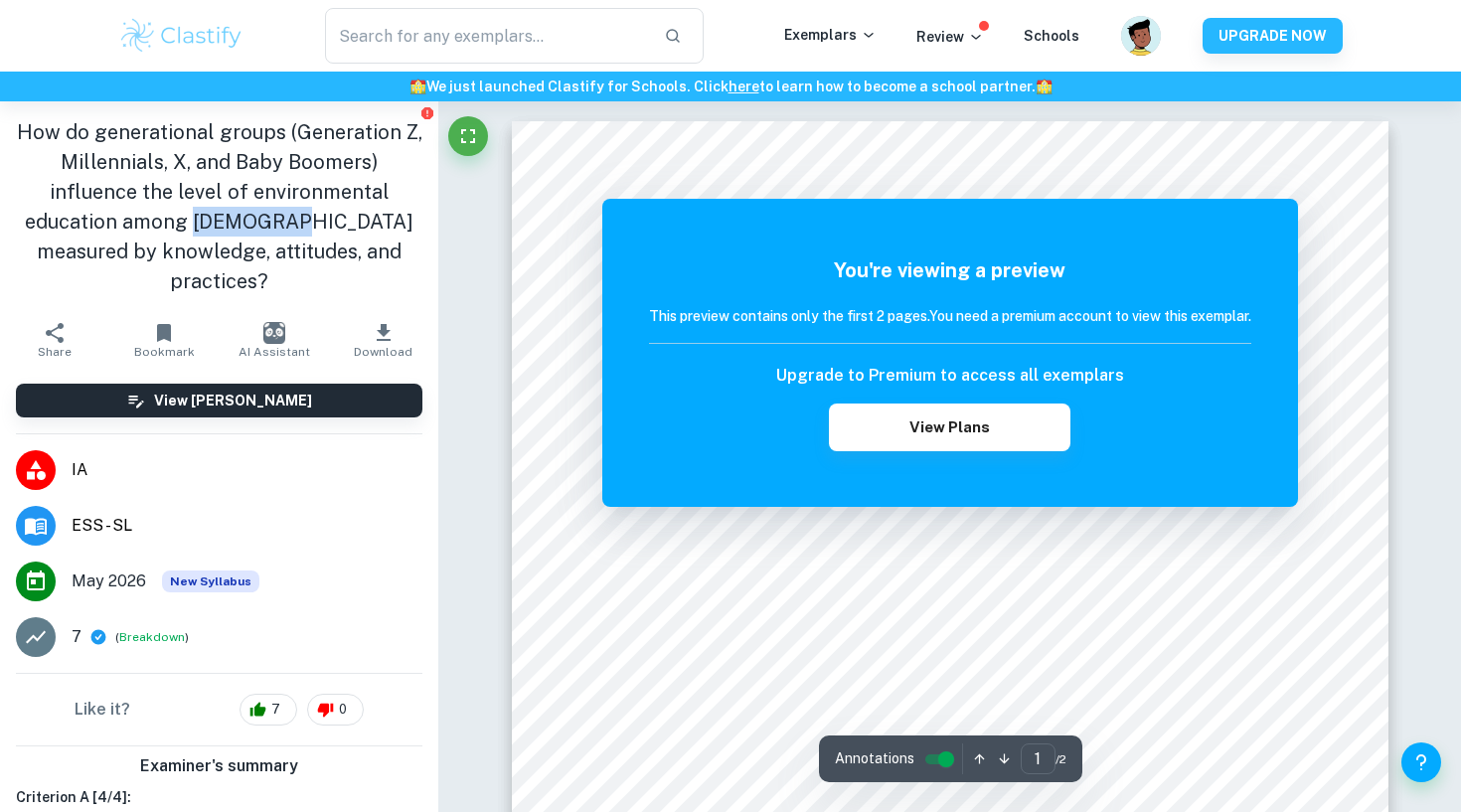 click on "How do generational groups (Generation Z, Millennials, X, and Baby Boomers) influence the level of environmental education among Peruvians measured by knowledge, attitudes, and practices?" at bounding box center [219, 207] 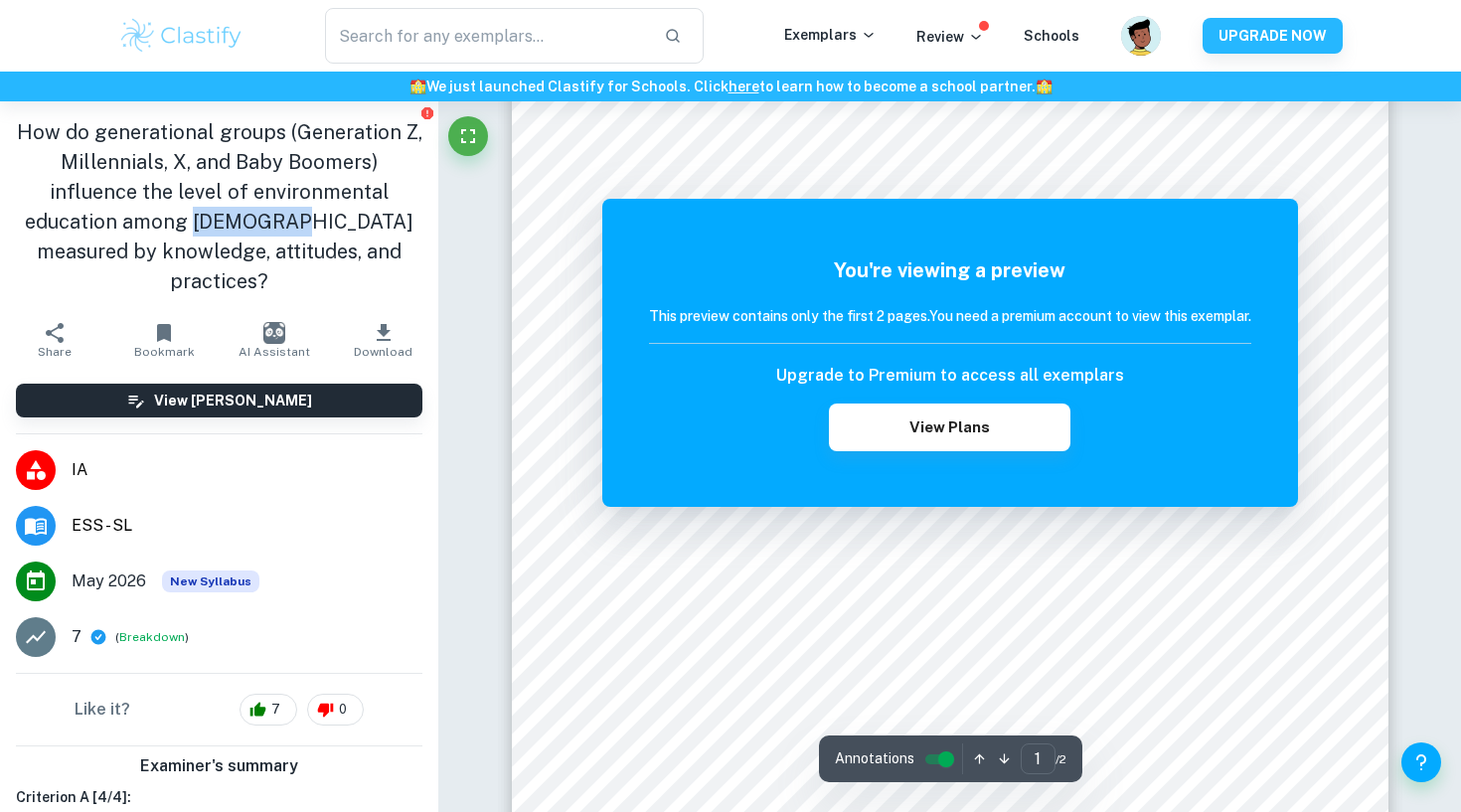 scroll, scrollTop: 0, scrollLeft: 0, axis: both 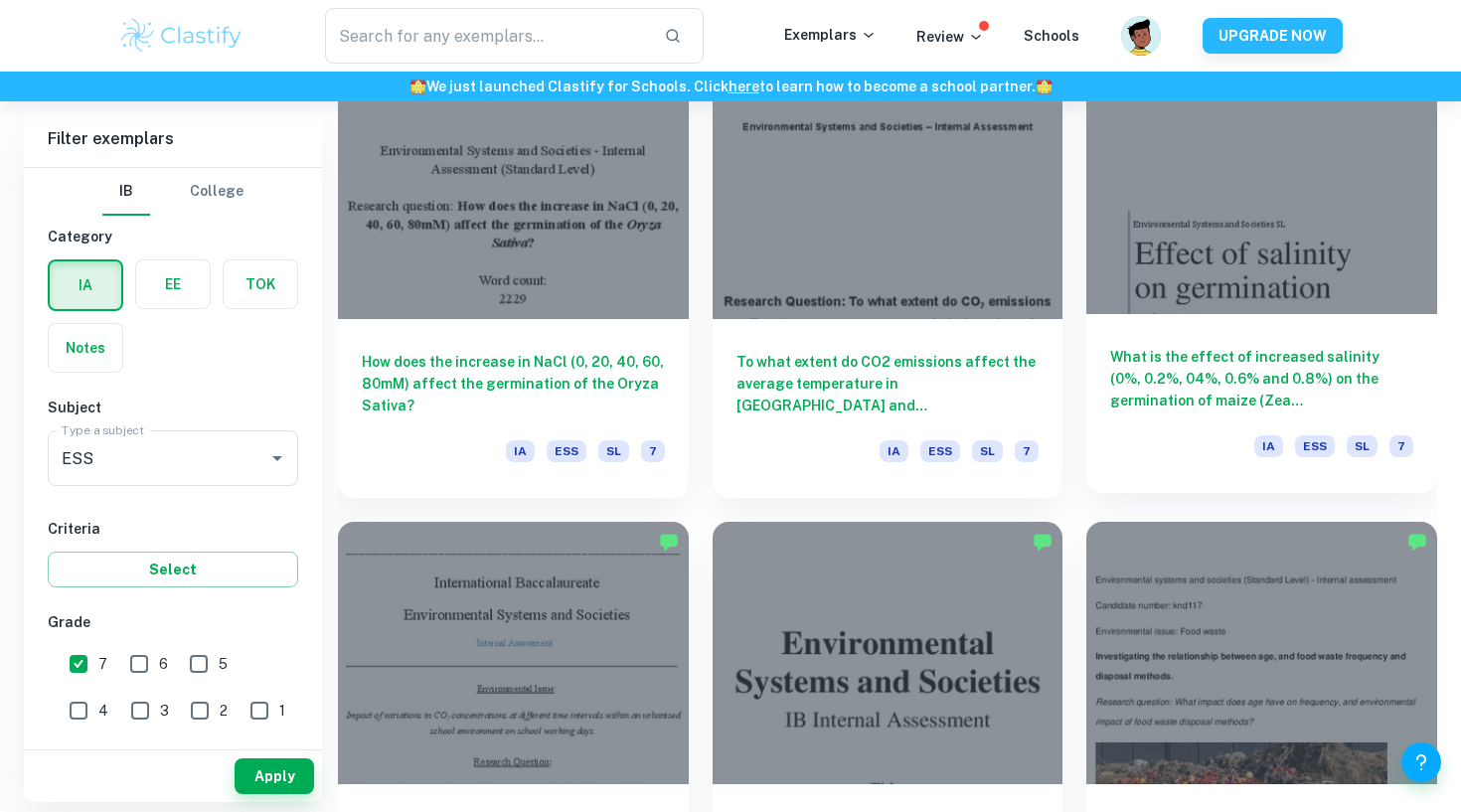 click on "What is the effect of increased salinity (0%, 0.2%, 04%, 0.6% and 0.8%) on the germination
of maize (Zea Mays), measured by the radicle length in mm, after 10 days?" at bounding box center (1261, 379) 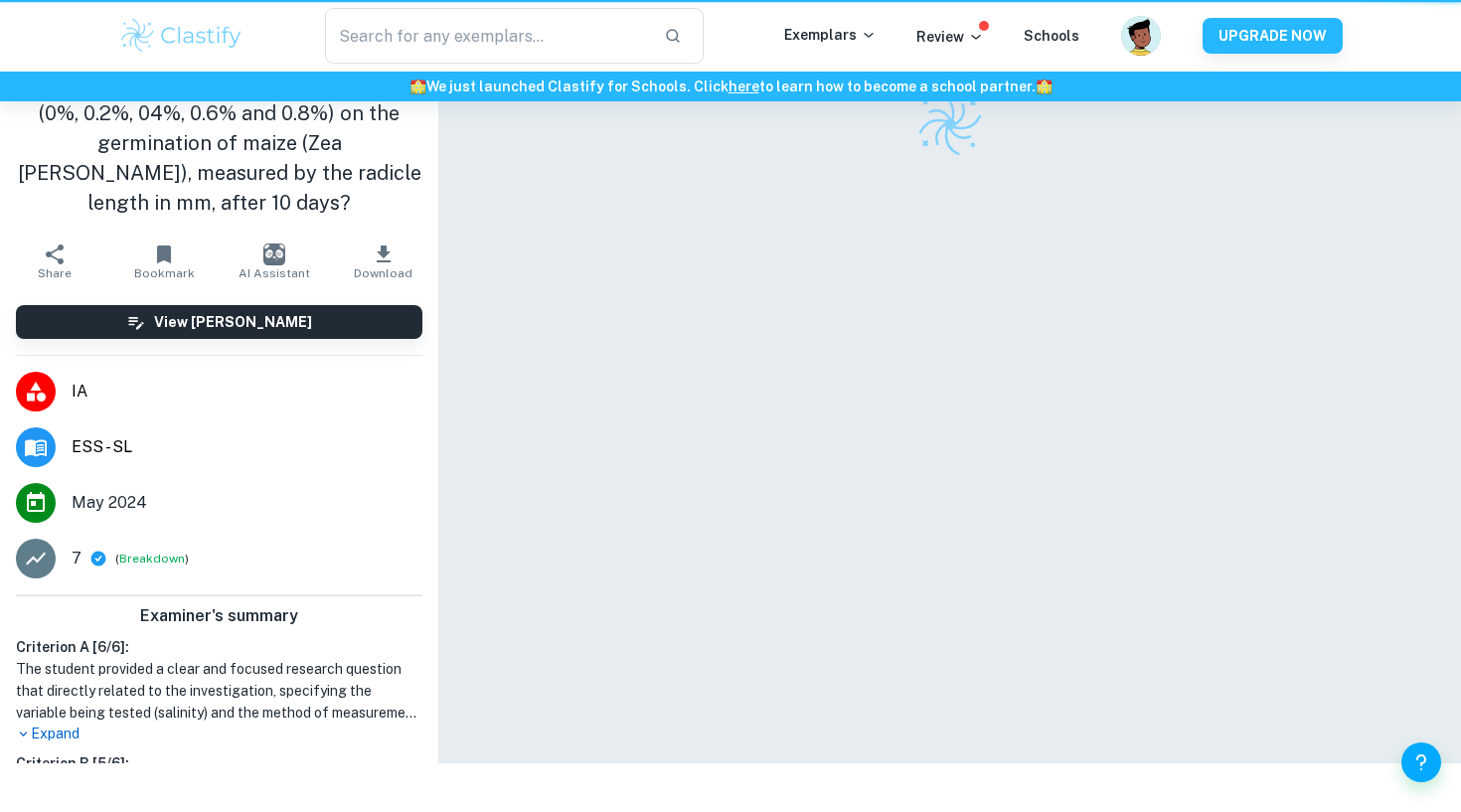 scroll, scrollTop: 0, scrollLeft: 0, axis: both 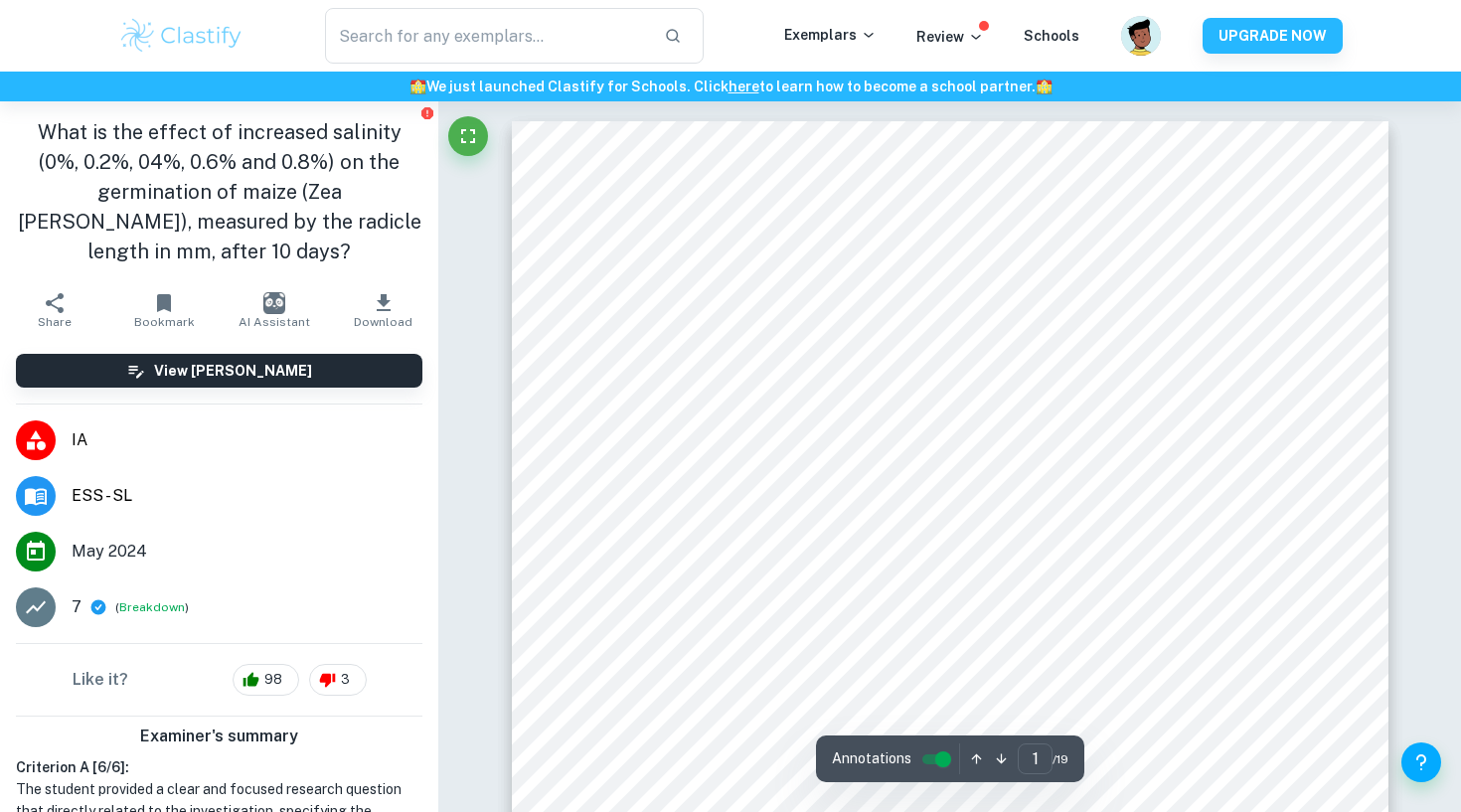 click on "What is the effect of increased salinity (0%, 0.2%, 04%, 0.6% and 0.8%) on the germination
of maize (Zea Mays), measured by the radicle length in mm, after 10 days?" at bounding box center [219, 192] 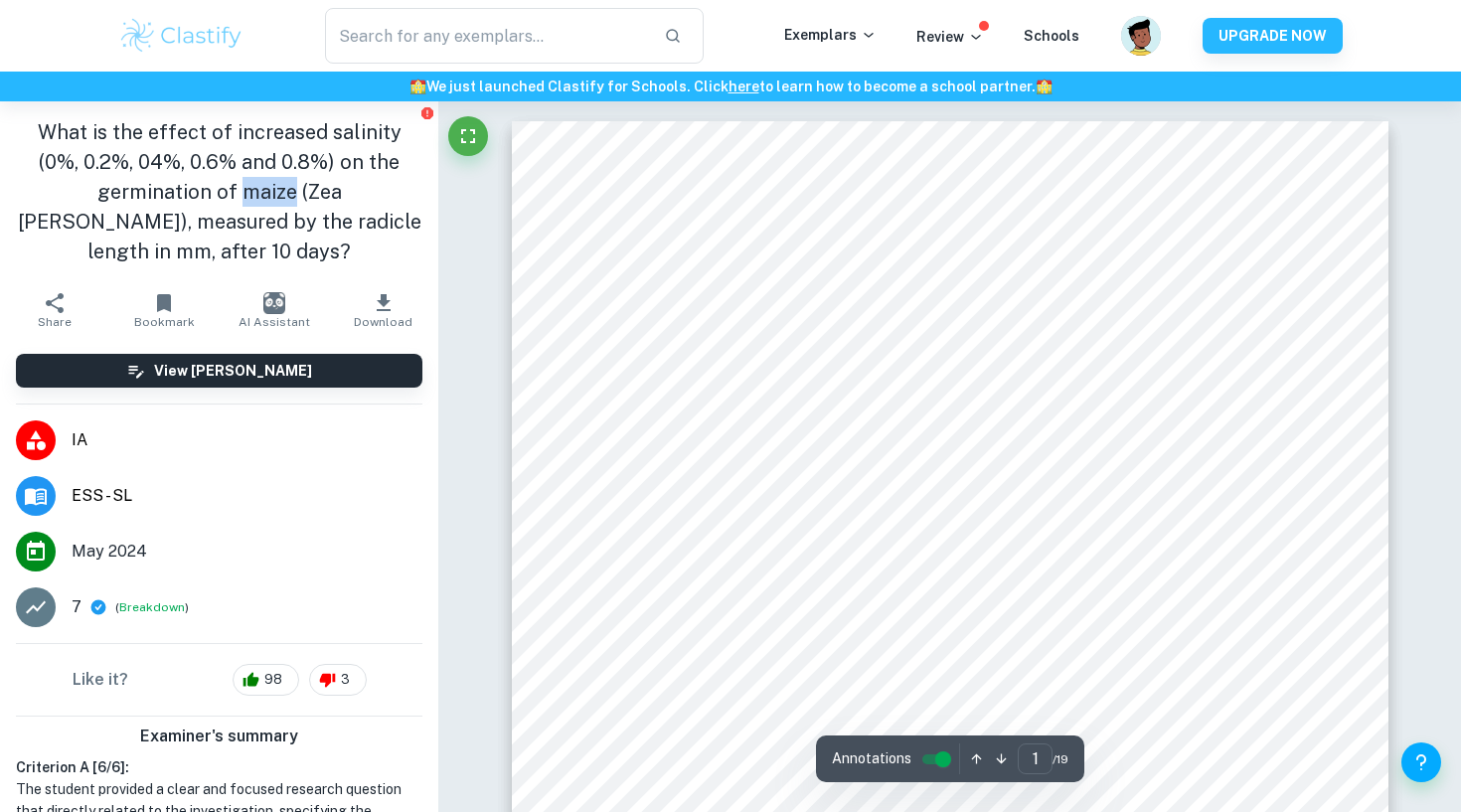 click on "What is the effect of increased salinity (0%, 0.2%, 04%, 0.6% and 0.8%) on the germination
of maize (Zea Mays), measured by the radicle length in mm, after 10 days?" at bounding box center [219, 192] 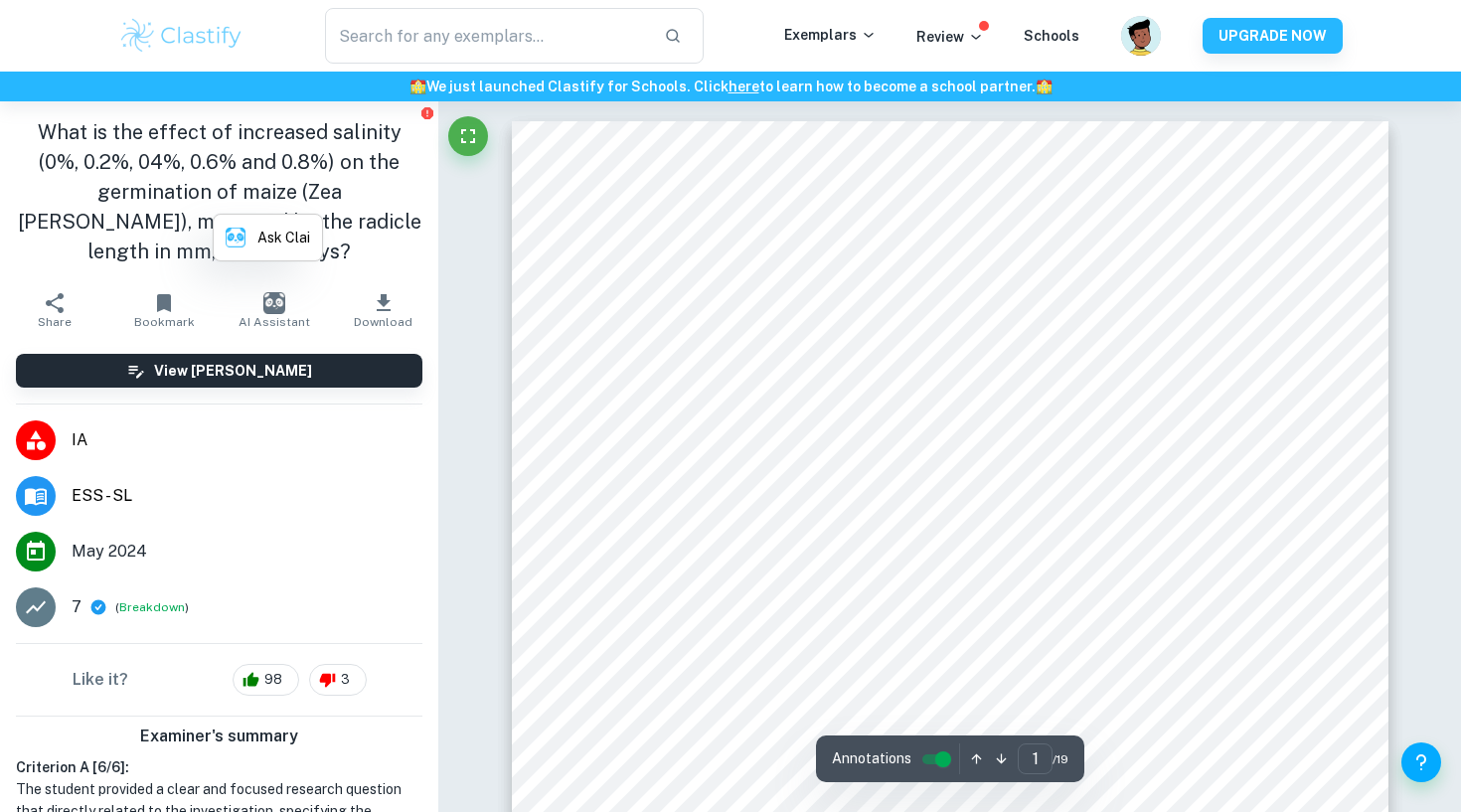 click on "What is the effect of increased salinity (0%, 0.2%, 04%, 0.6% and 0.8%) on the germination
of maize (Zea Mays), measured by the radicle length in mm, after 10 days?" at bounding box center (219, 192) 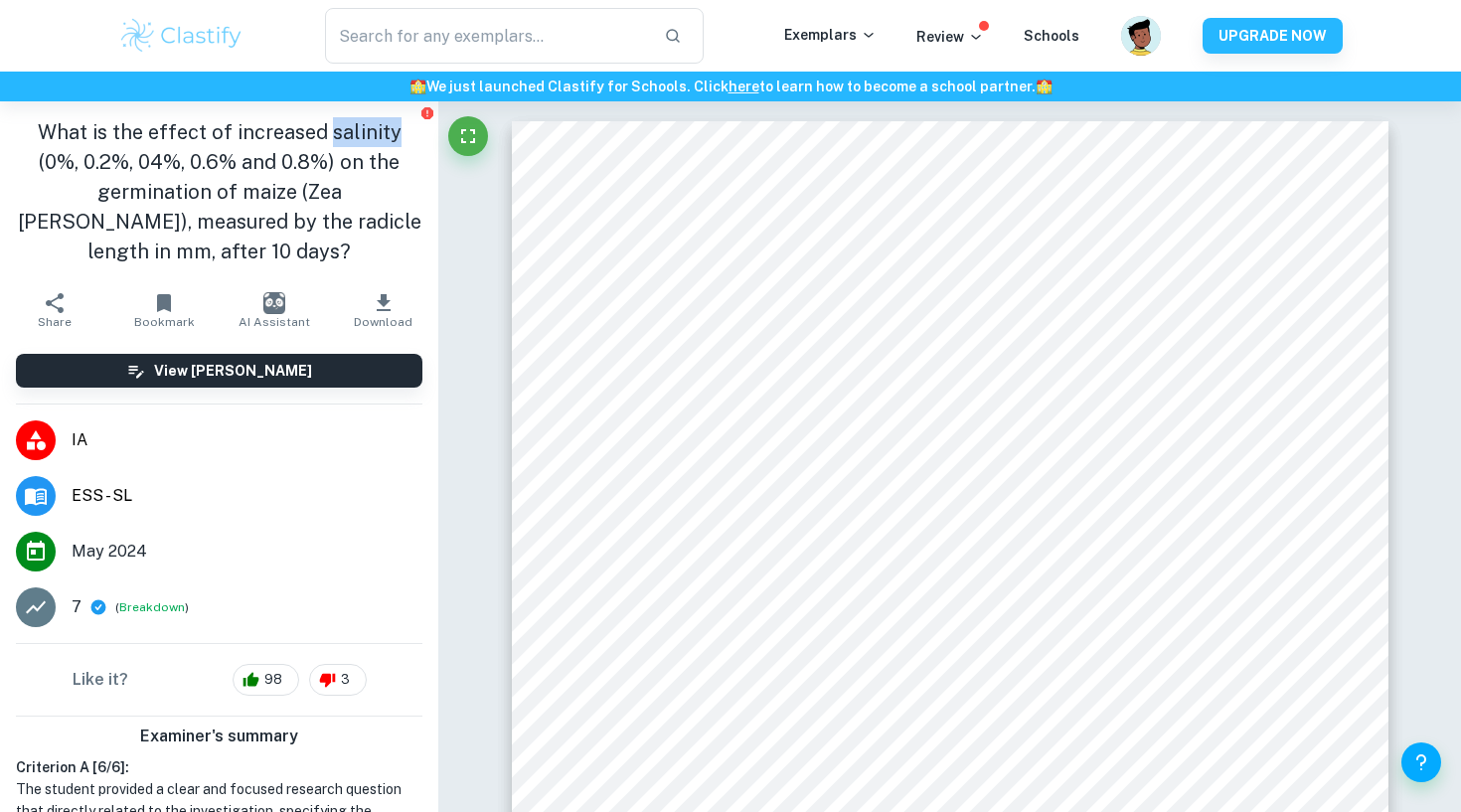 drag, startPoint x: 370, startPoint y: 133, endPoint x: 308, endPoint y: 133, distance: 62 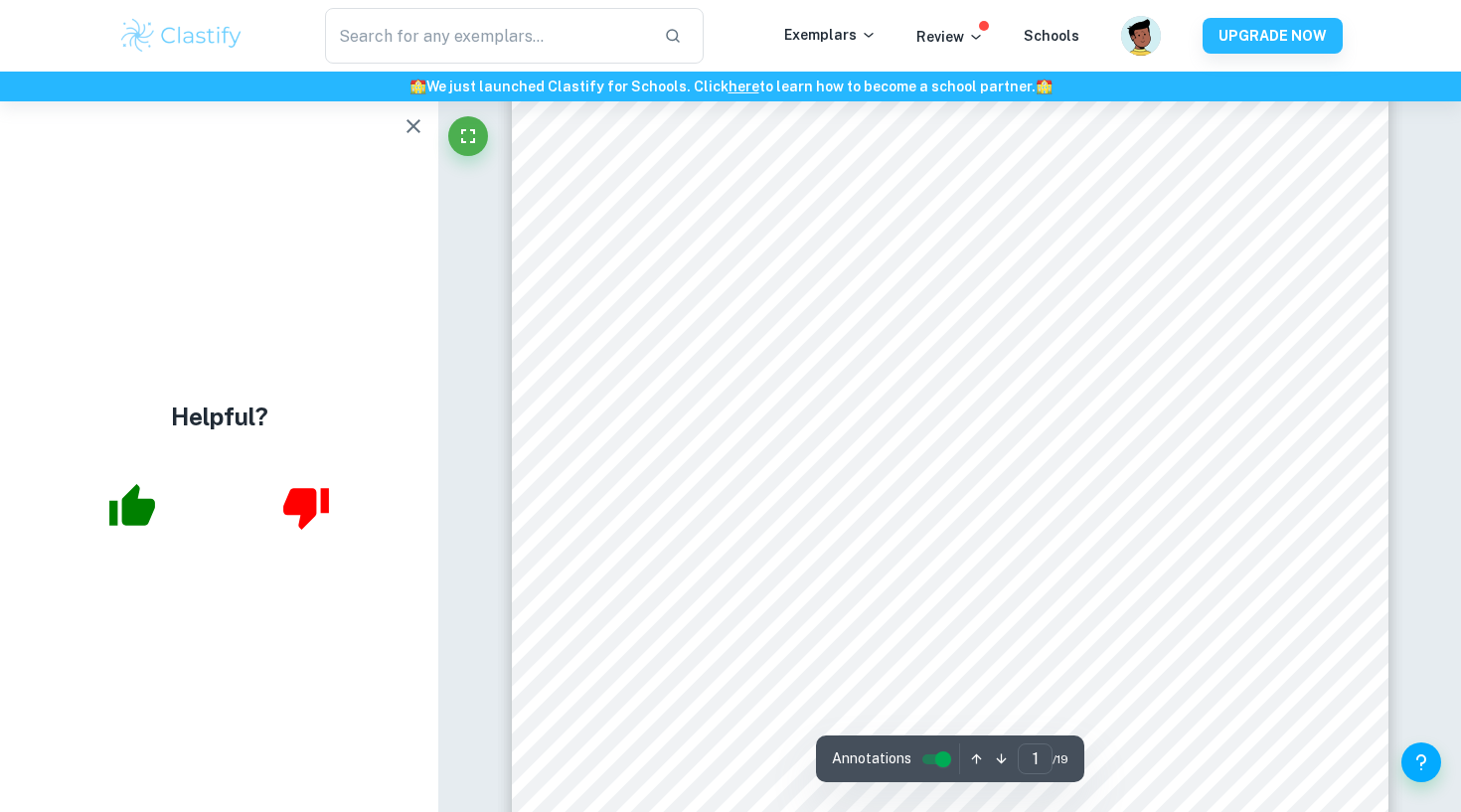 scroll, scrollTop: 244, scrollLeft: 0, axis: vertical 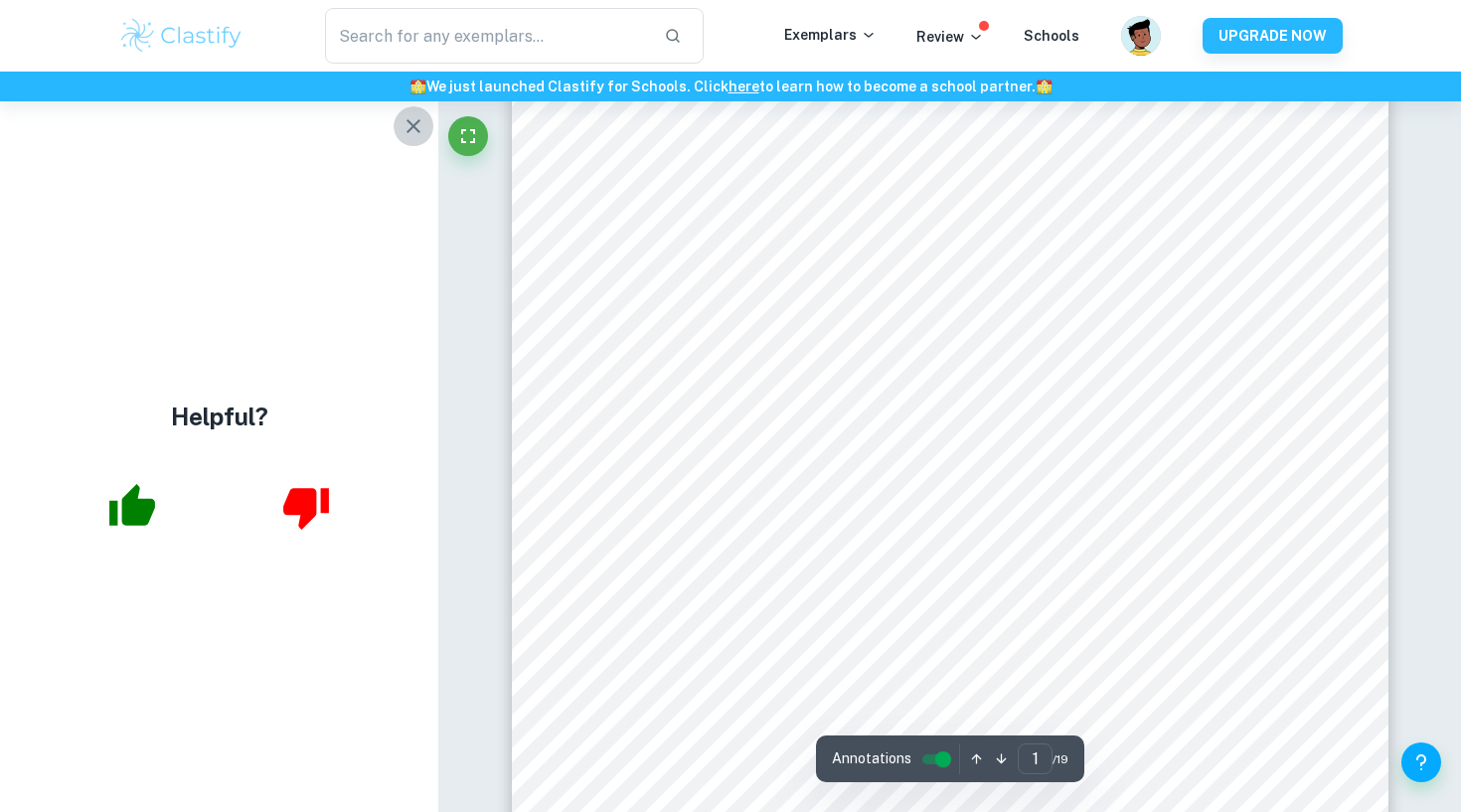 click at bounding box center (413, 126) 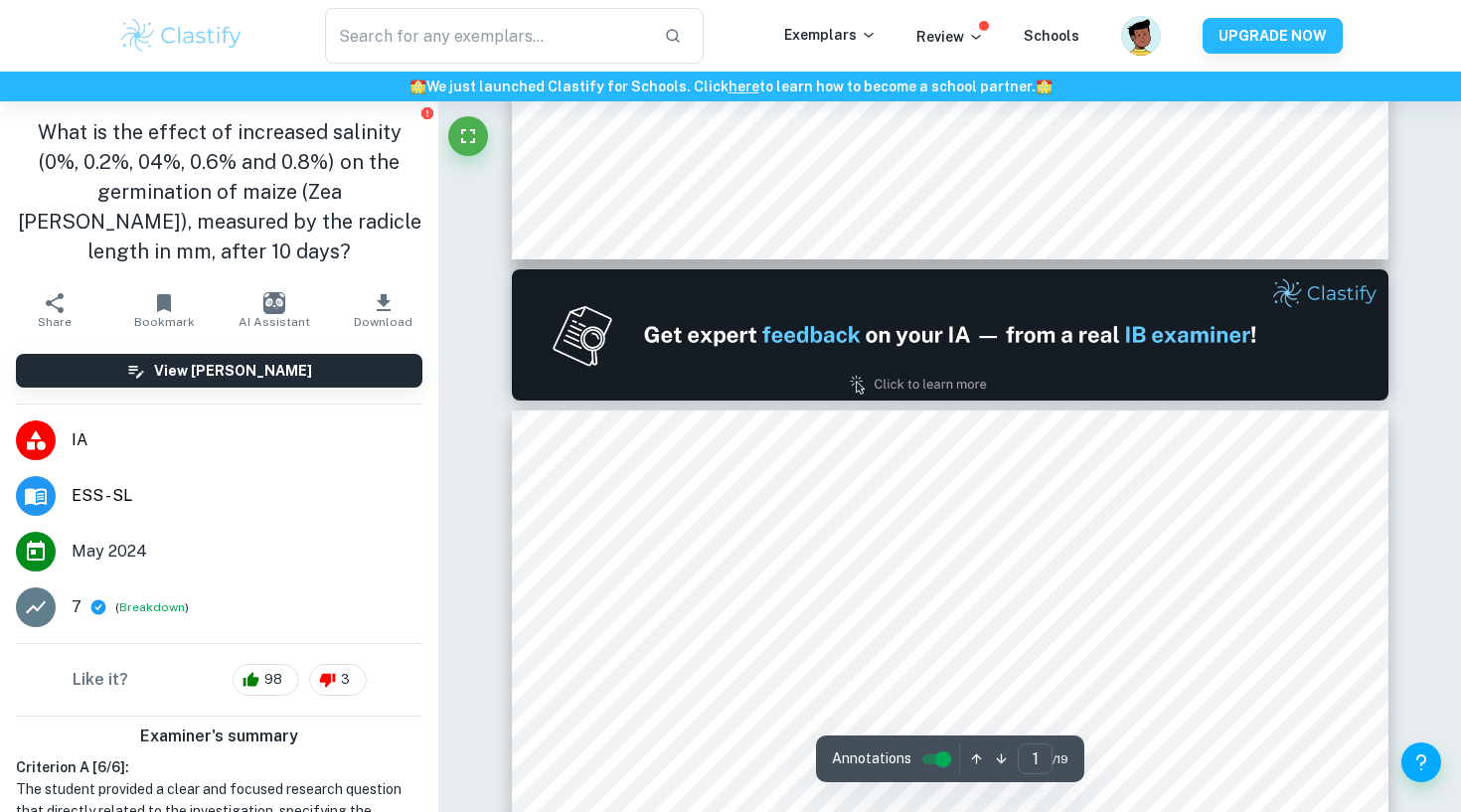 type on "2" 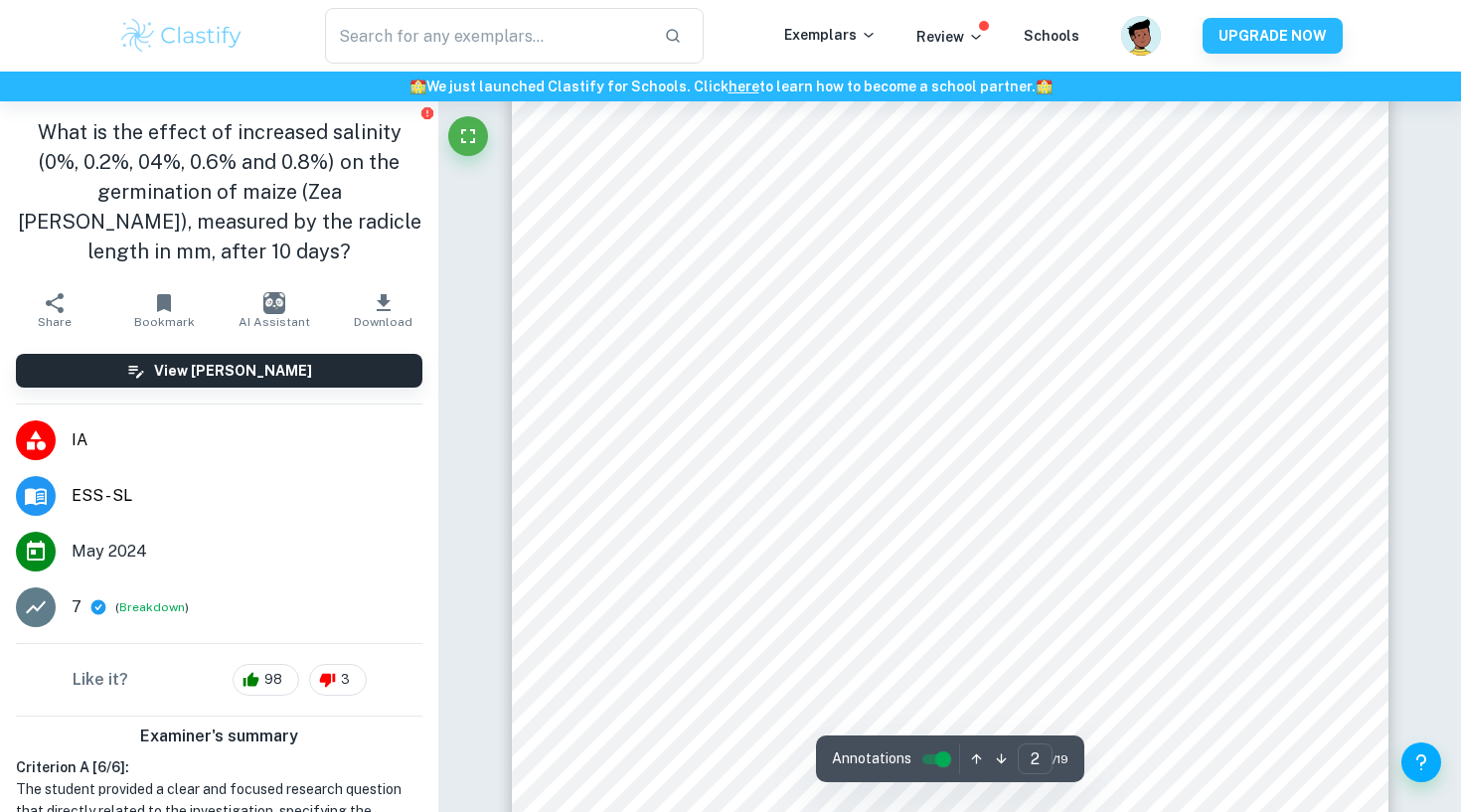 scroll, scrollTop: 1887, scrollLeft: 0, axis: vertical 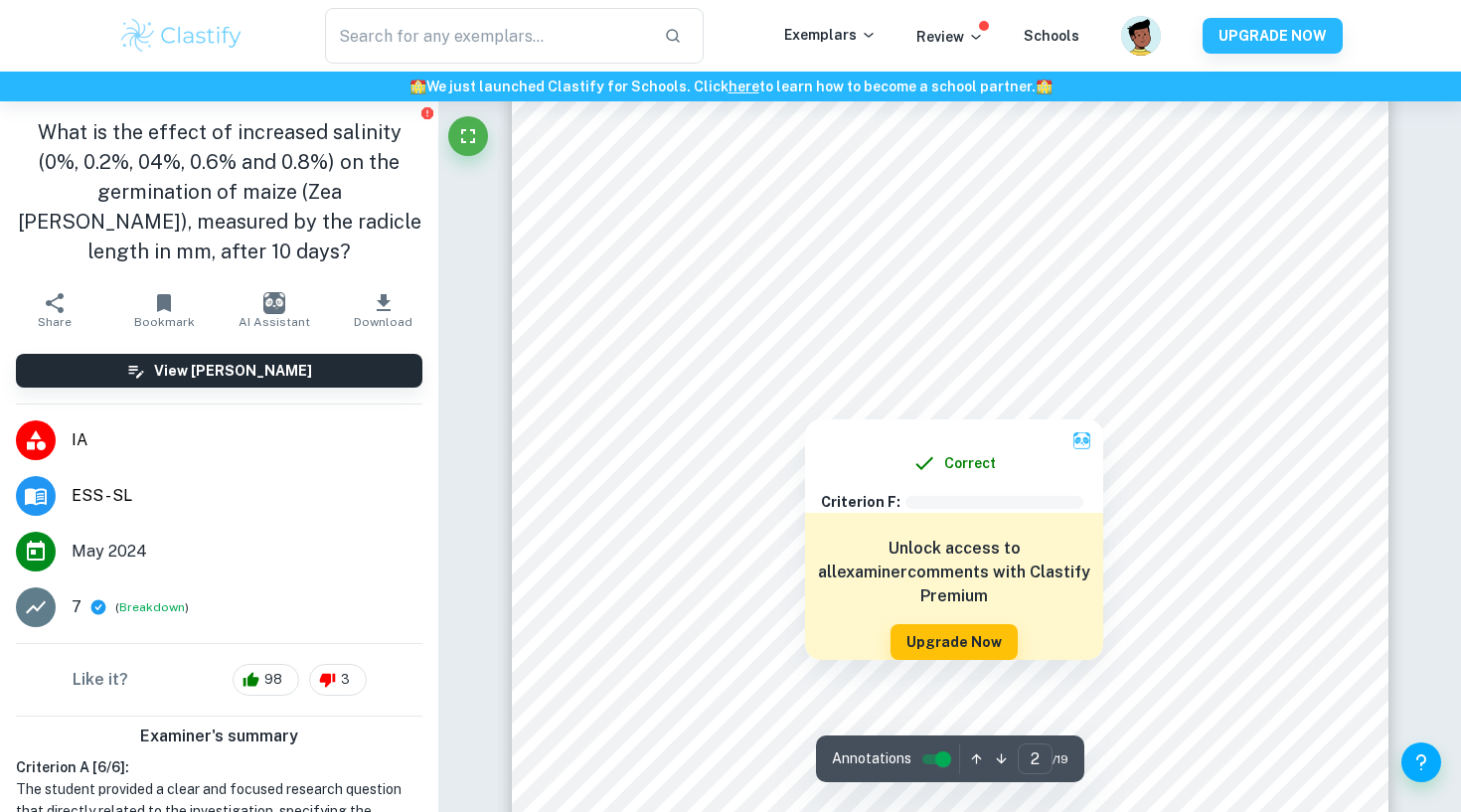 drag, startPoint x: 988, startPoint y: 404, endPoint x: 843, endPoint y: 404, distance: 145 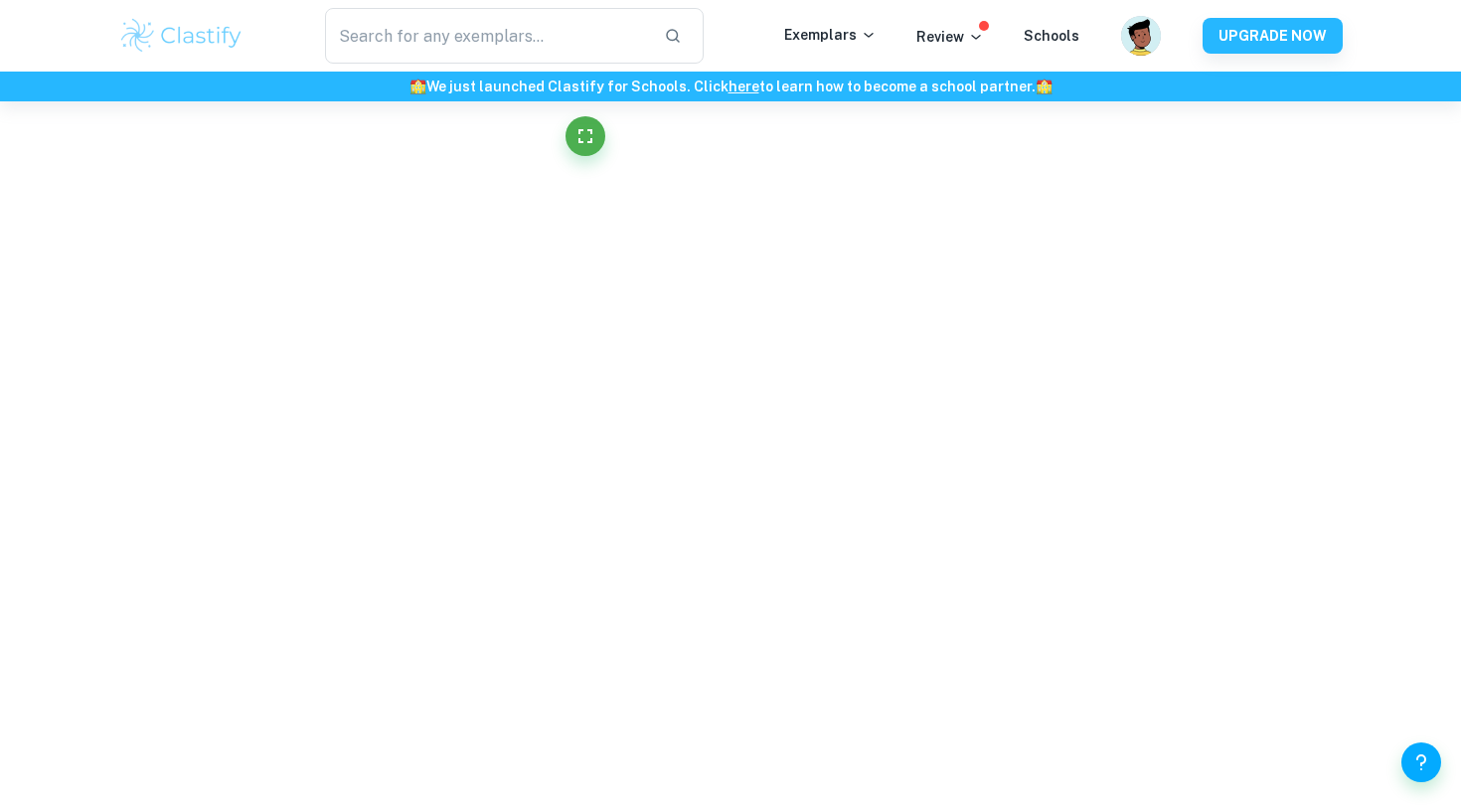 scroll, scrollTop: 1735, scrollLeft: 0, axis: vertical 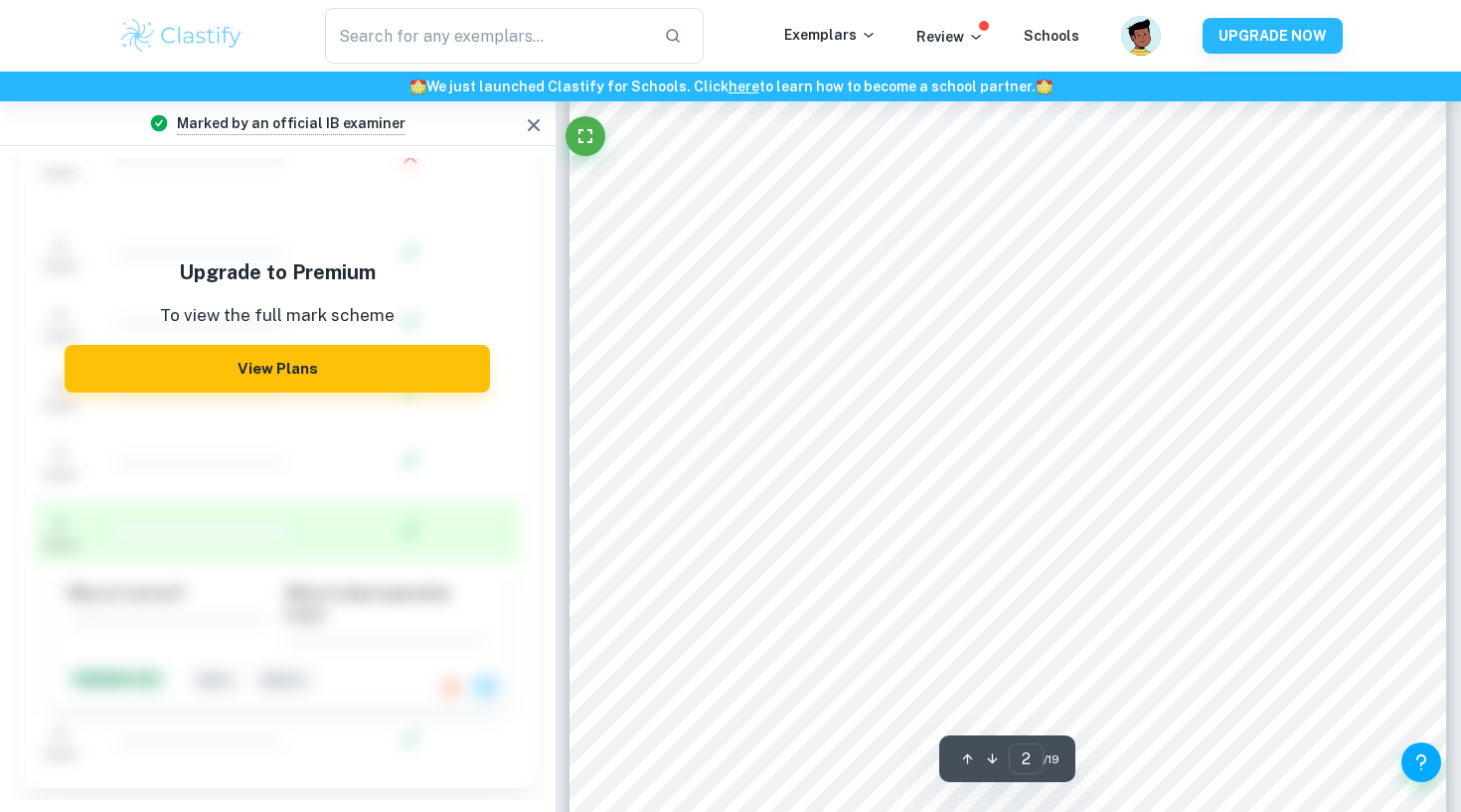 click 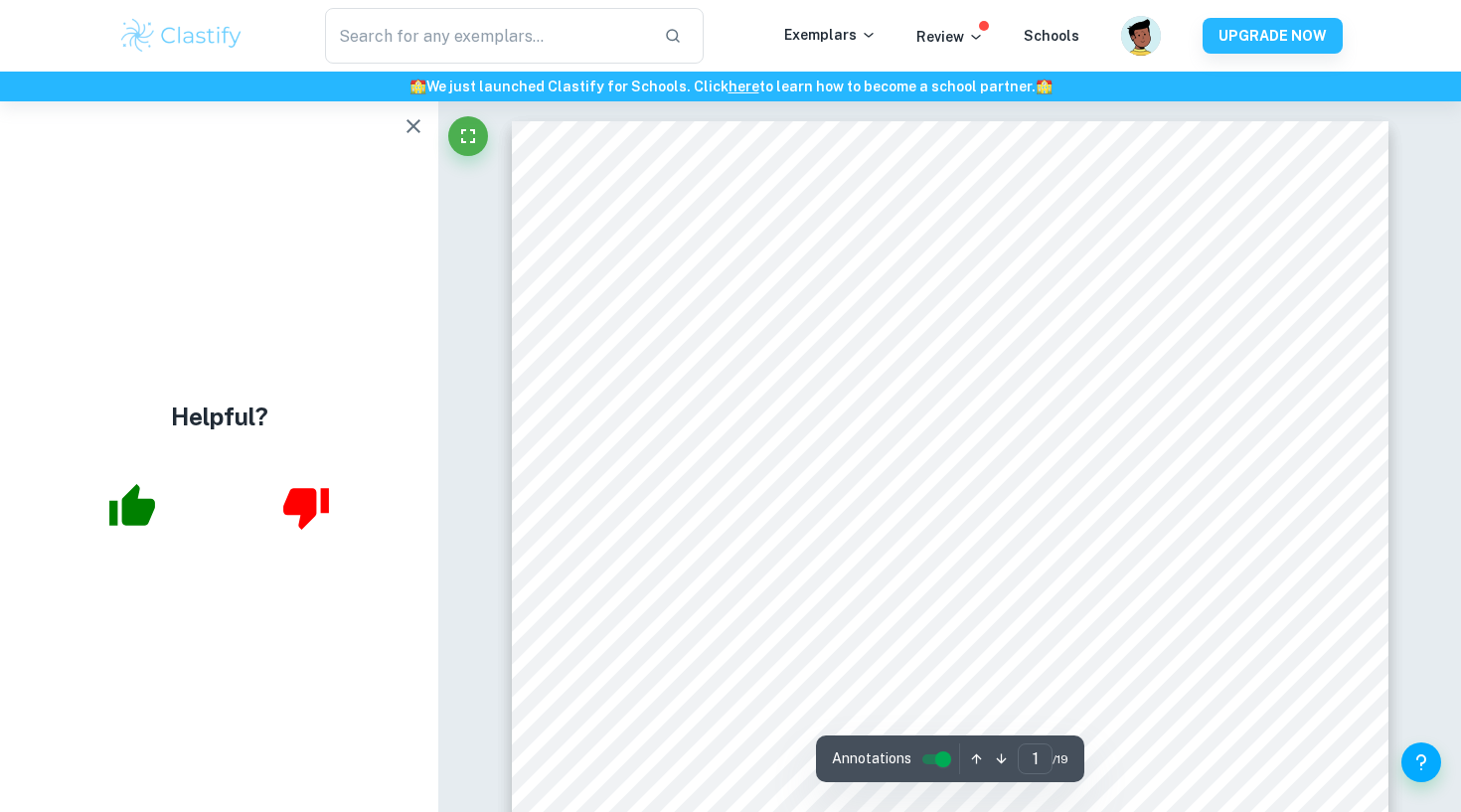 scroll, scrollTop: 0, scrollLeft: 0, axis: both 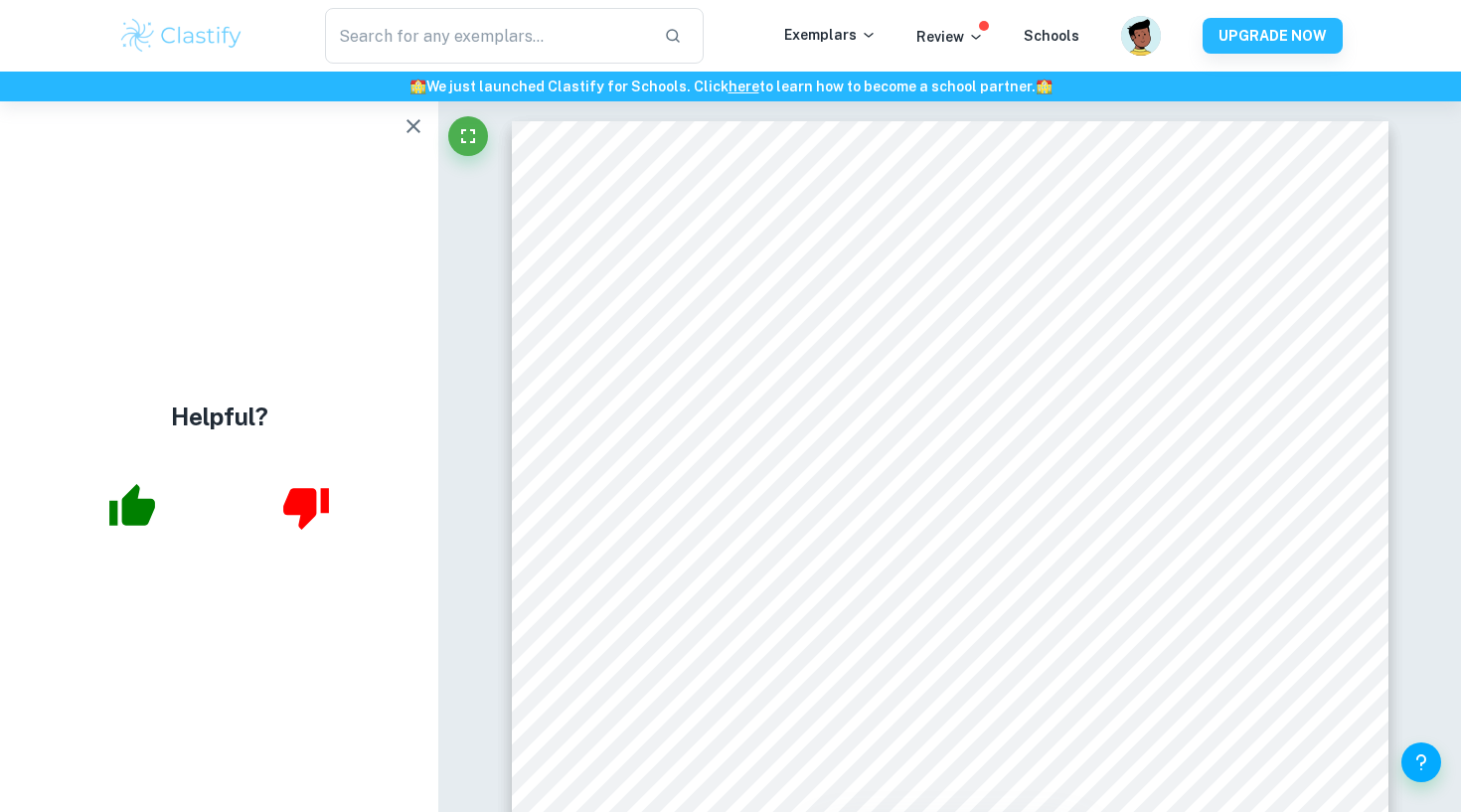 click 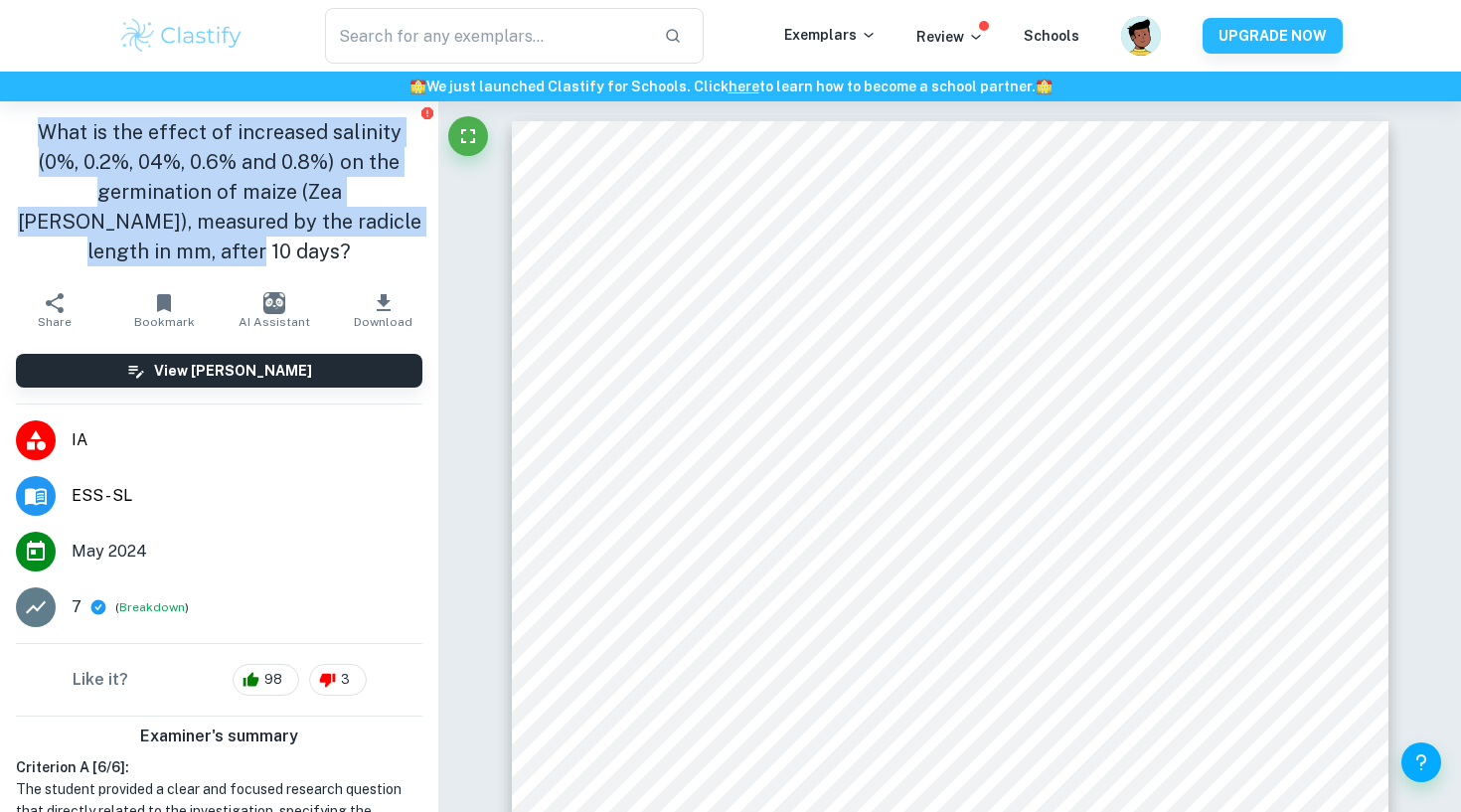drag, startPoint x: 25, startPoint y: 134, endPoint x: 414, endPoint y: 225, distance: 399.50219 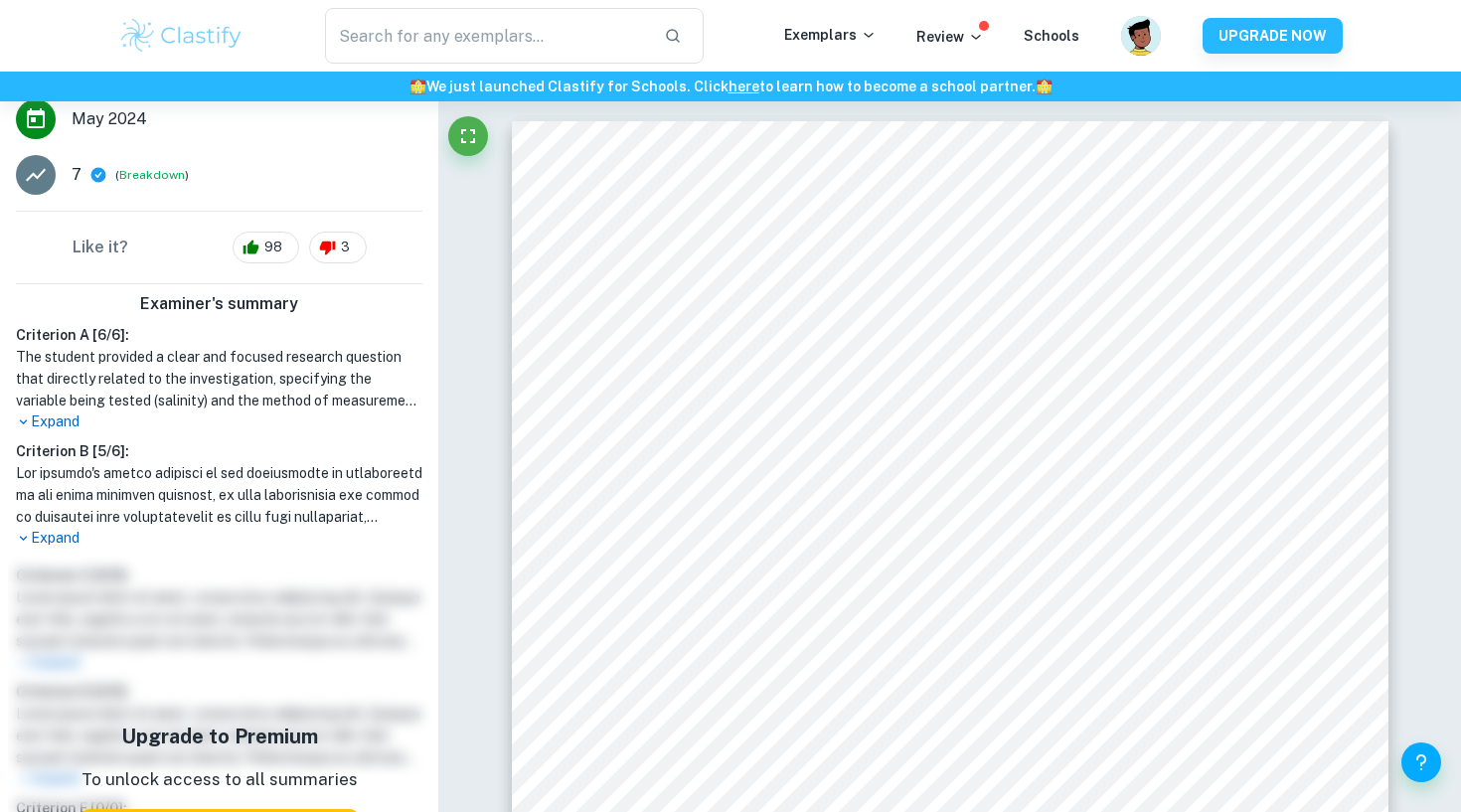 scroll, scrollTop: 427, scrollLeft: 0, axis: vertical 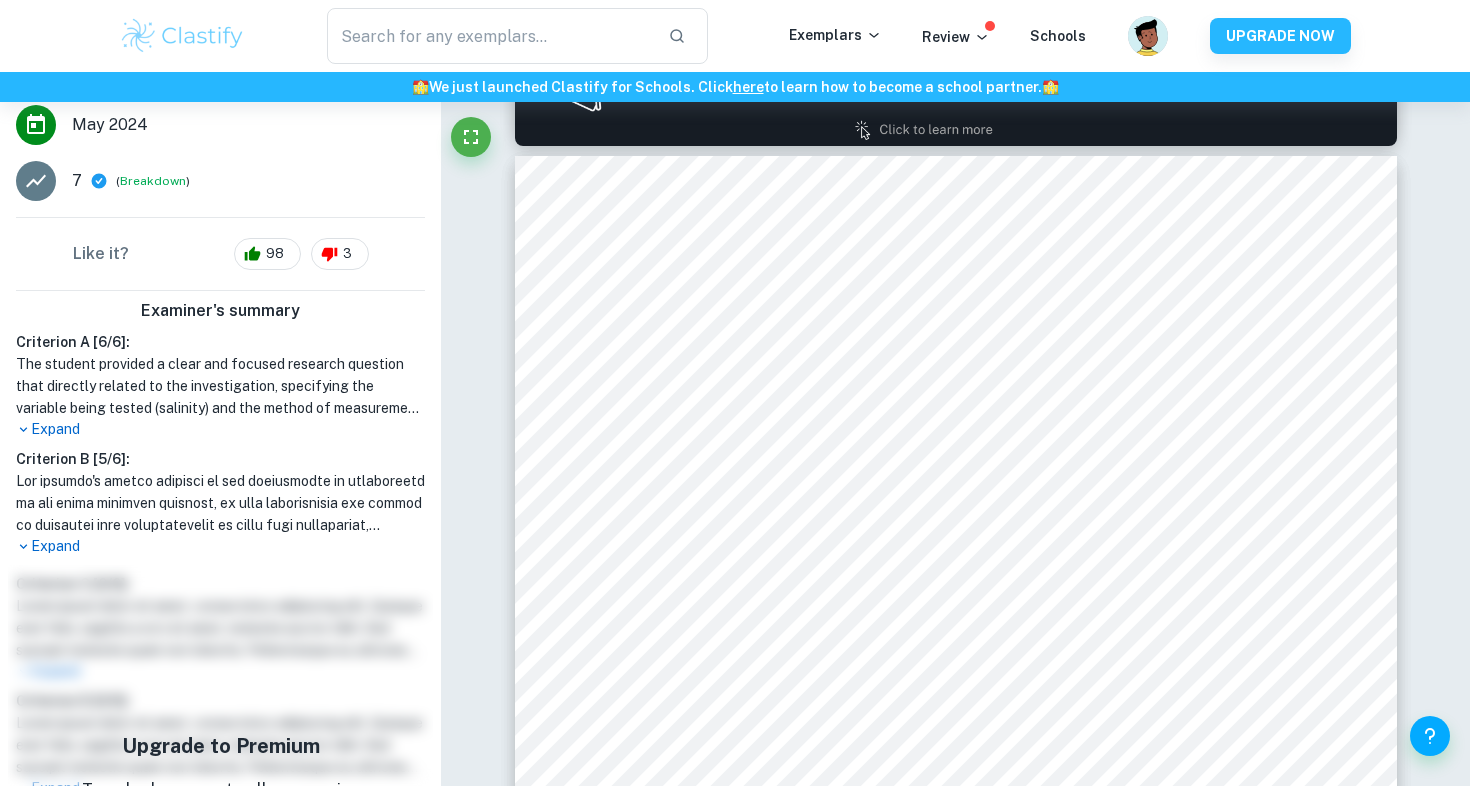 click on "Expand" at bounding box center [220, 429] 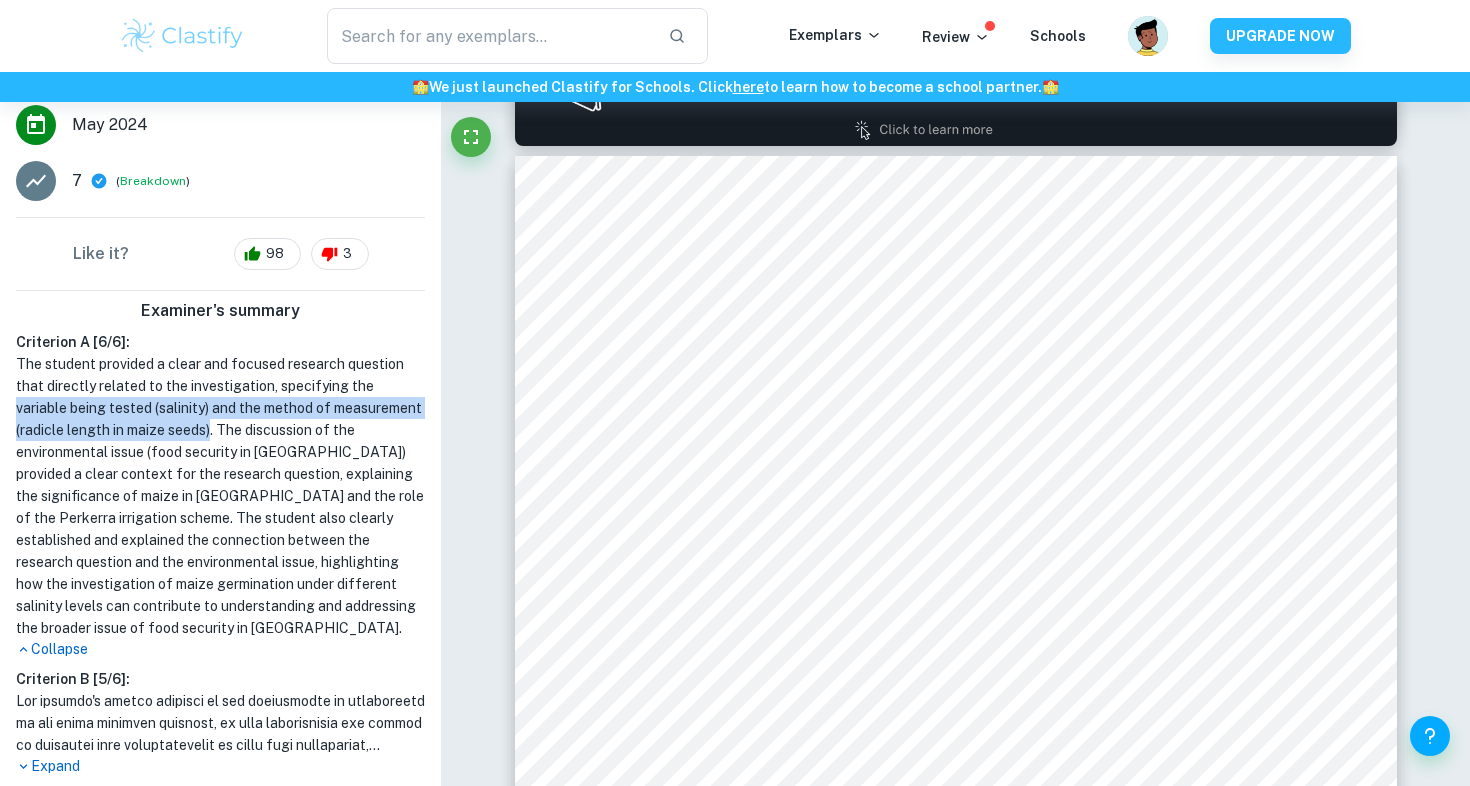 drag, startPoint x: 14, startPoint y: 380, endPoint x: 305, endPoint y: 402, distance: 291.83044 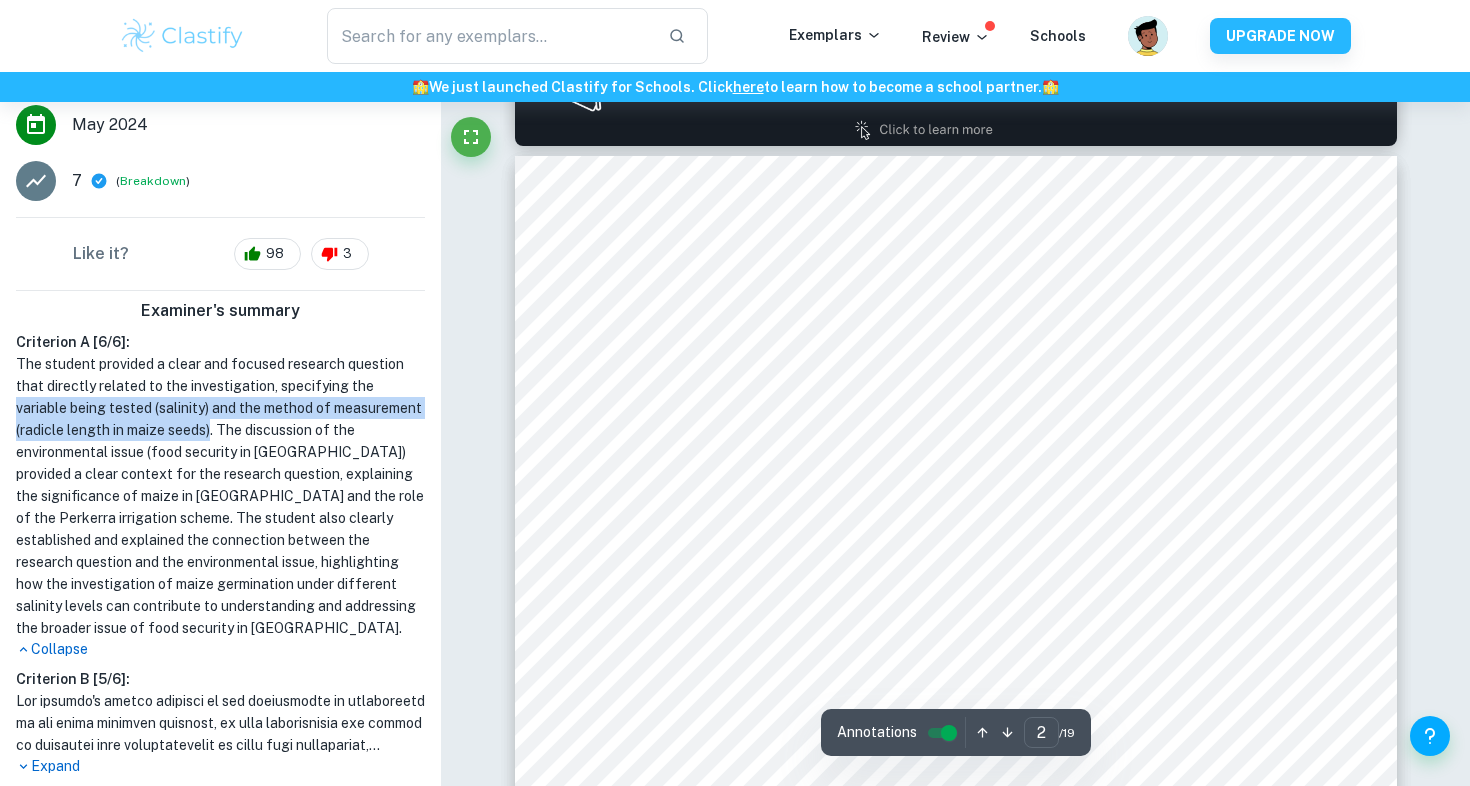 copy on "variable being tested (salinity) and the method of measurement (radicle length in maize seeds)" 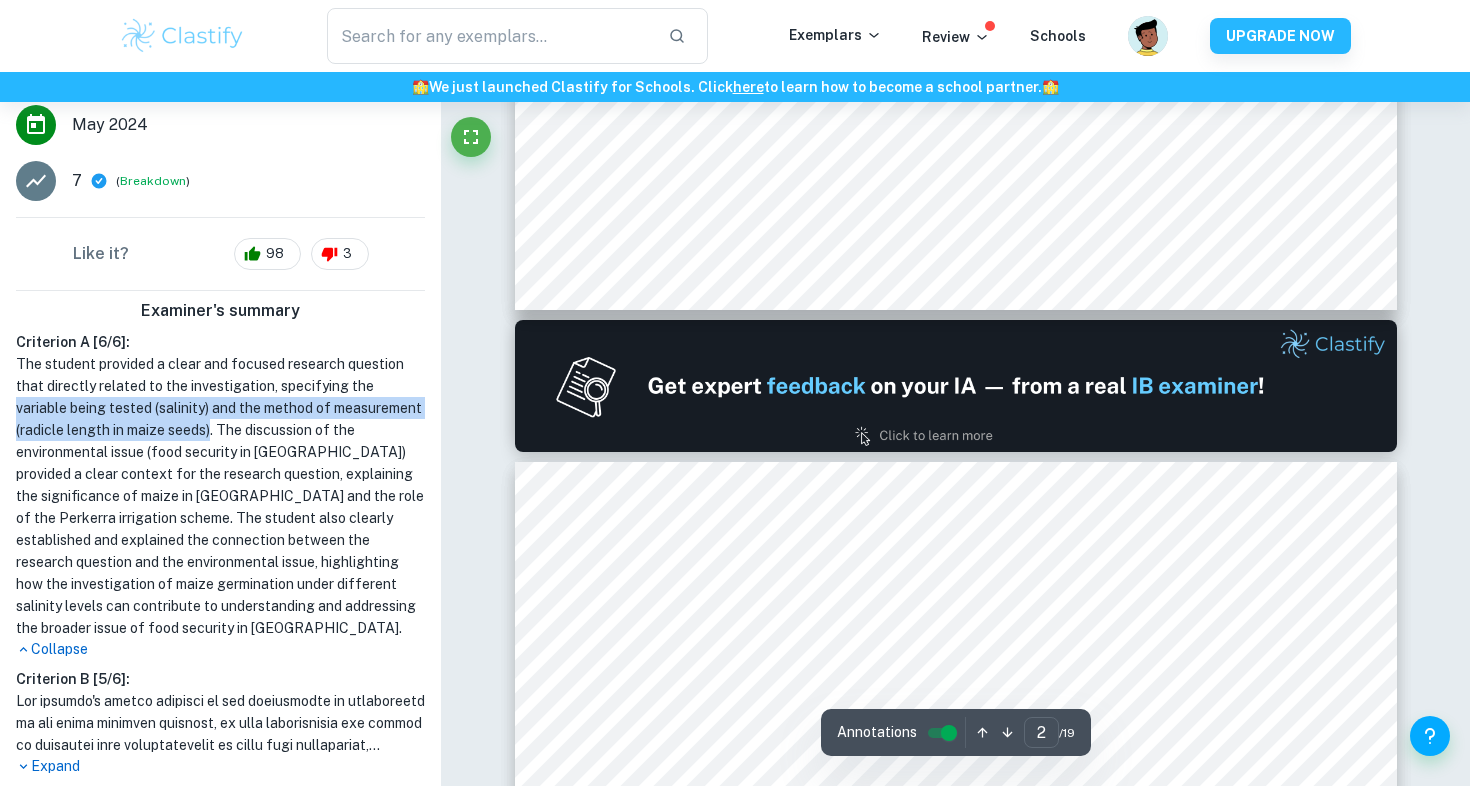 type on "1" 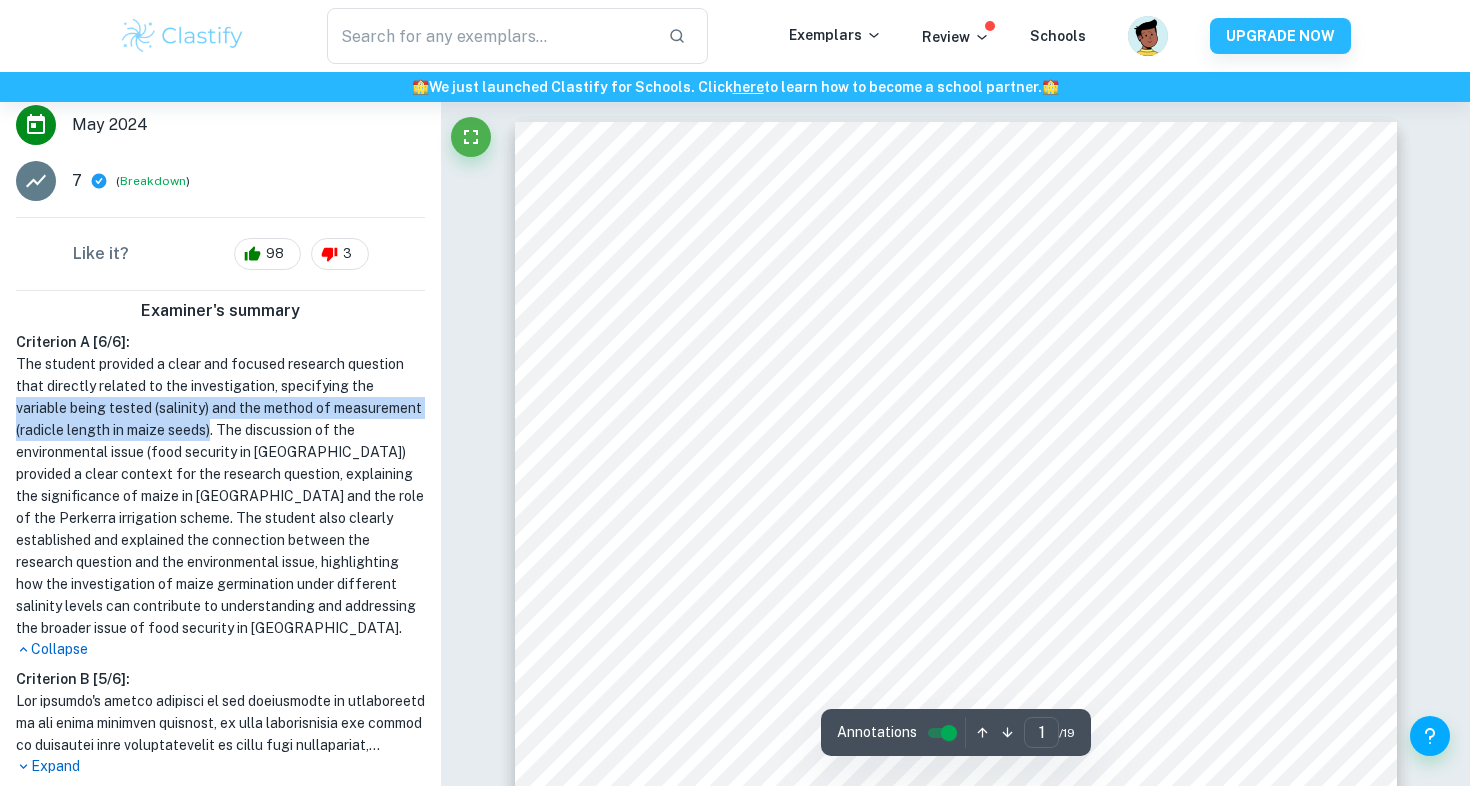 scroll, scrollTop: 0, scrollLeft: 0, axis: both 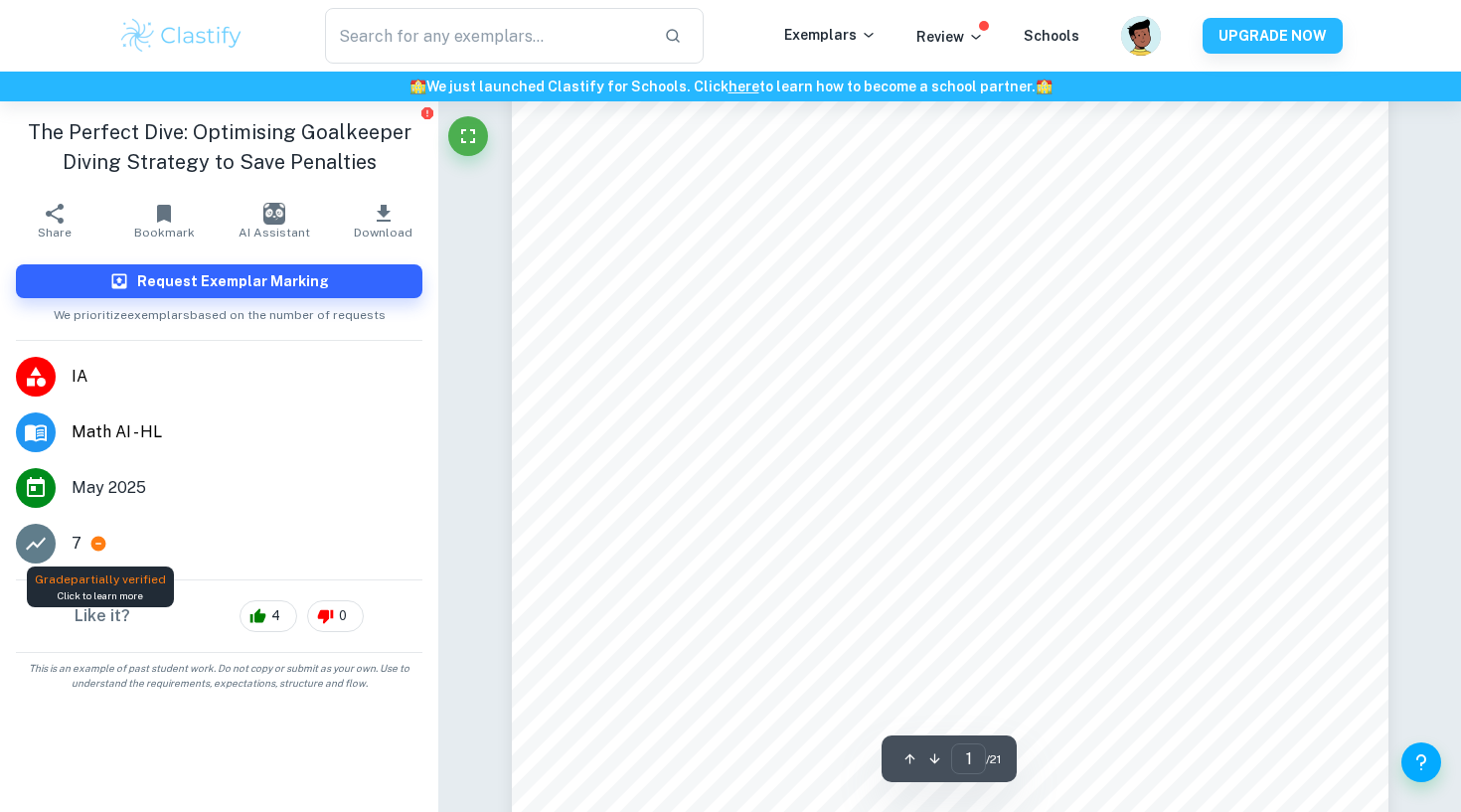 click 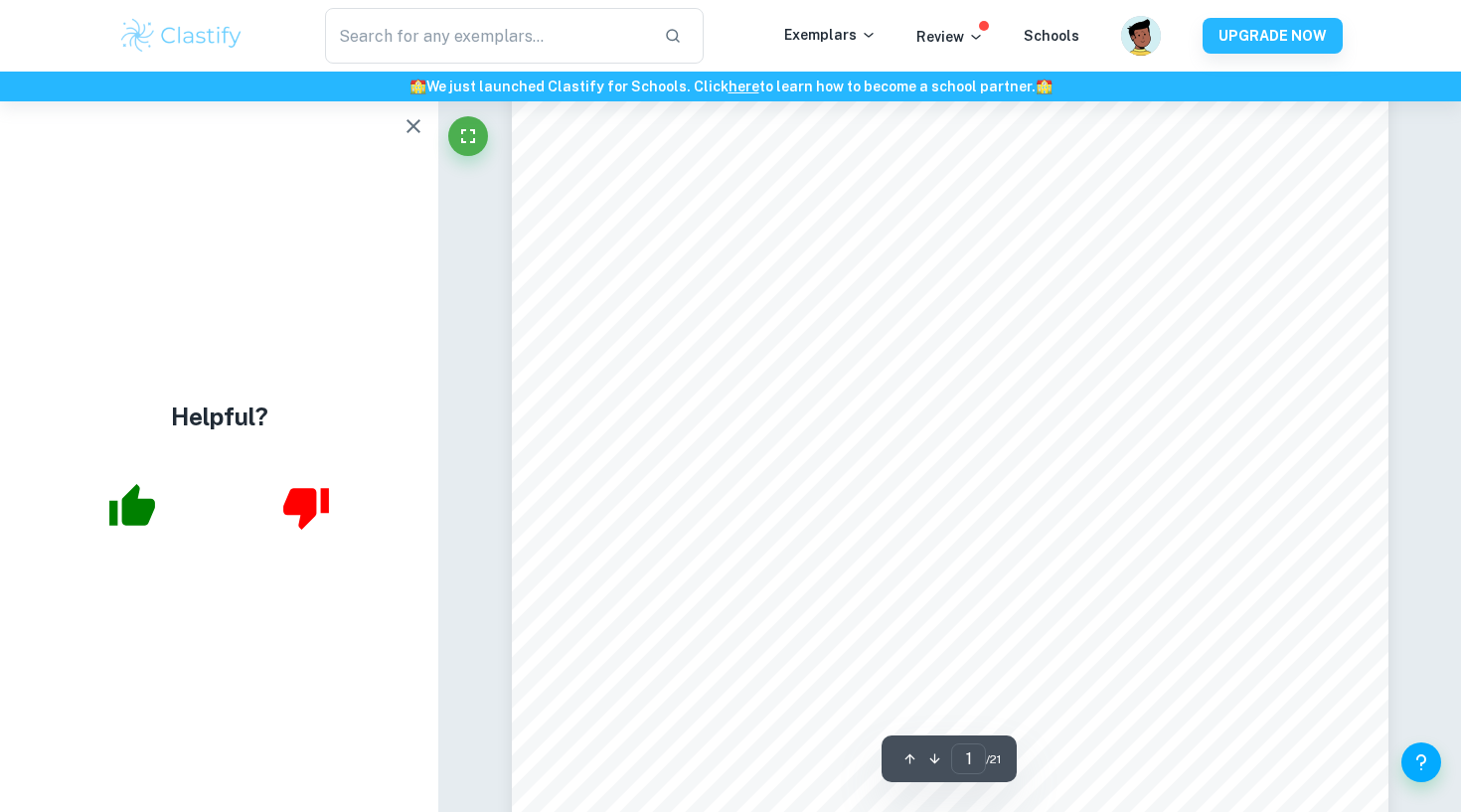 click 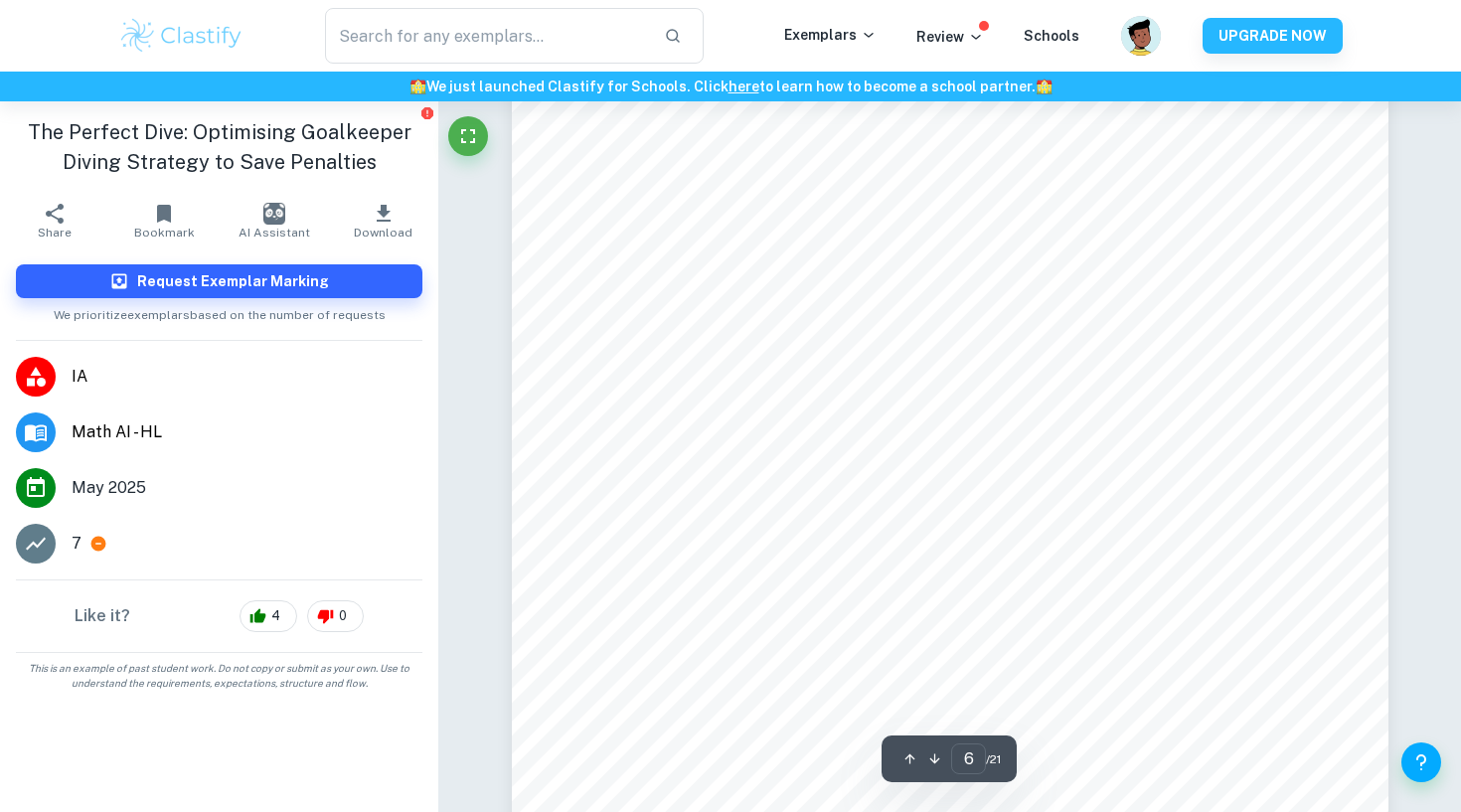 scroll, scrollTop: 6830, scrollLeft: 0, axis: vertical 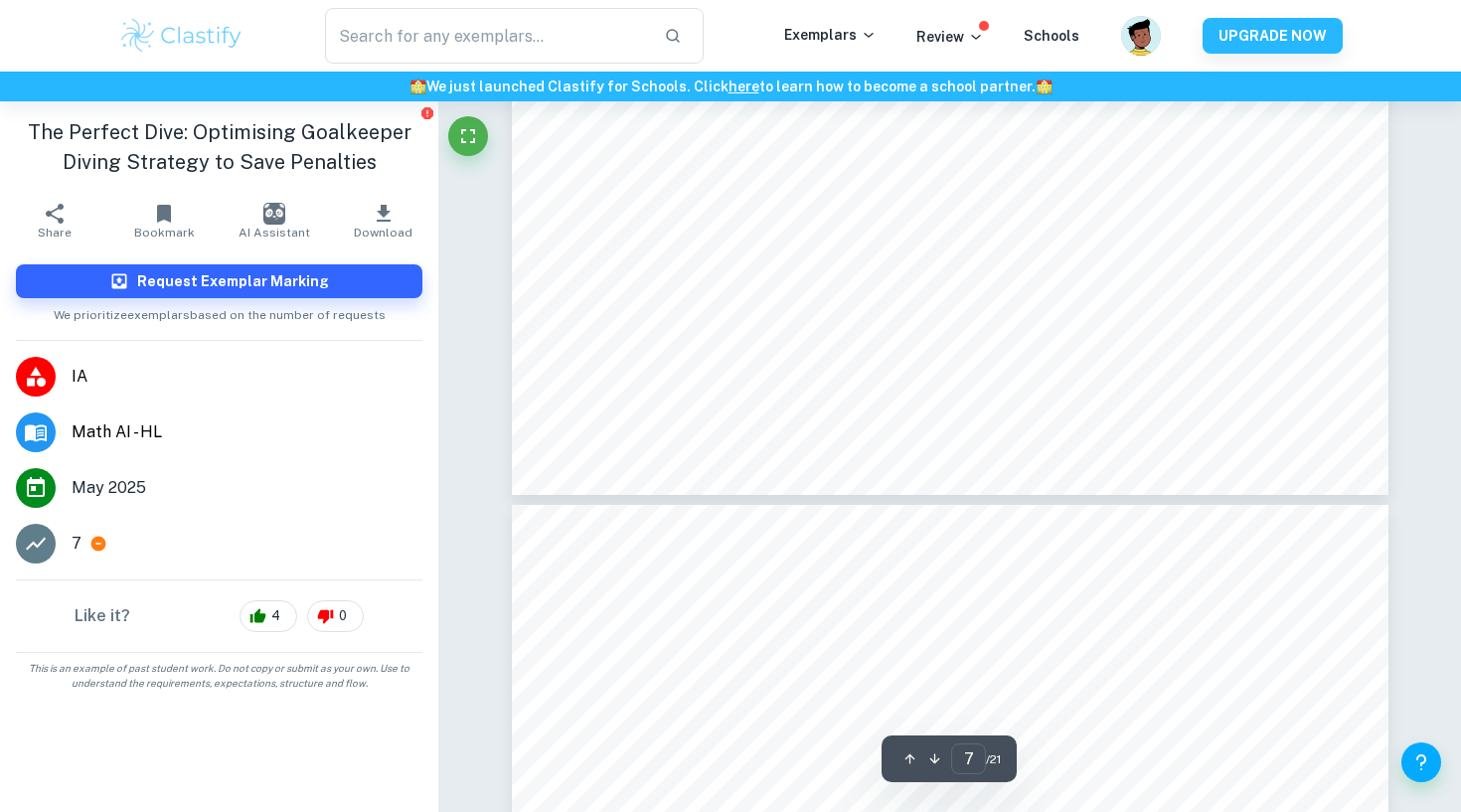 type on "8" 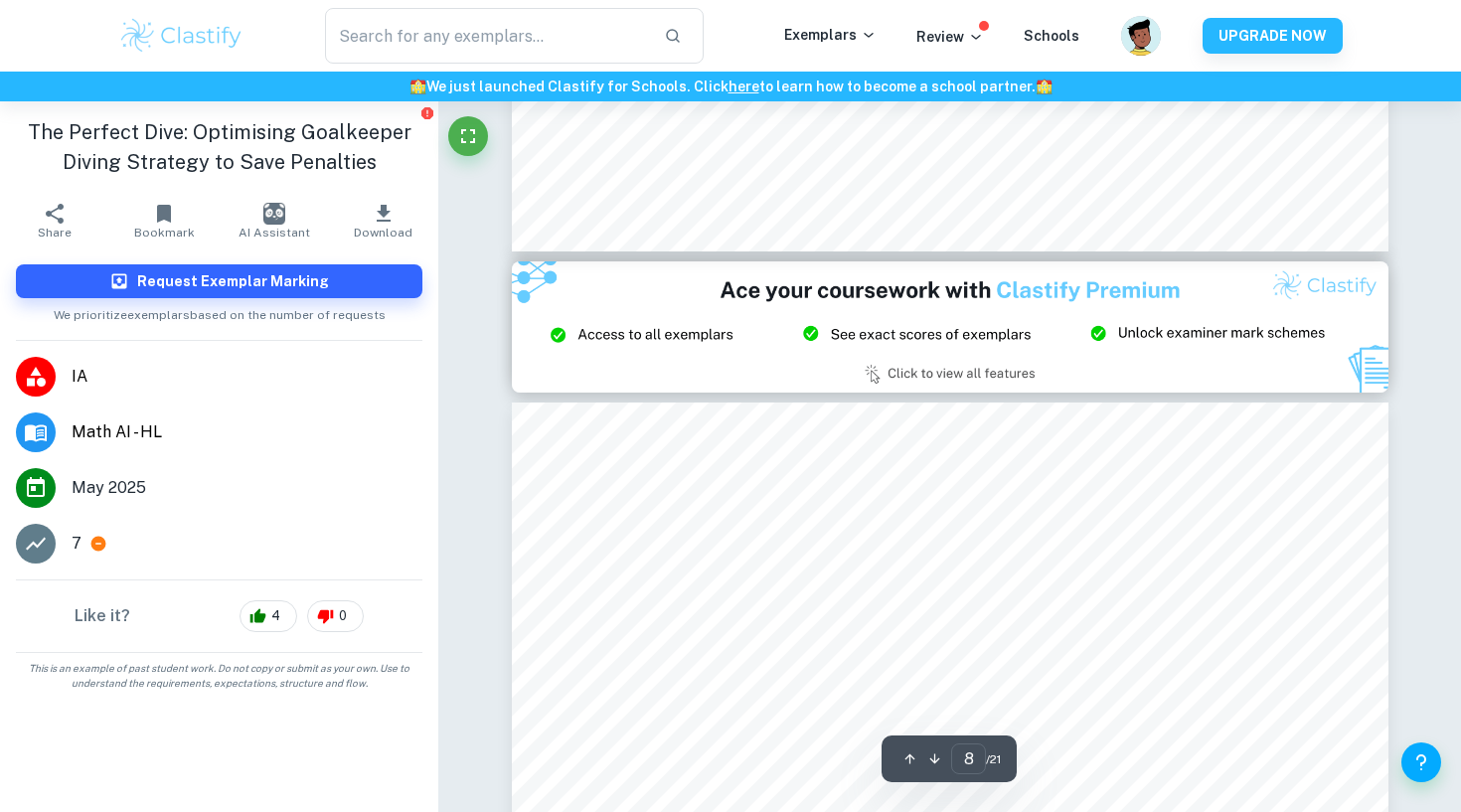 scroll, scrollTop: 9041, scrollLeft: 0, axis: vertical 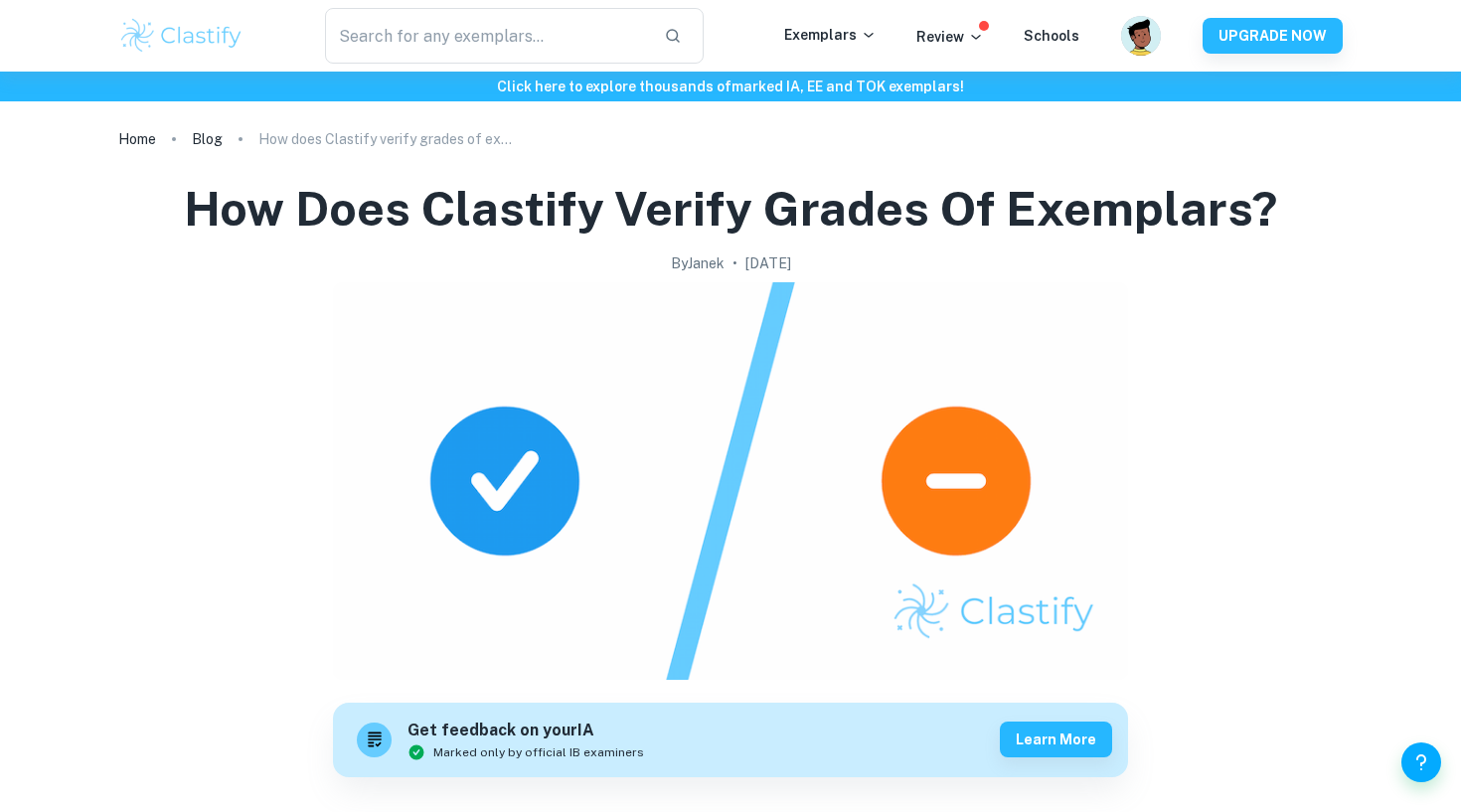 click at bounding box center [730, 481] 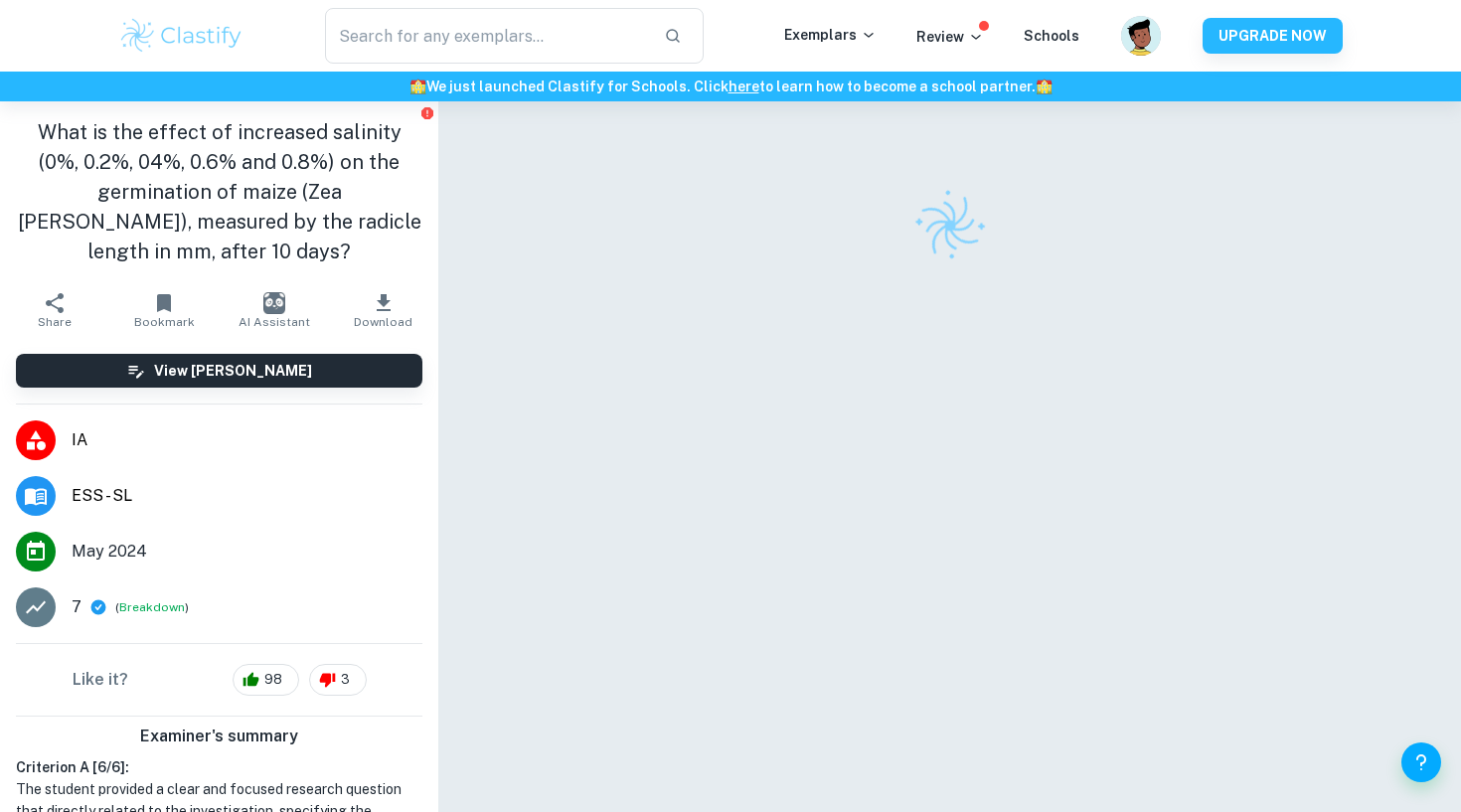 scroll, scrollTop: 0, scrollLeft: 0, axis: both 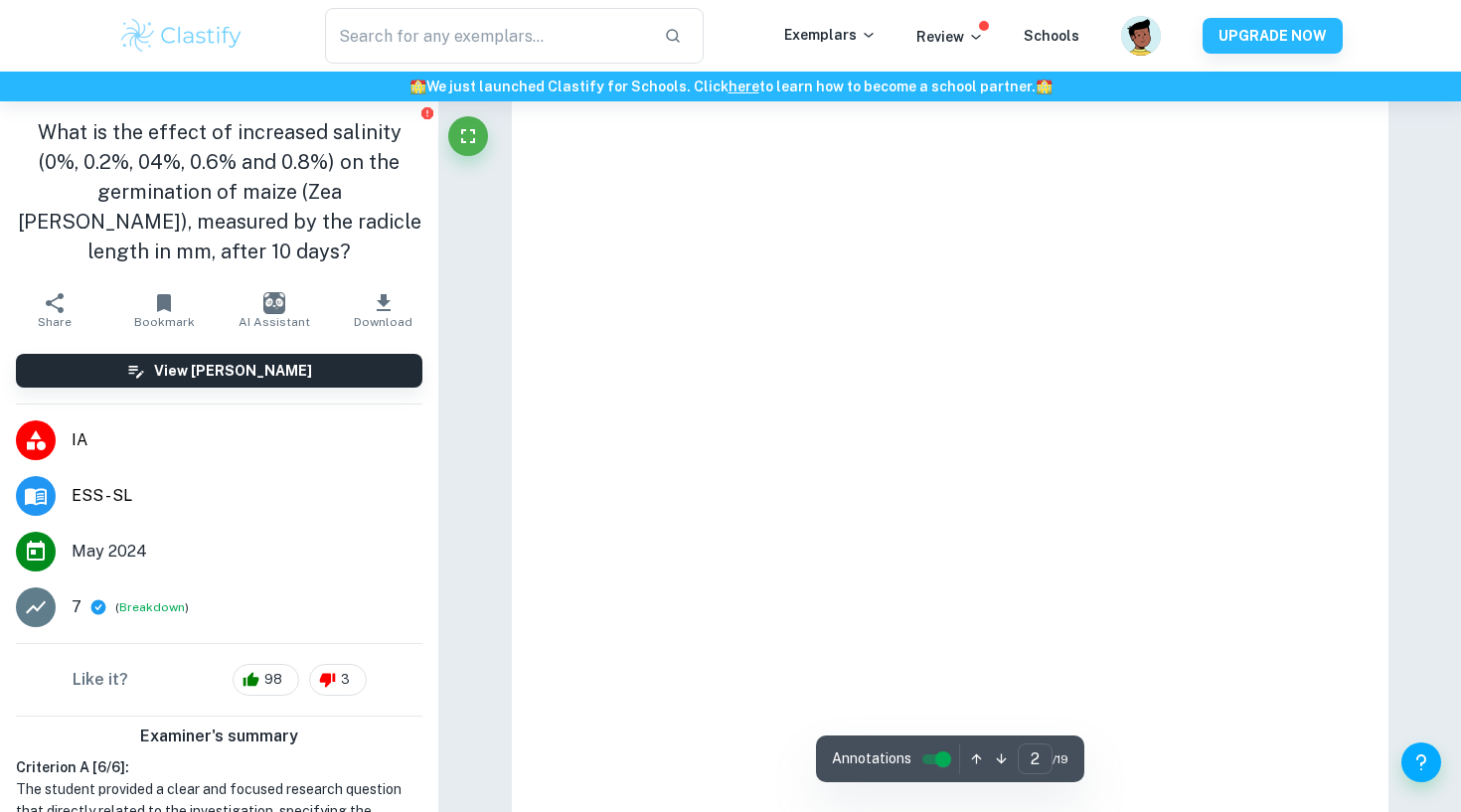 type on "1" 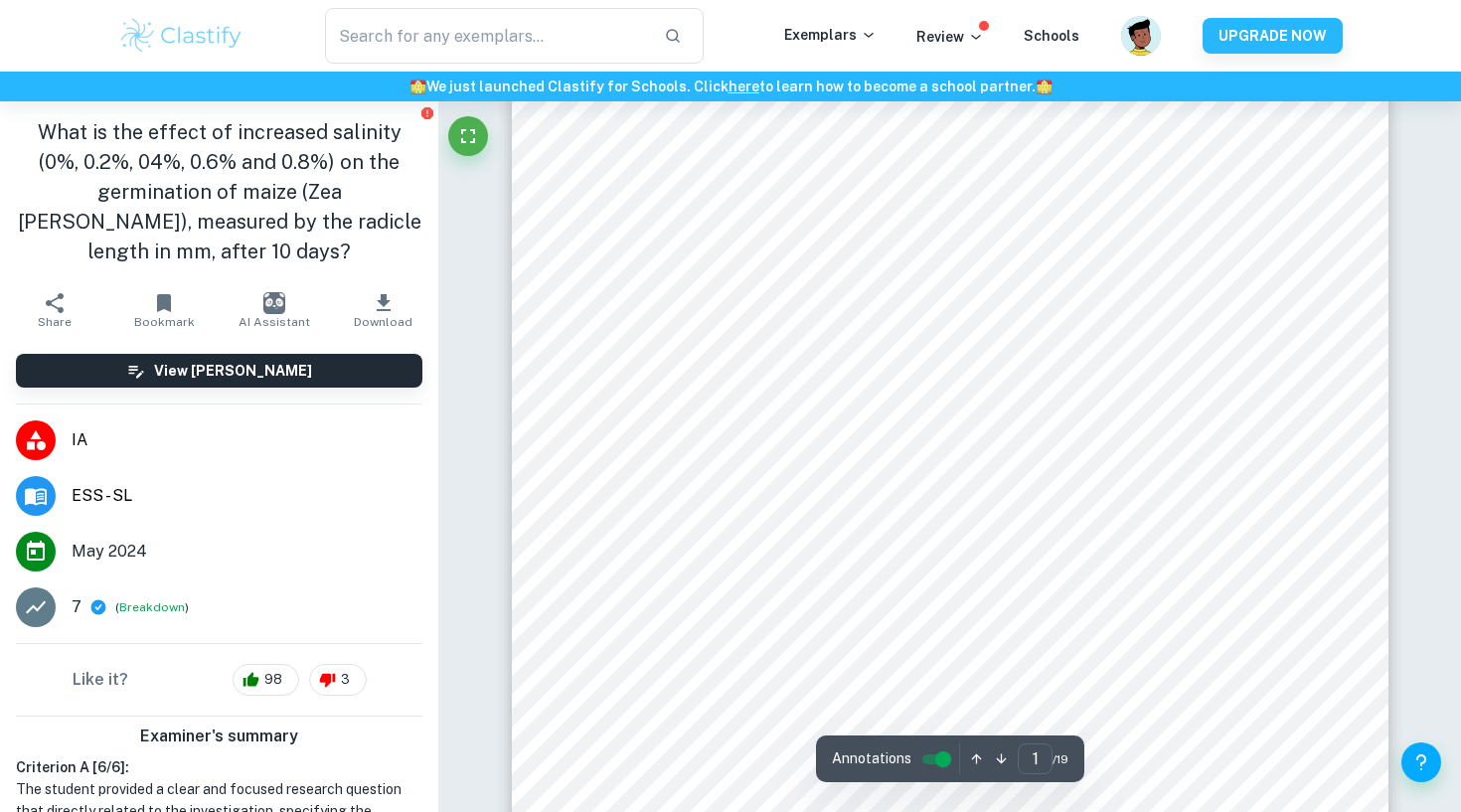 scroll, scrollTop: 0, scrollLeft: 0, axis: both 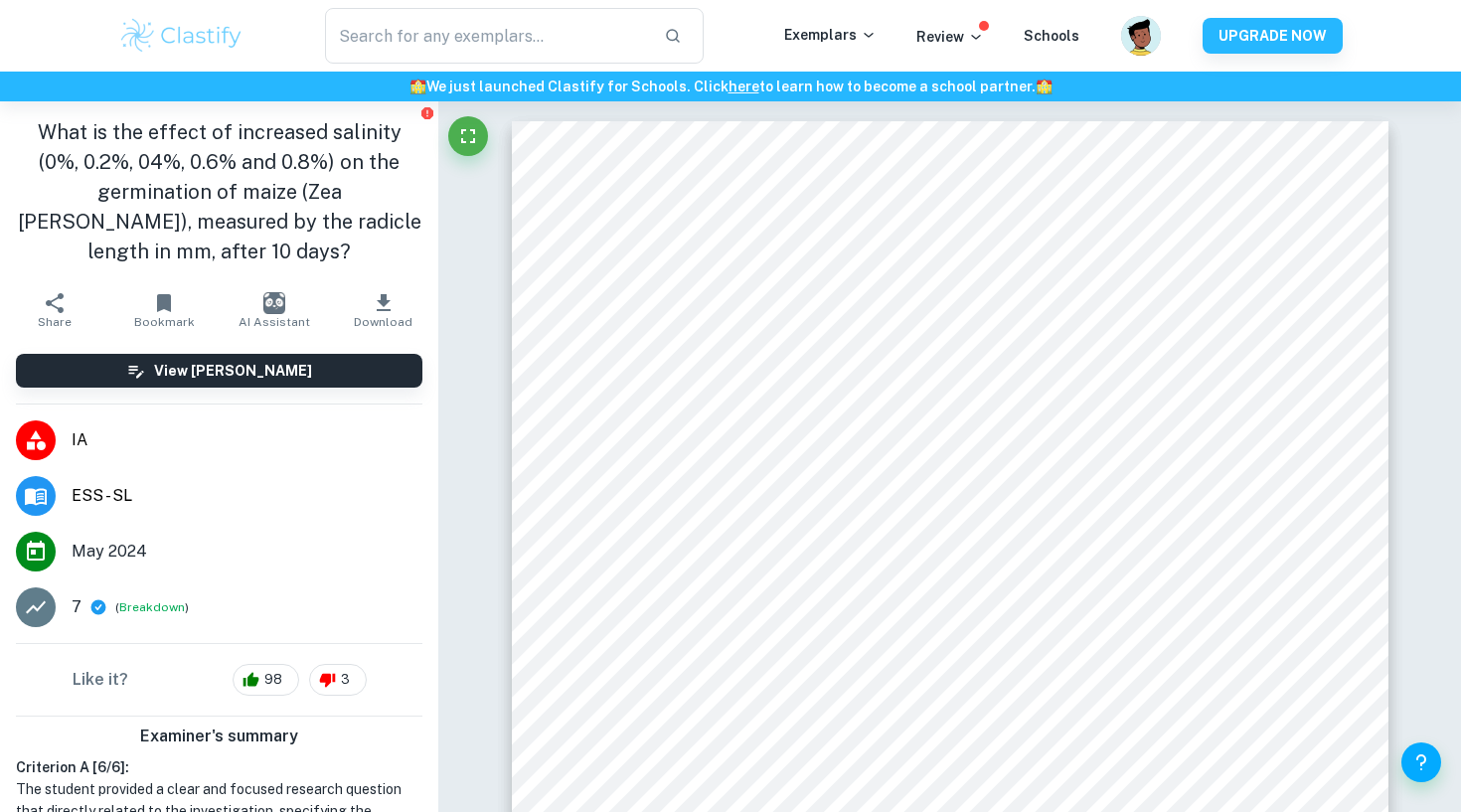 click at bounding box center (181, 36) 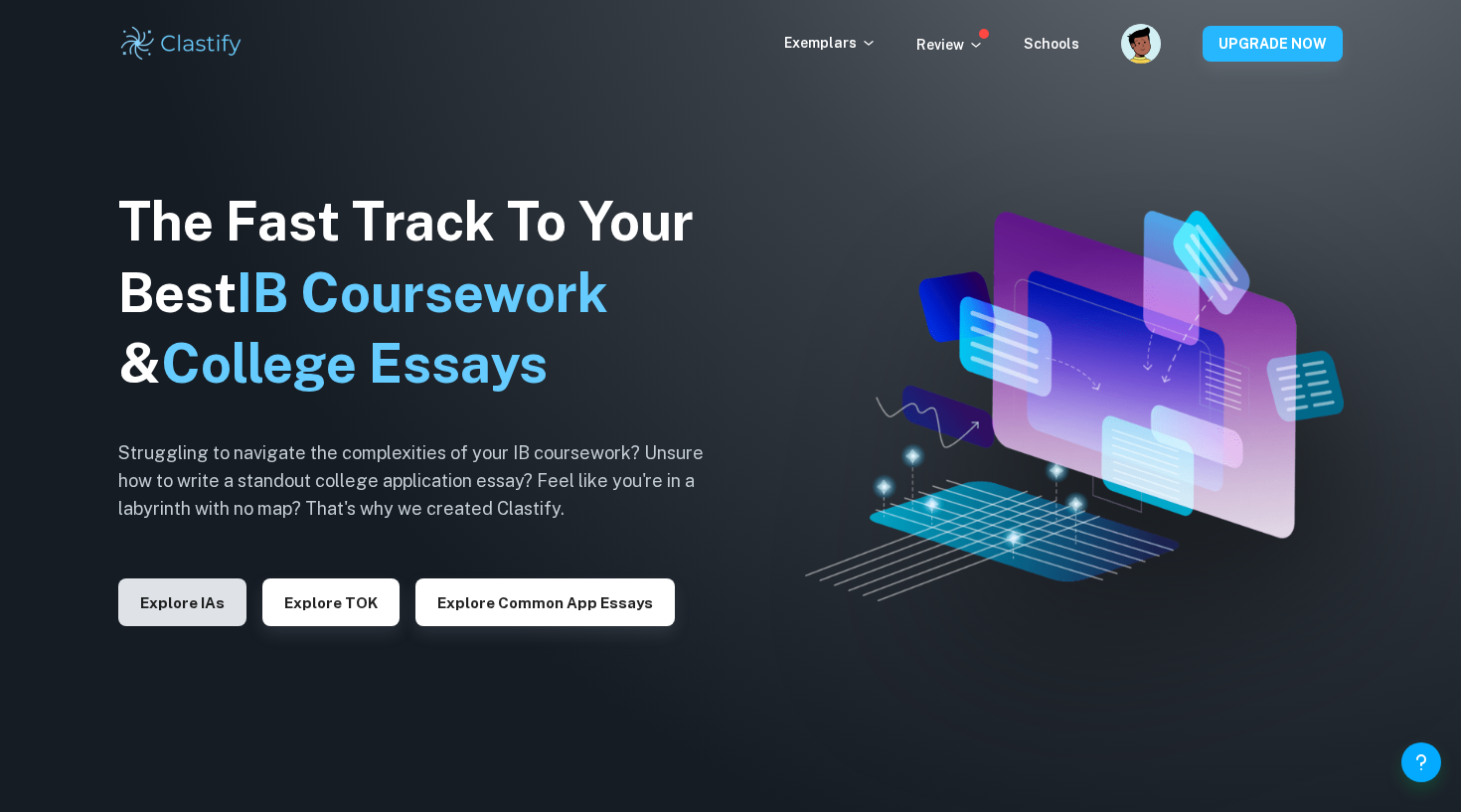 click on "Explore IAs" at bounding box center [182, 602] 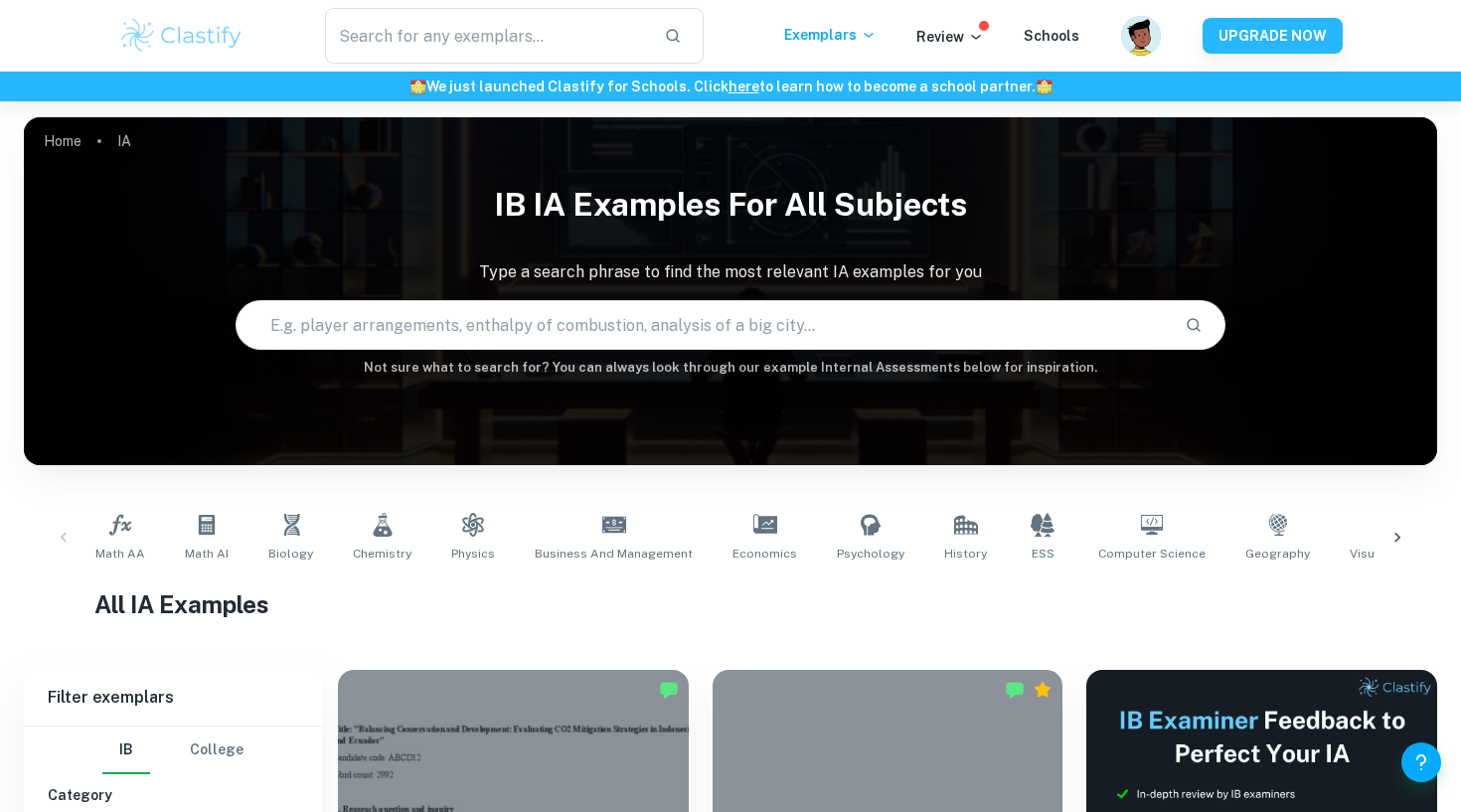 click 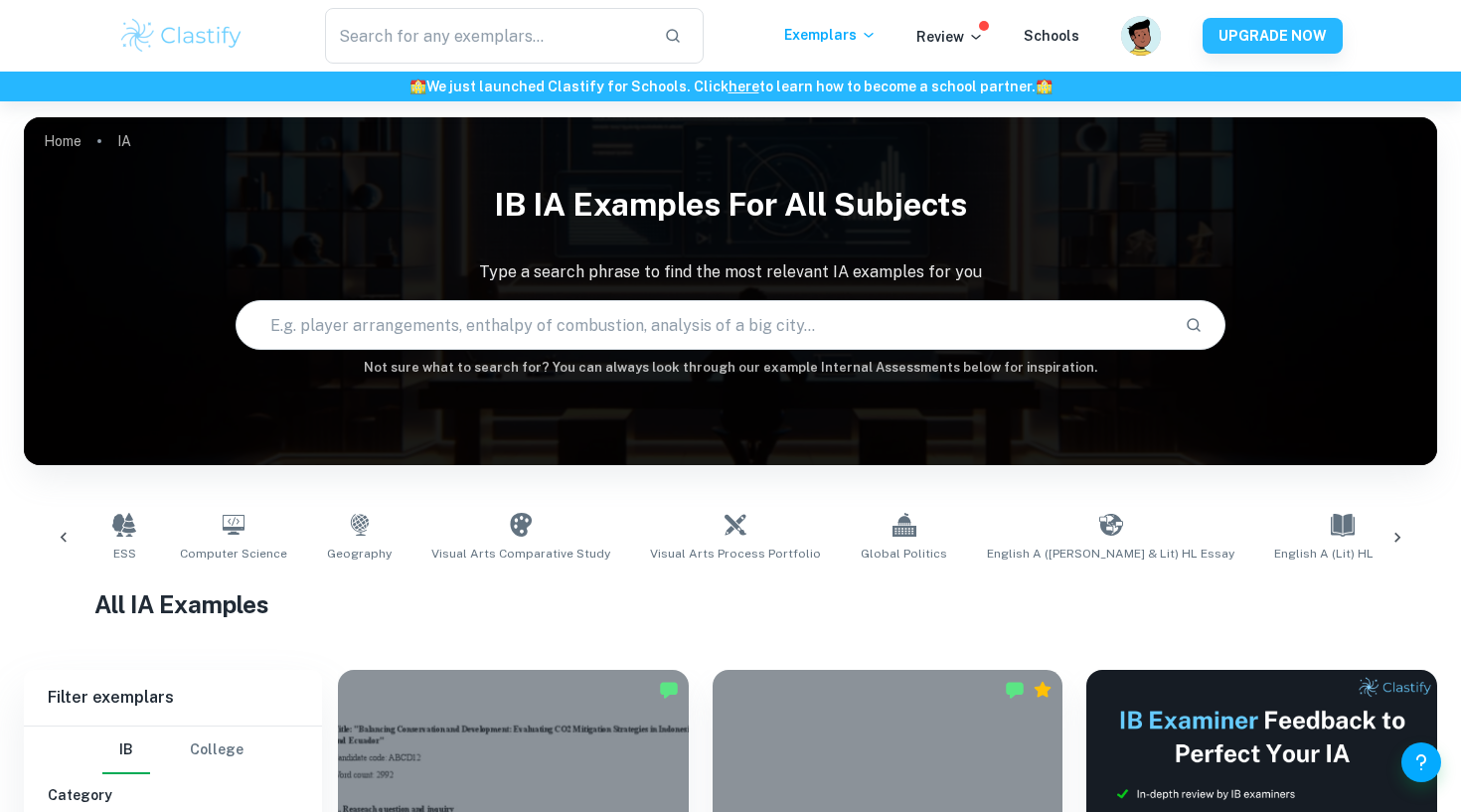 scroll, scrollTop: 0, scrollLeft: 1117, axis: horizontal 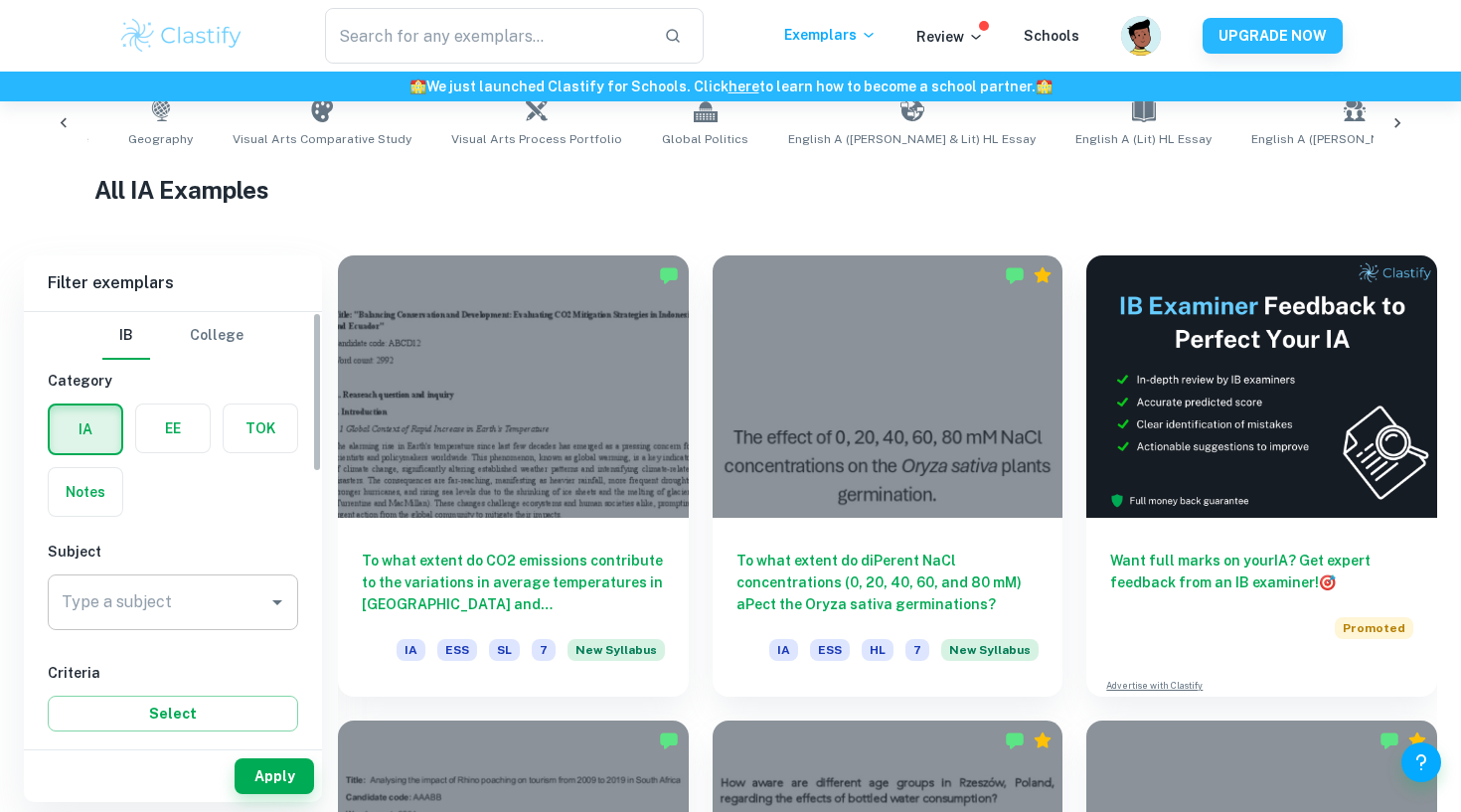 click on "Type a subject" at bounding box center (158, 602) 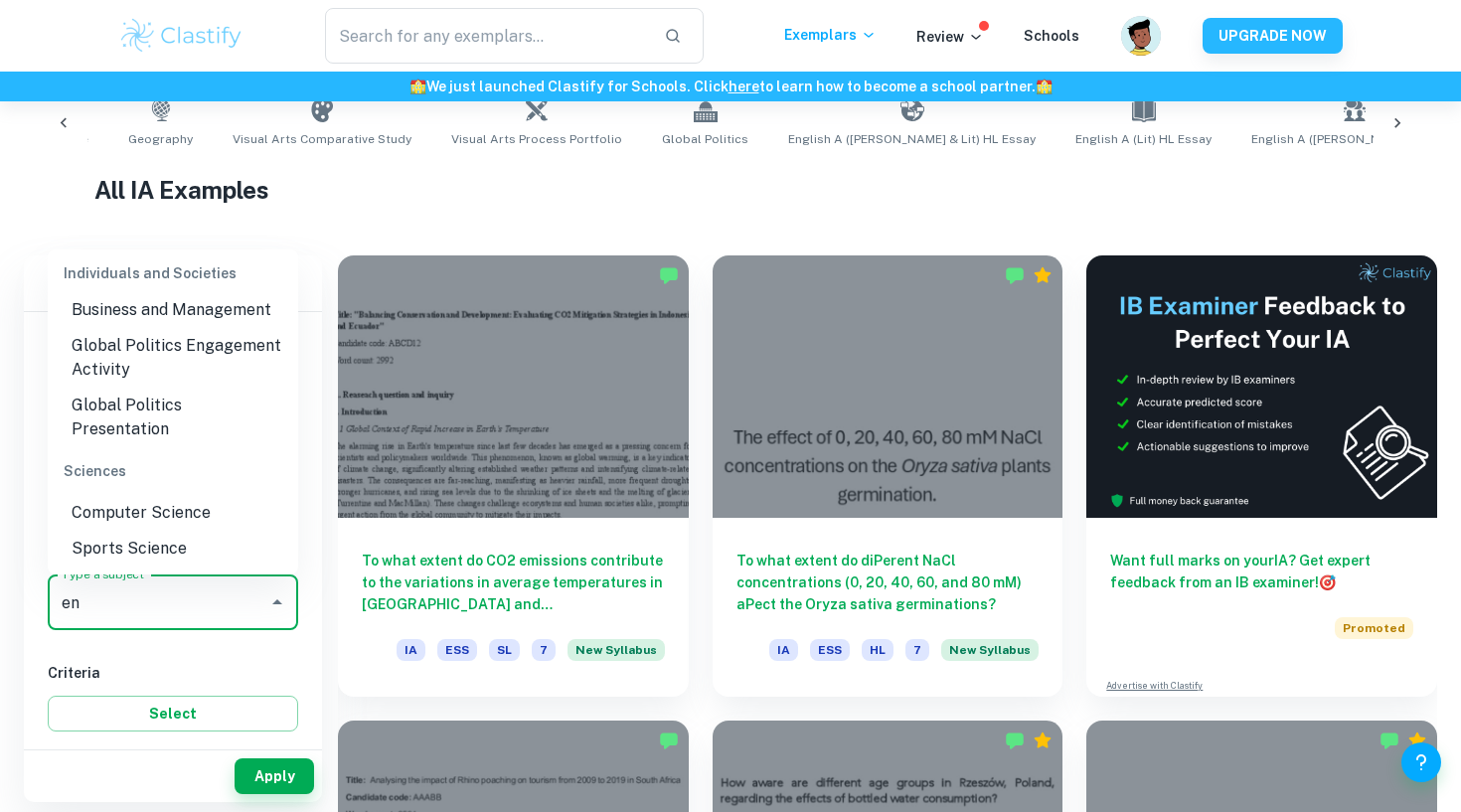 scroll, scrollTop: 0, scrollLeft: 0, axis: both 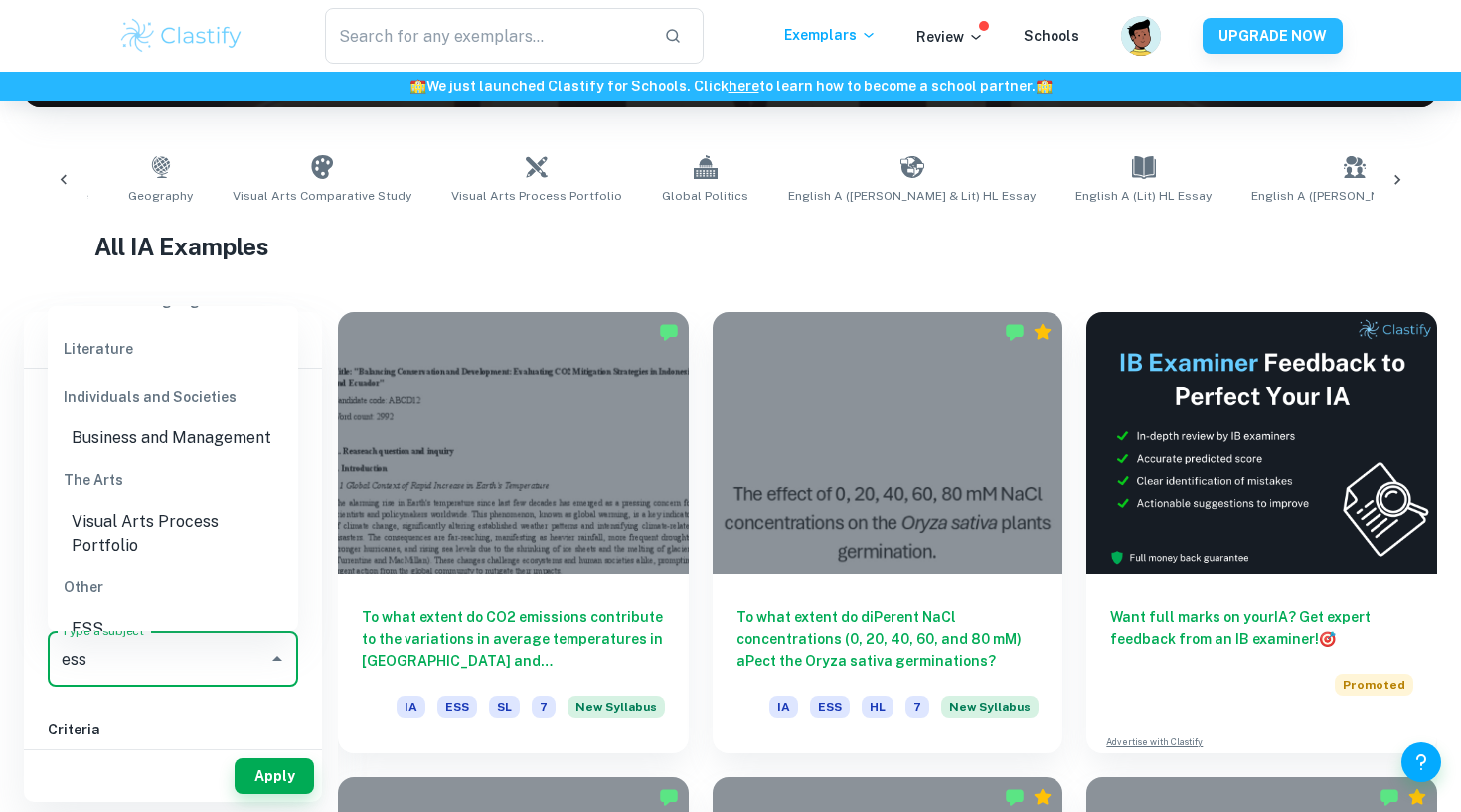click on "ESS" at bounding box center [173, 629] 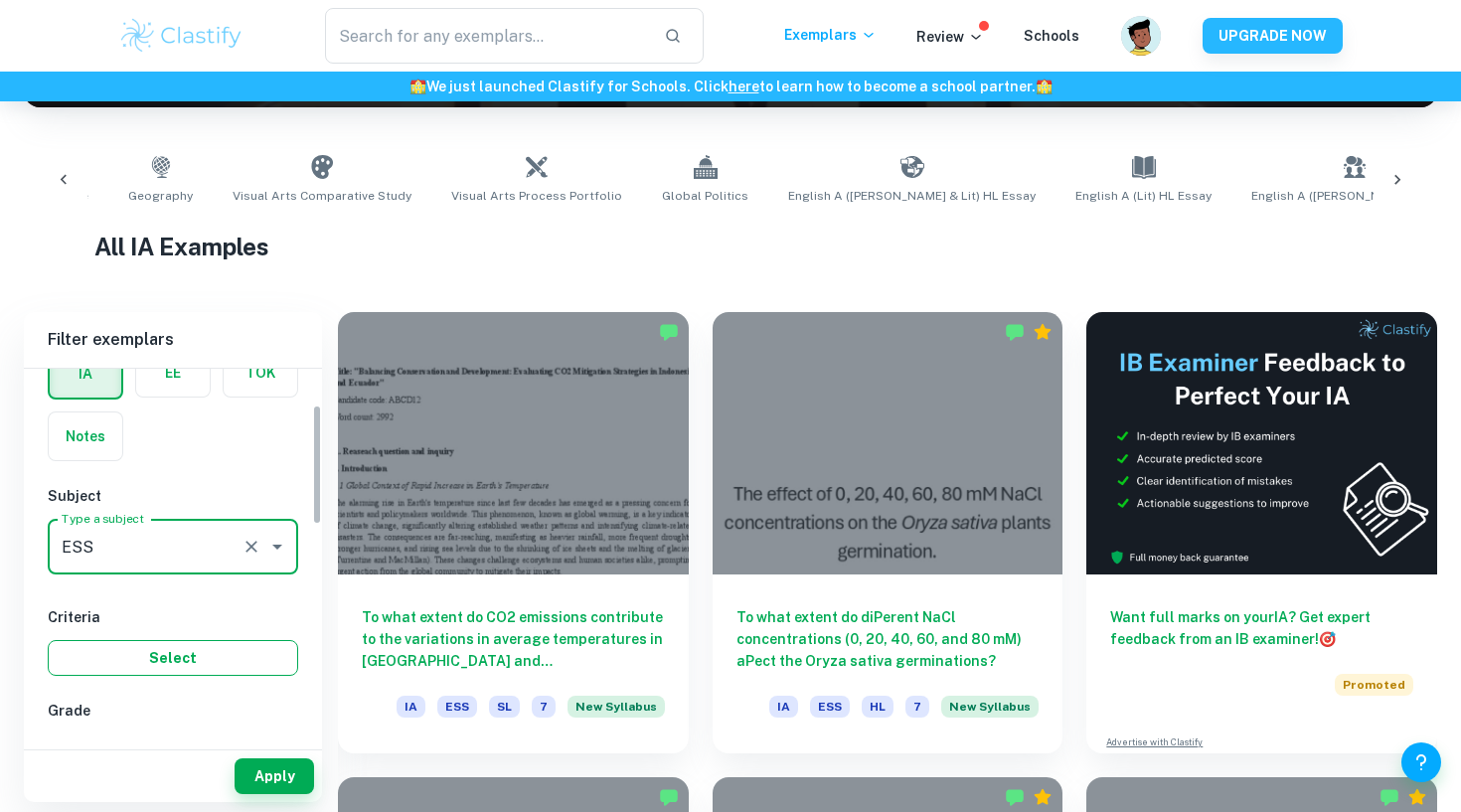 scroll, scrollTop: 113, scrollLeft: 0, axis: vertical 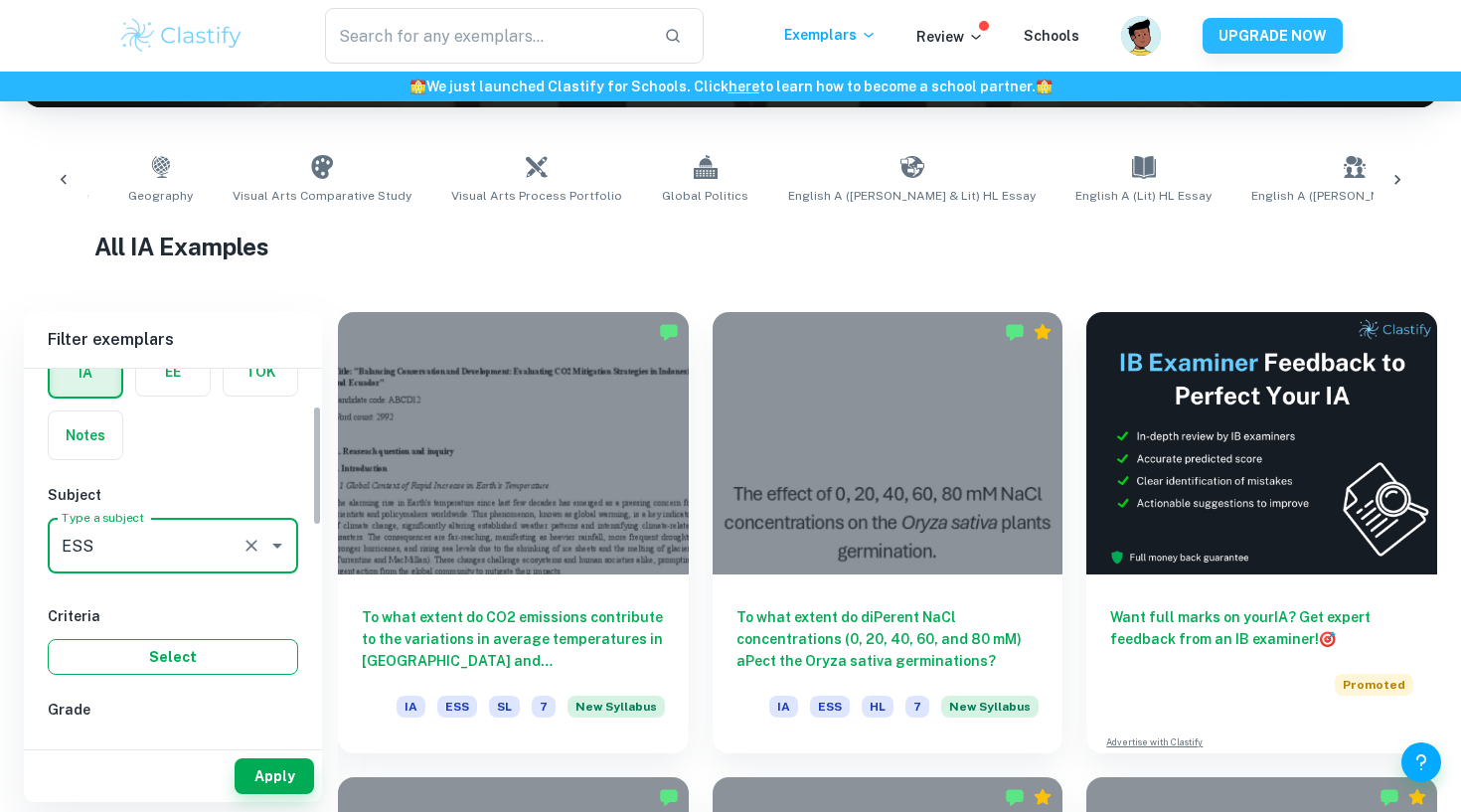 click on "Select" at bounding box center [173, 657] 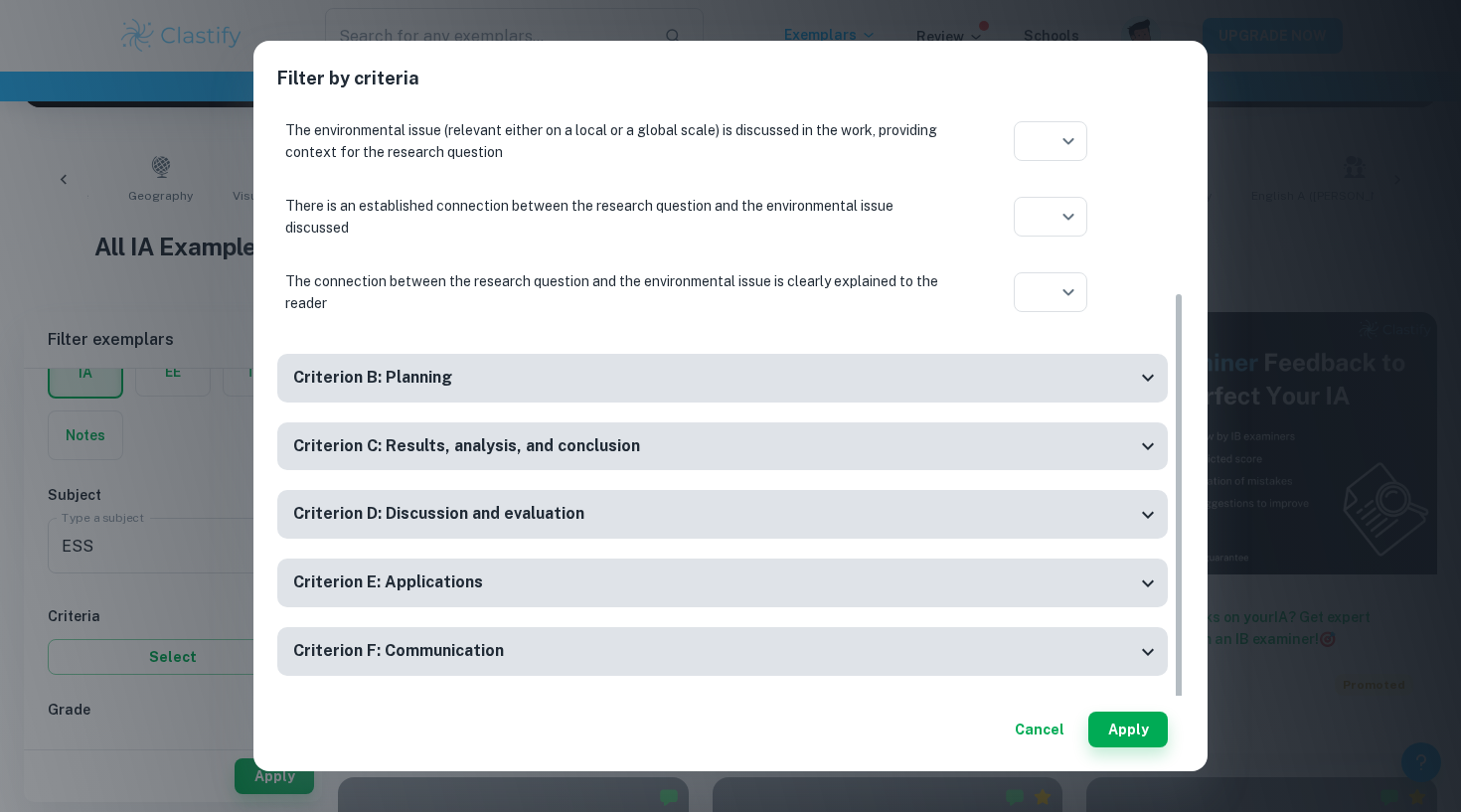 scroll, scrollTop: 245, scrollLeft: 0, axis: vertical 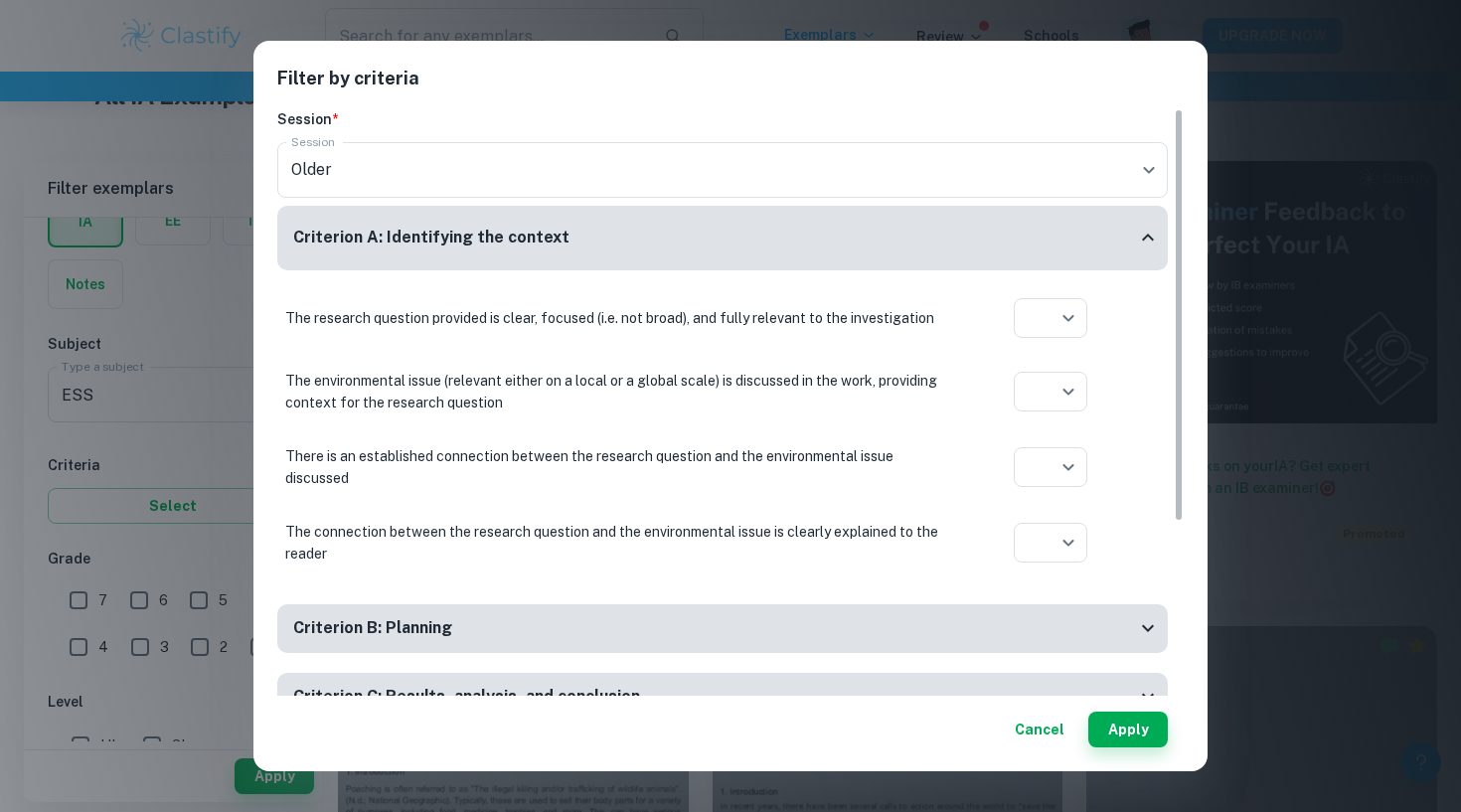 click on "Cancel" at bounding box center (1040, 730) 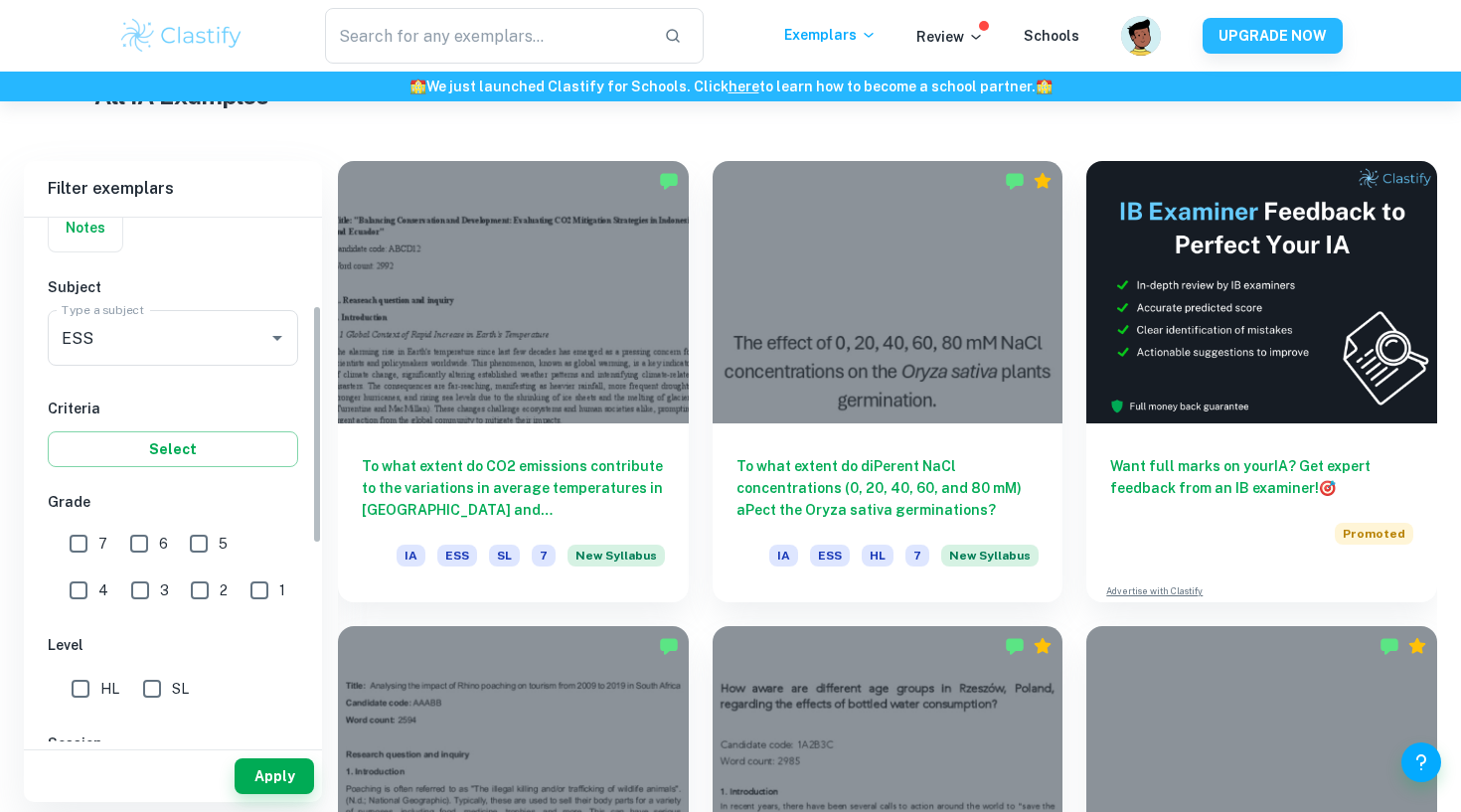 scroll, scrollTop: 193, scrollLeft: 0, axis: vertical 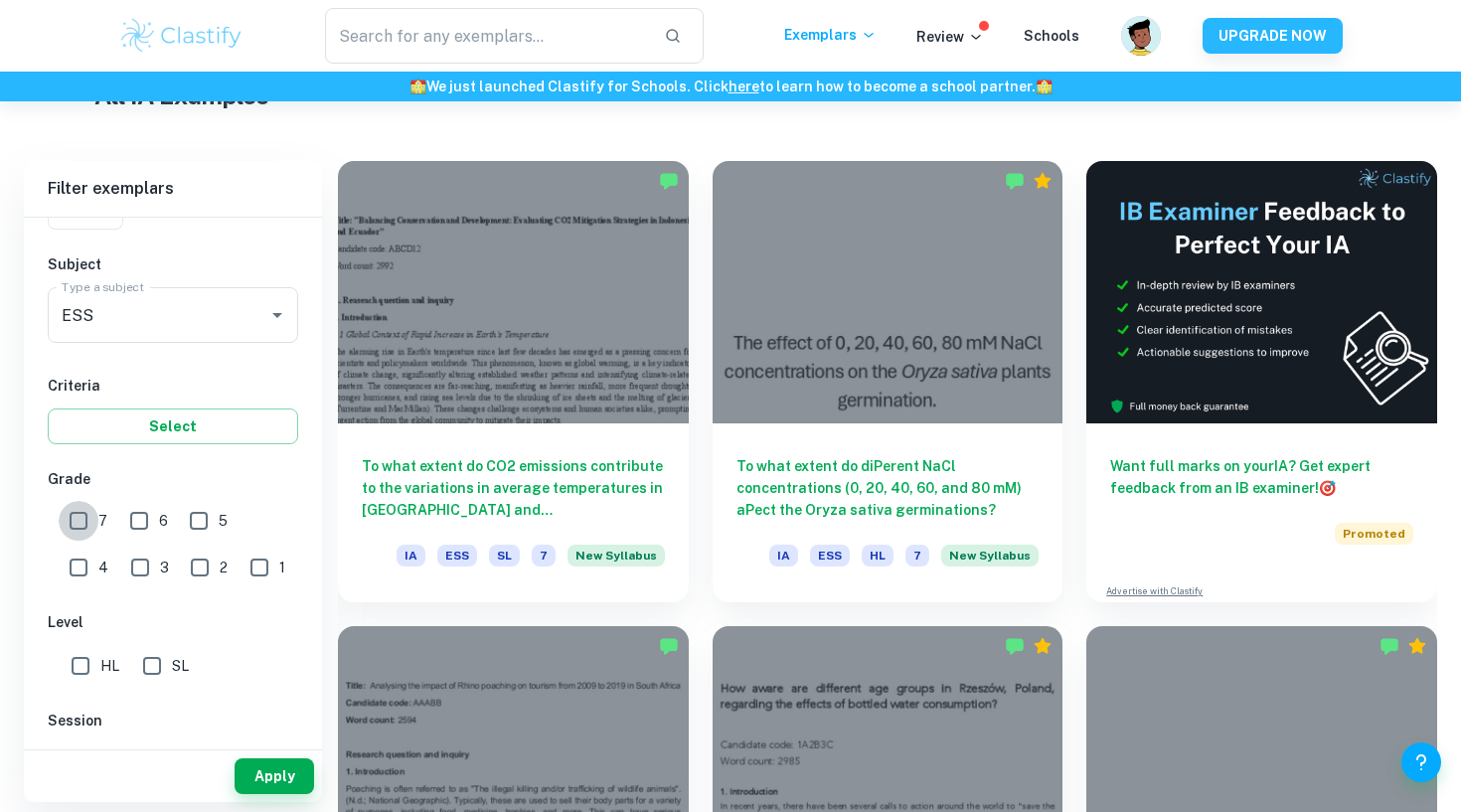 click on "7" at bounding box center (79, 521) 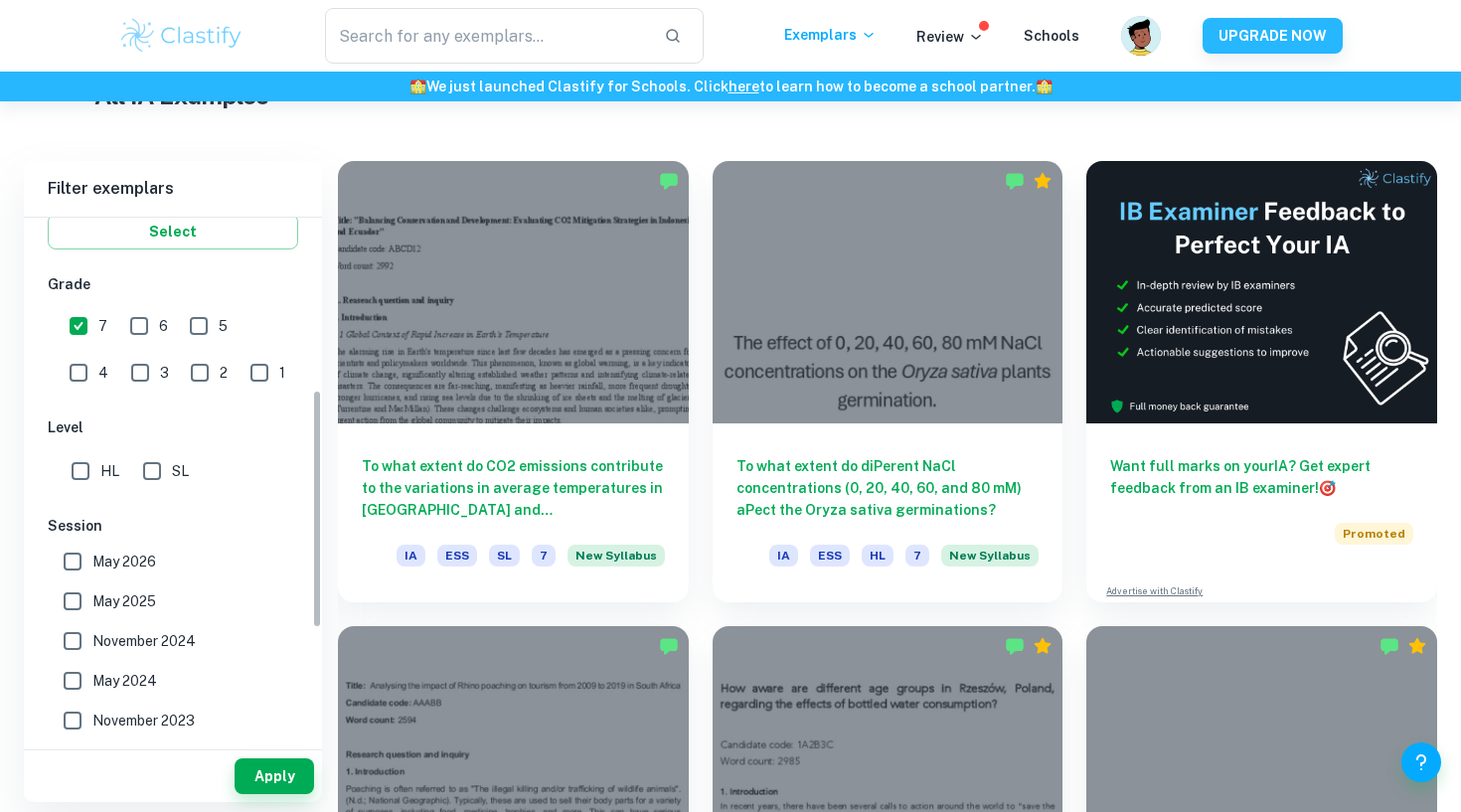 scroll, scrollTop: 397, scrollLeft: 0, axis: vertical 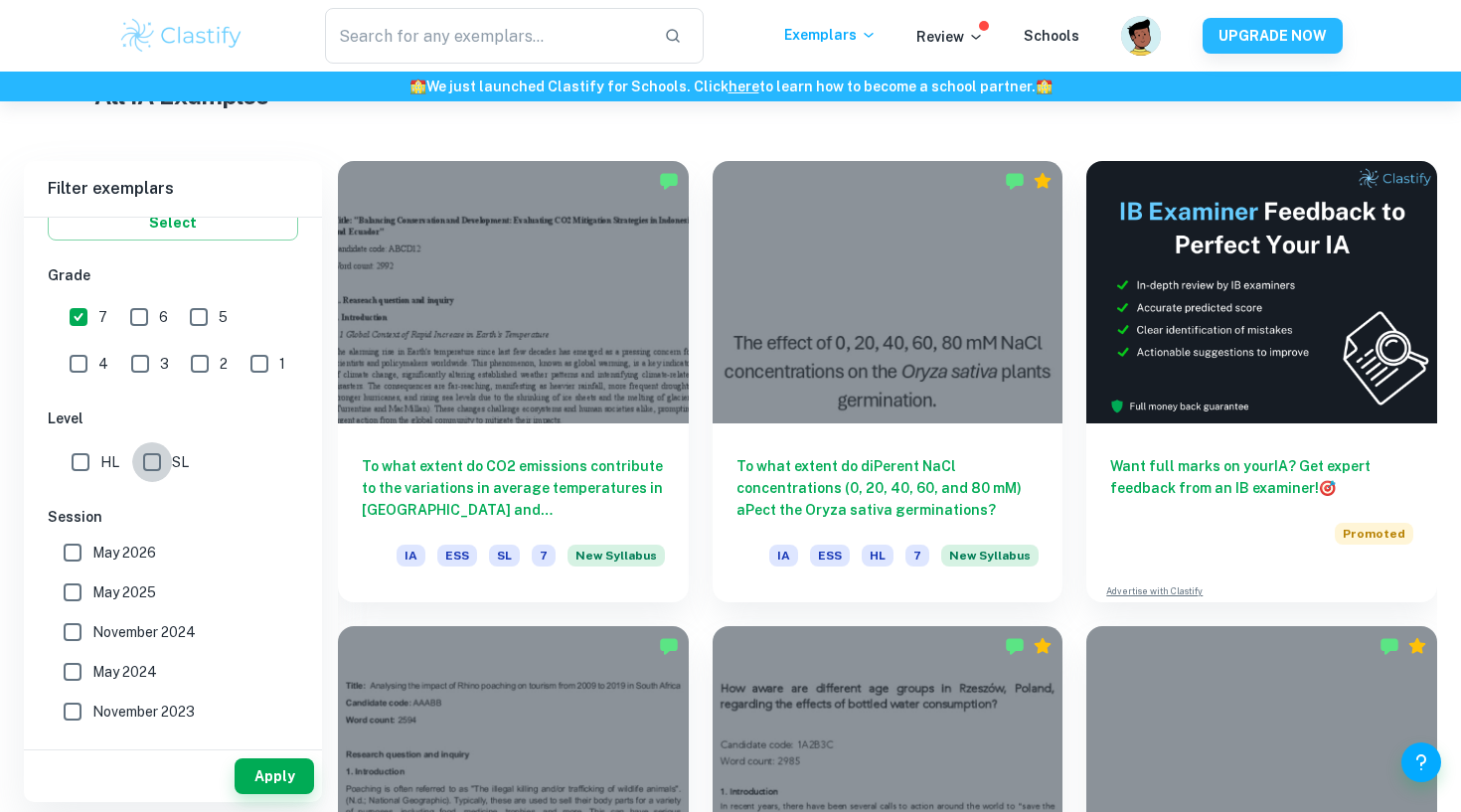click on "SL" at bounding box center (152, 462) 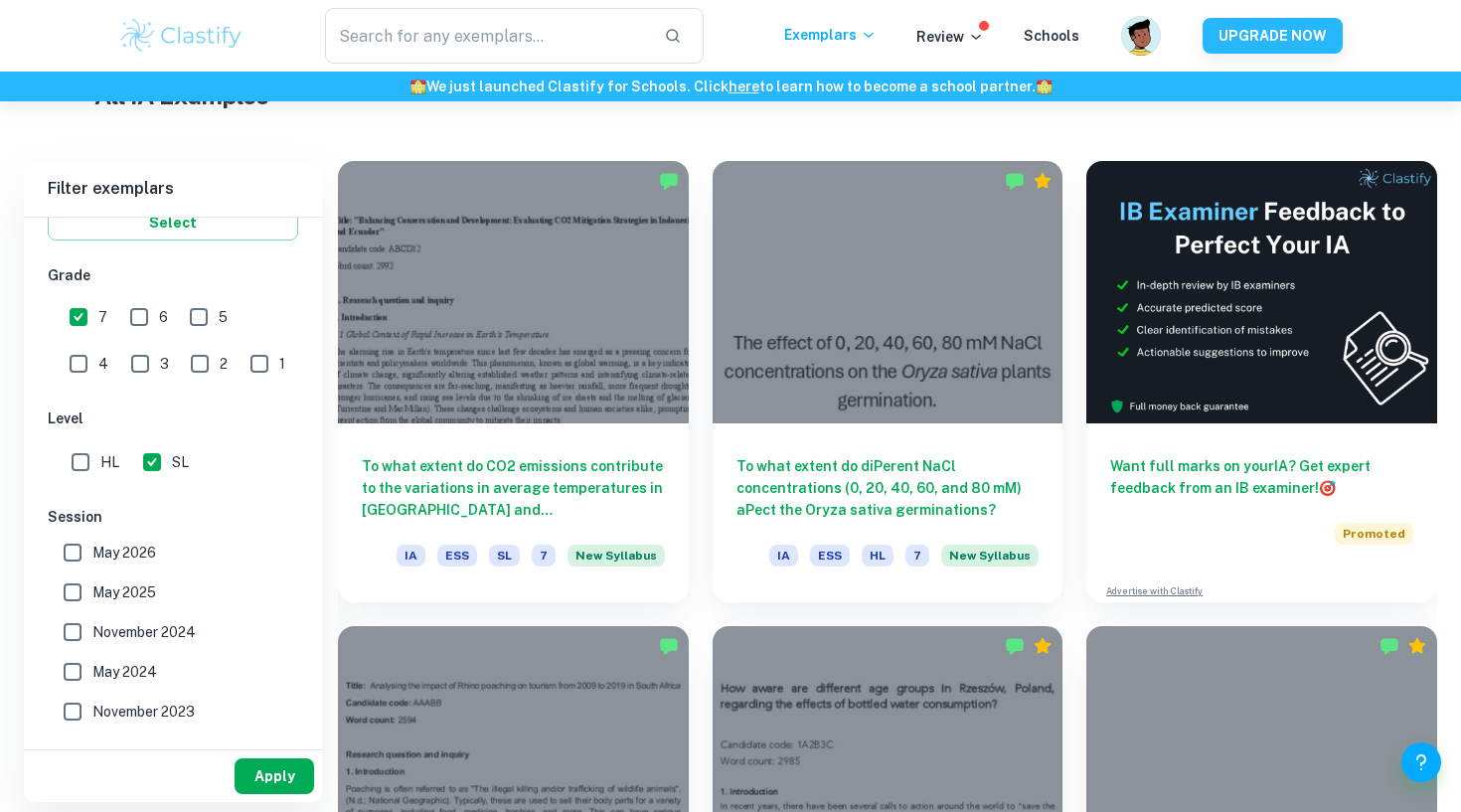 click on "Apply" at bounding box center [274, 776] 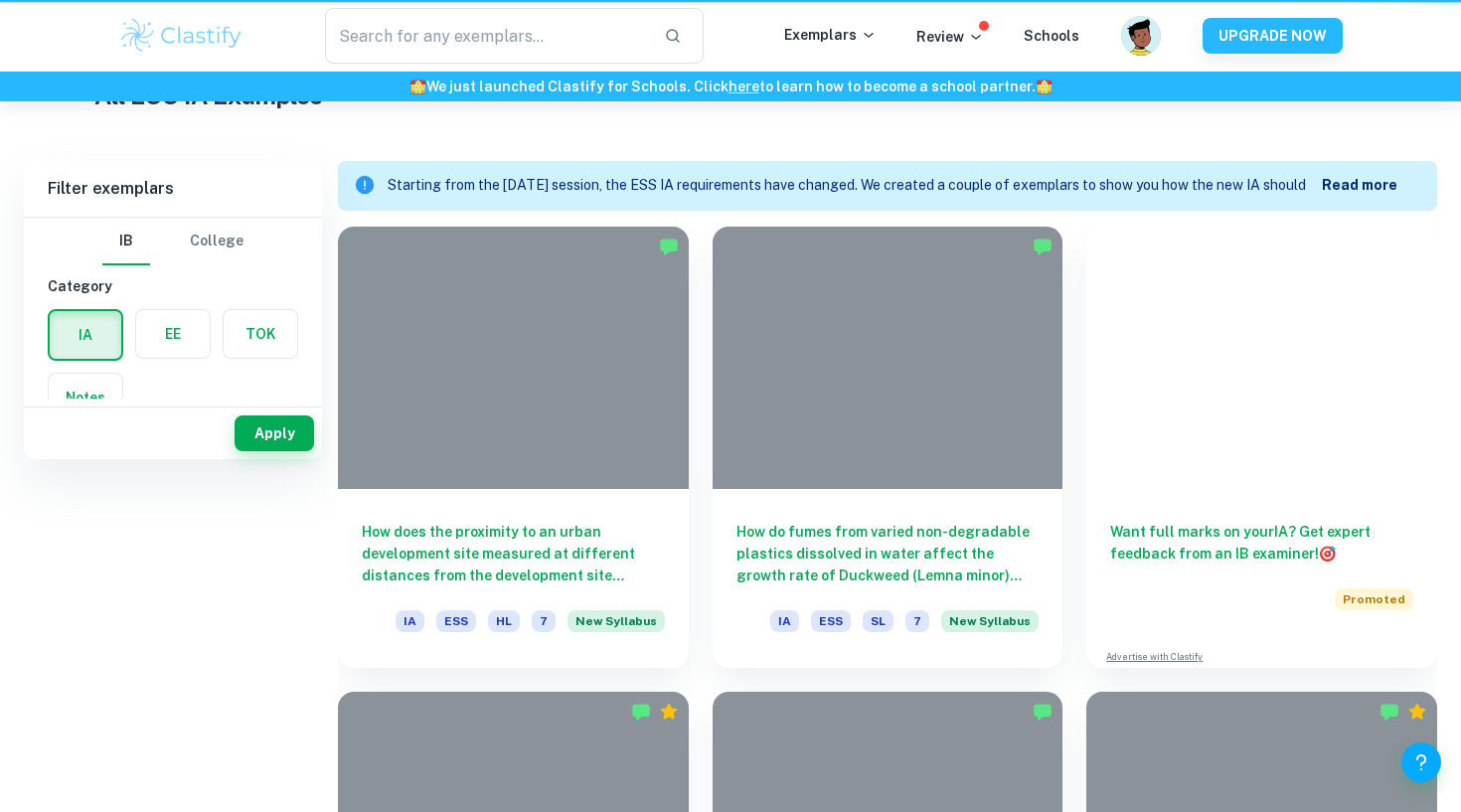 scroll, scrollTop: 0, scrollLeft: 0, axis: both 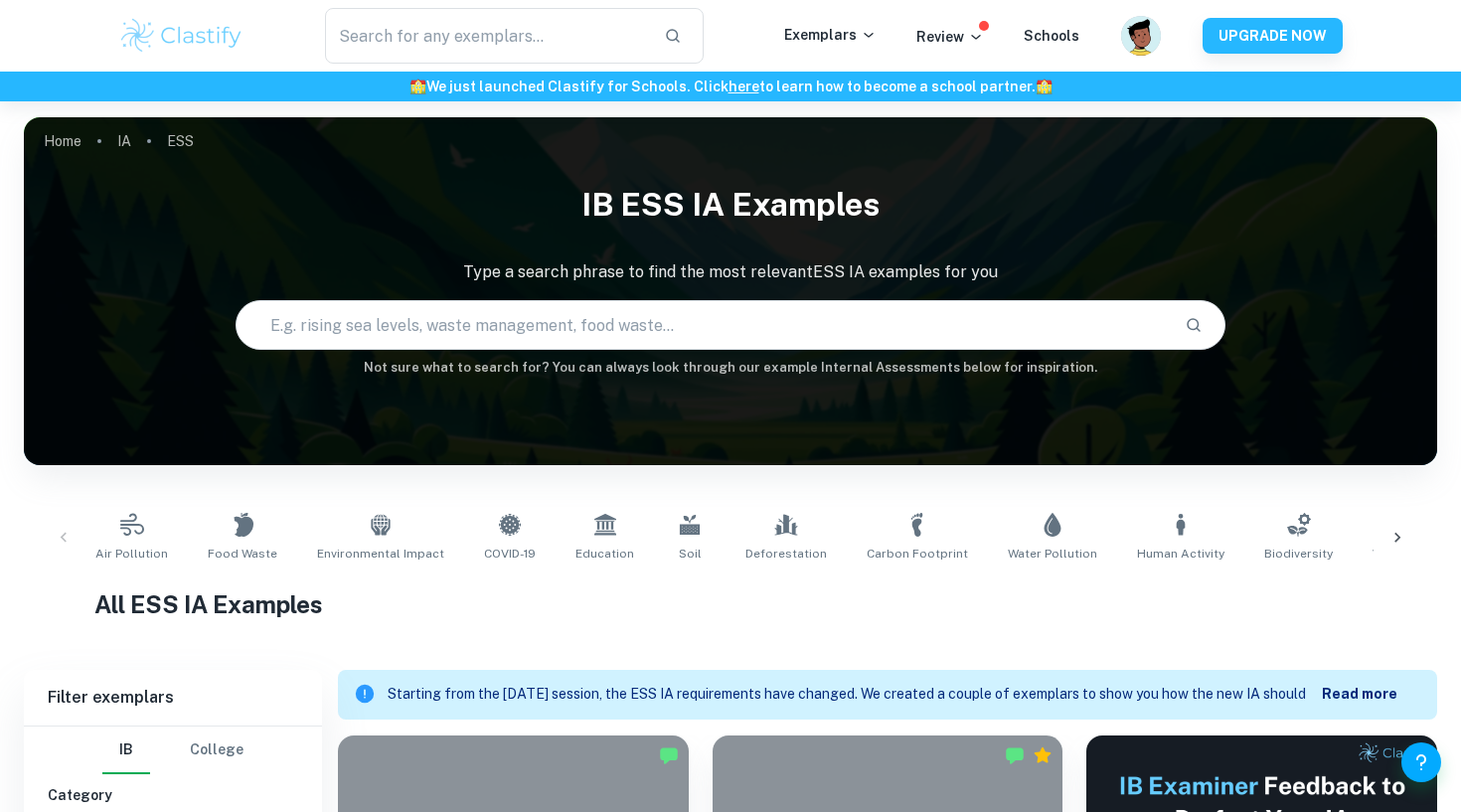 click on "Read more" at bounding box center (1360, 694) 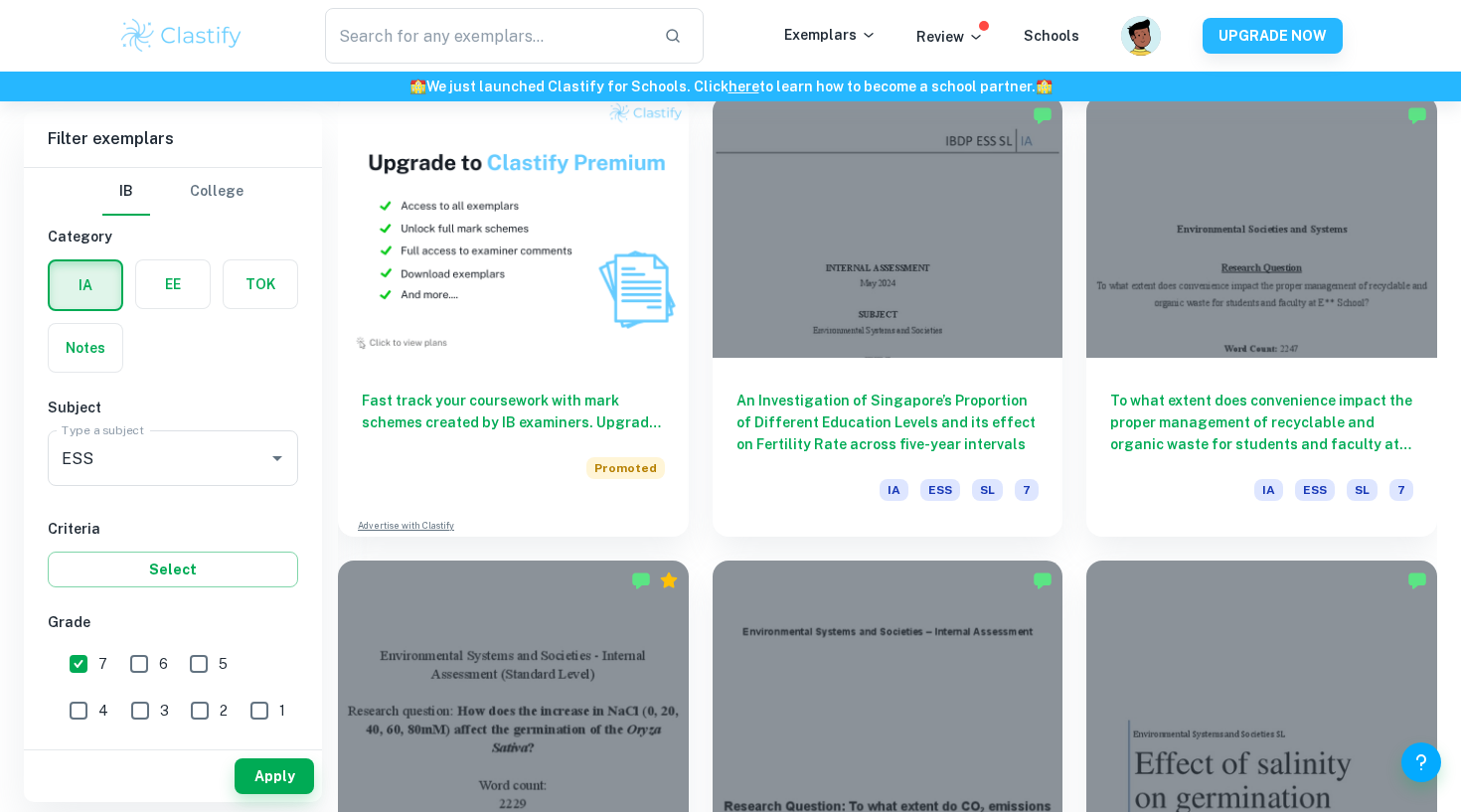 scroll, scrollTop: 1592, scrollLeft: 0, axis: vertical 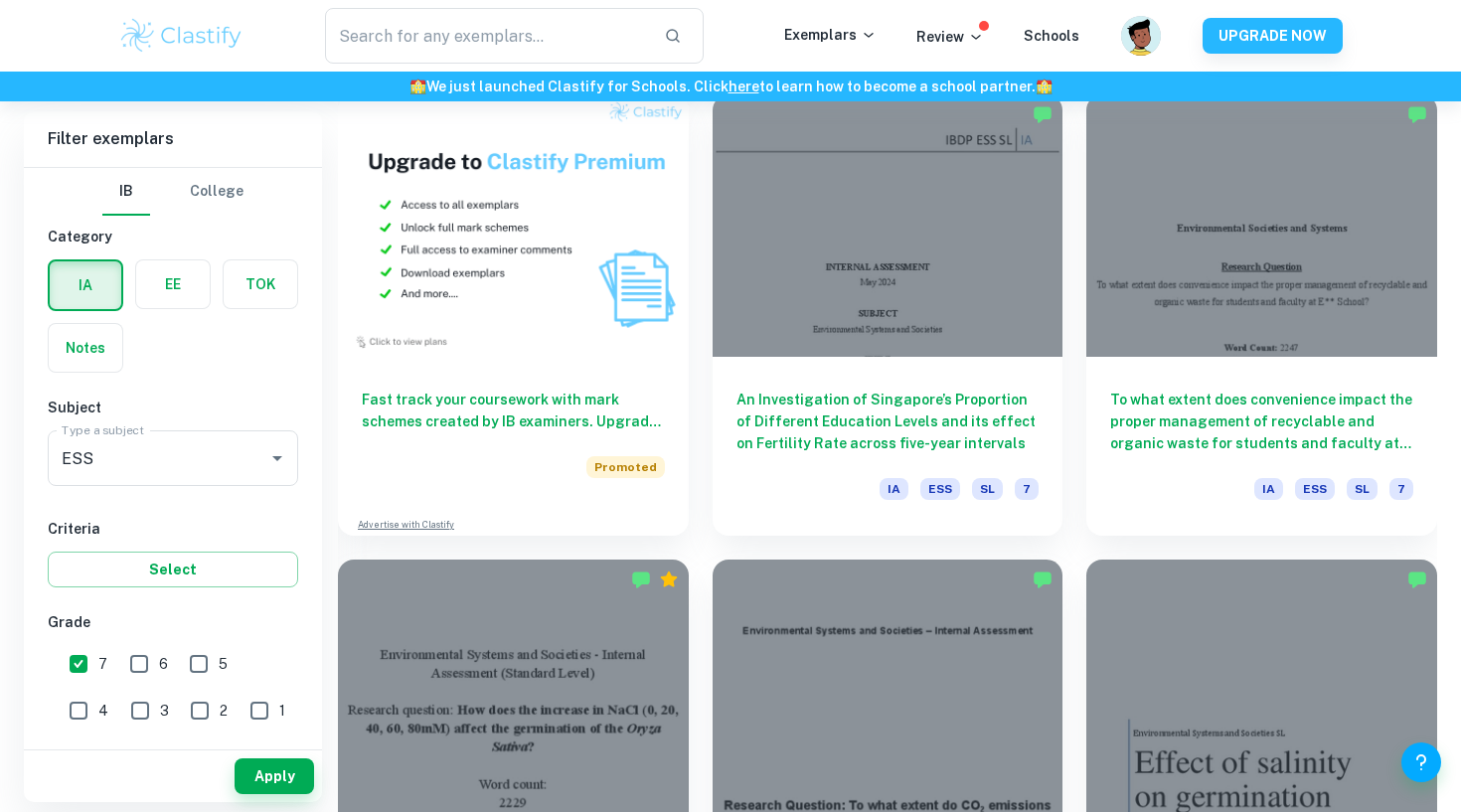 click on "To what extent does convenience impact the proper management of recyclable and organic waste for students and faculty at E** School?  IA ESS SL 7" at bounding box center (1249, 303) 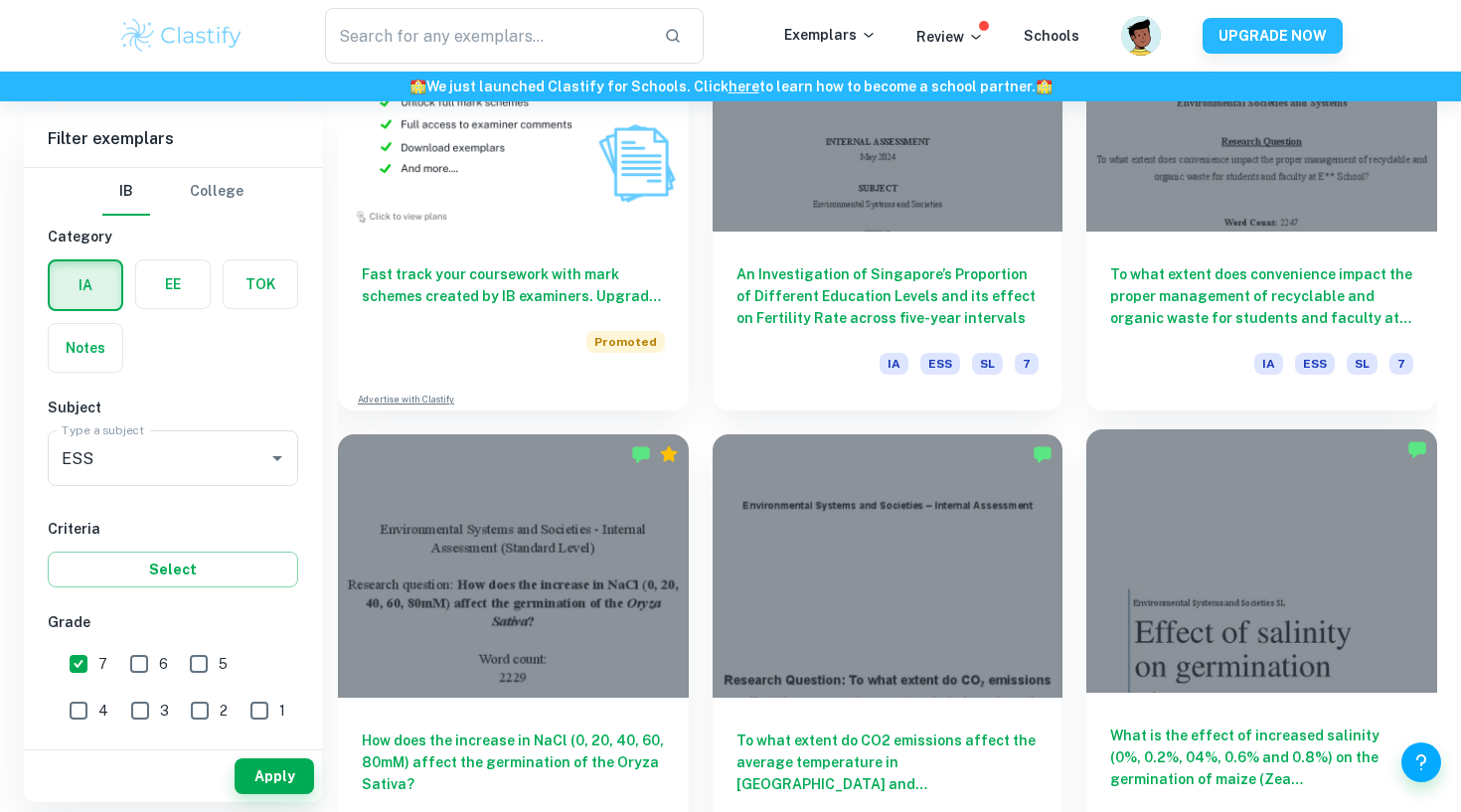 scroll, scrollTop: 1728, scrollLeft: 0, axis: vertical 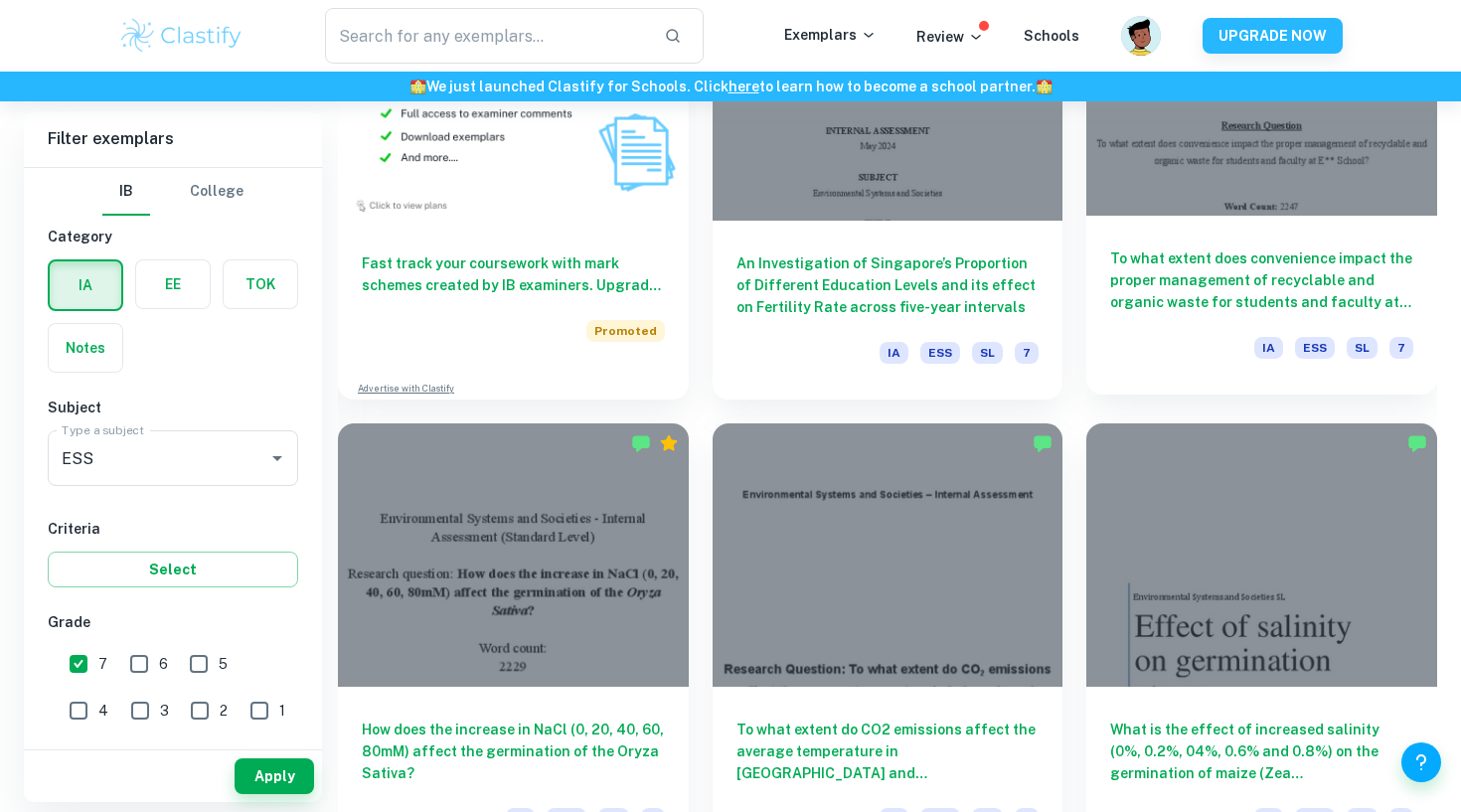 click on "To what extent does convenience impact the proper management of recyclable and organic waste for students and faculty at E** School?" at bounding box center [1261, 280] 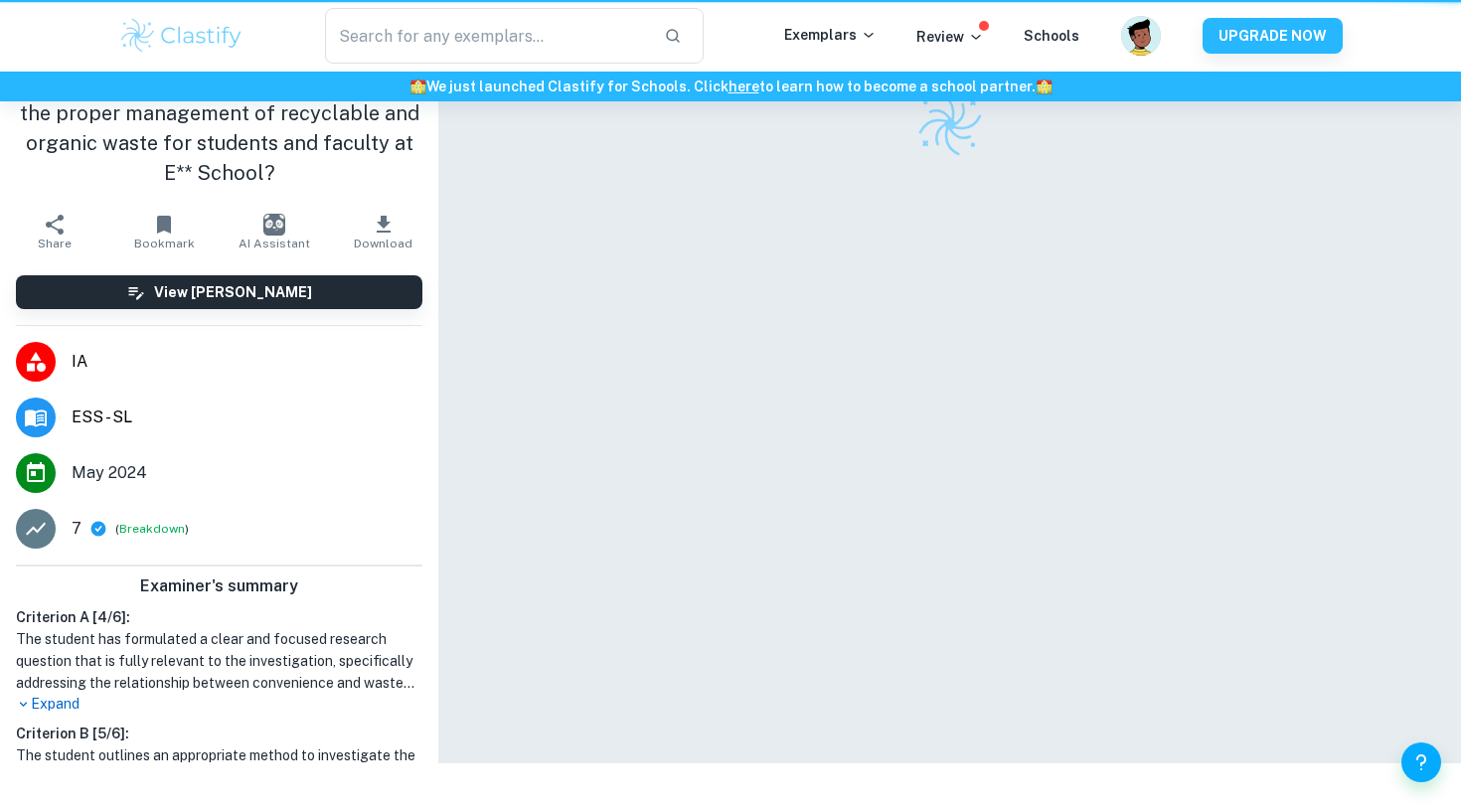 scroll, scrollTop: 0, scrollLeft: 0, axis: both 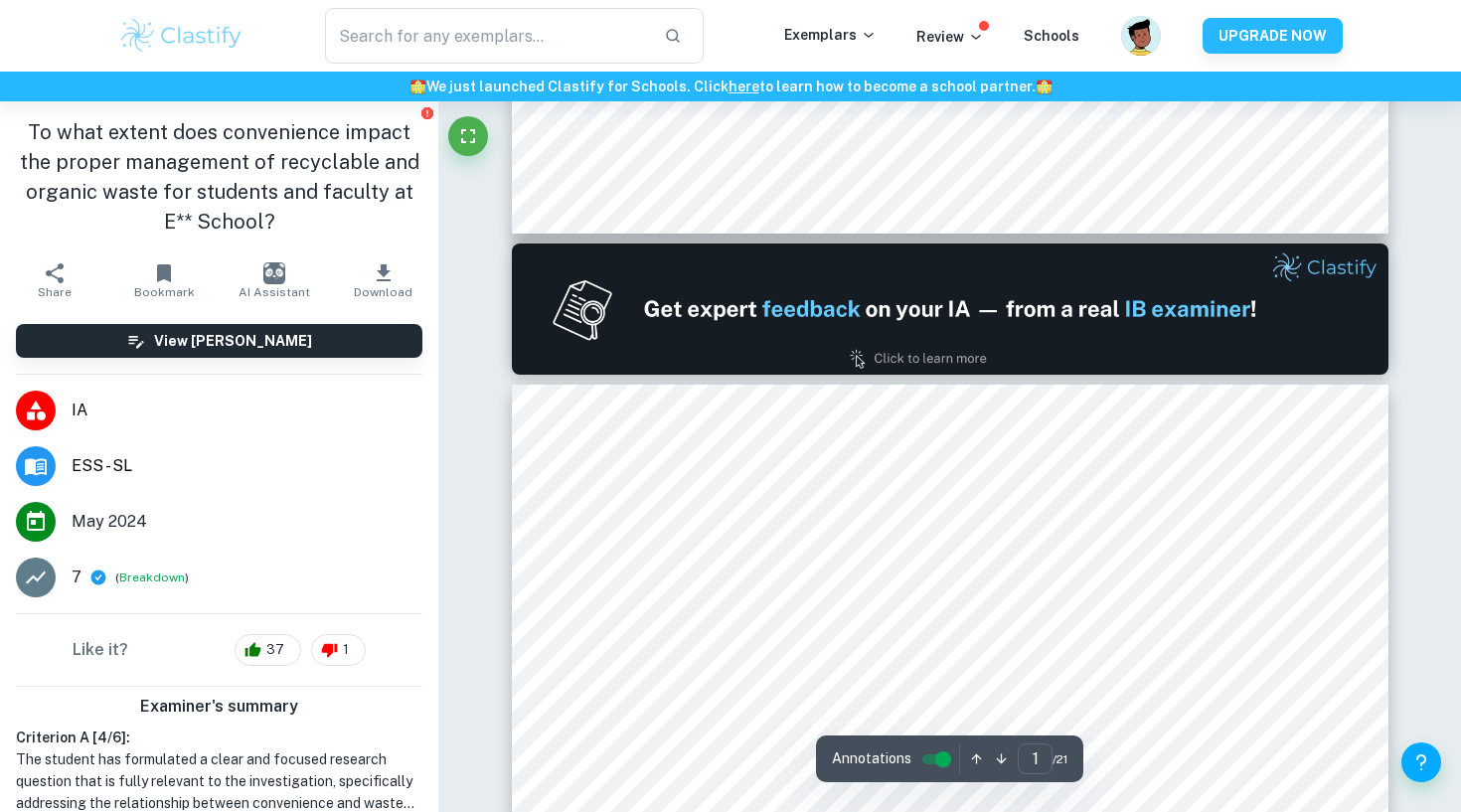type on "2" 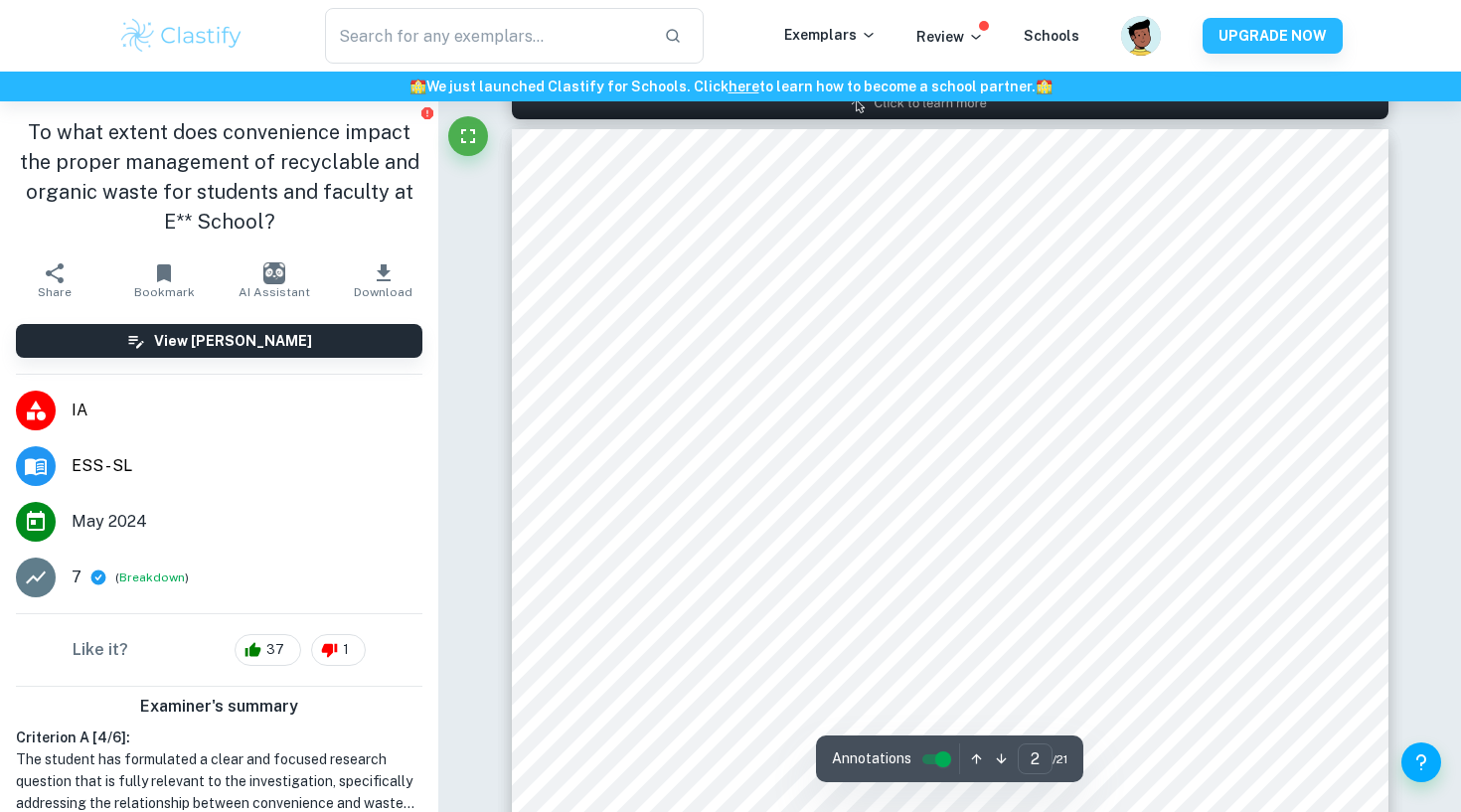 scroll, scrollTop: 1276, scrollLeft: 0, axis: vertical 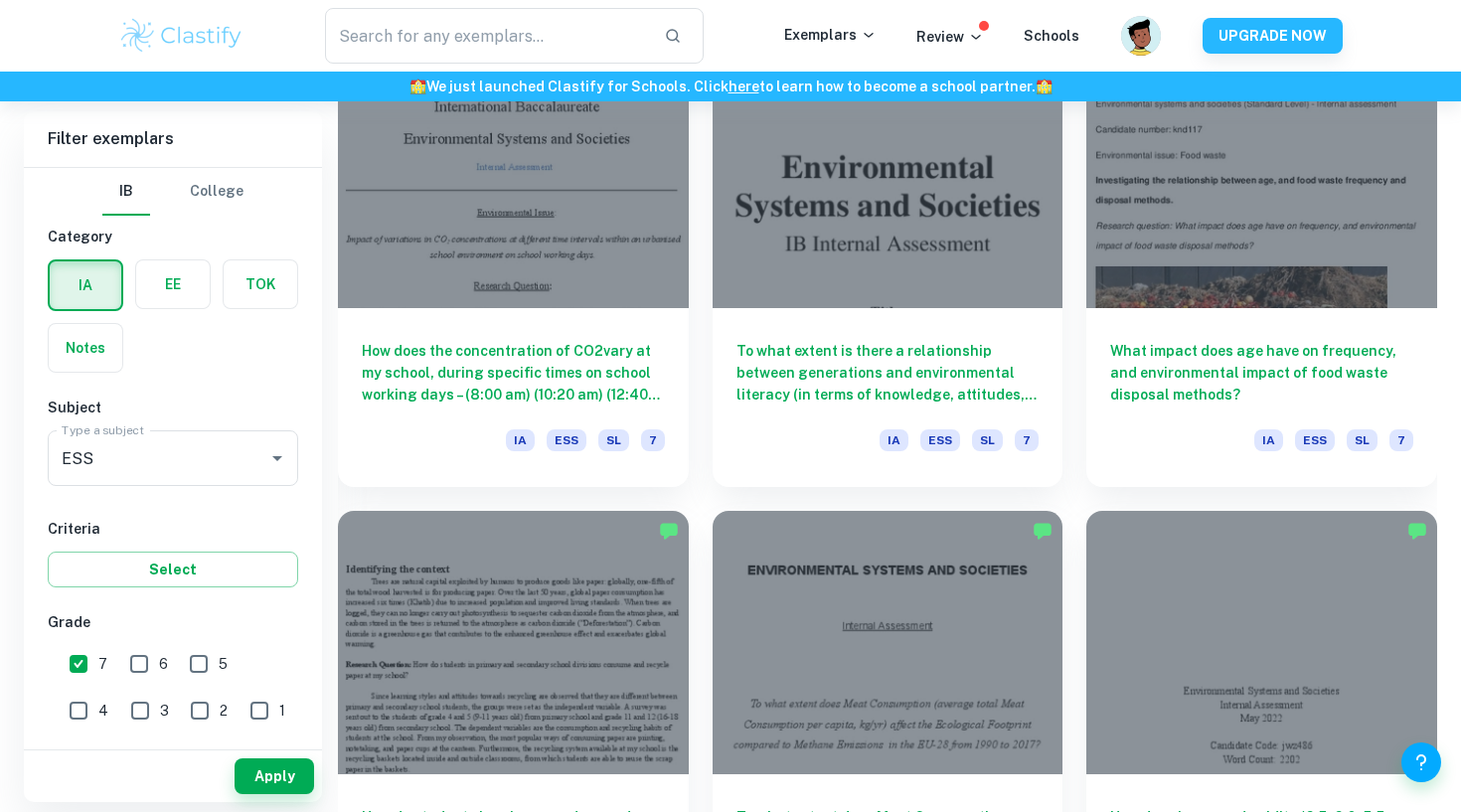 click on "What impact does age have on frequency, and environmental impact of food waste disposal methods? IA ESS SL 7" at bounding box center [1249, 254] 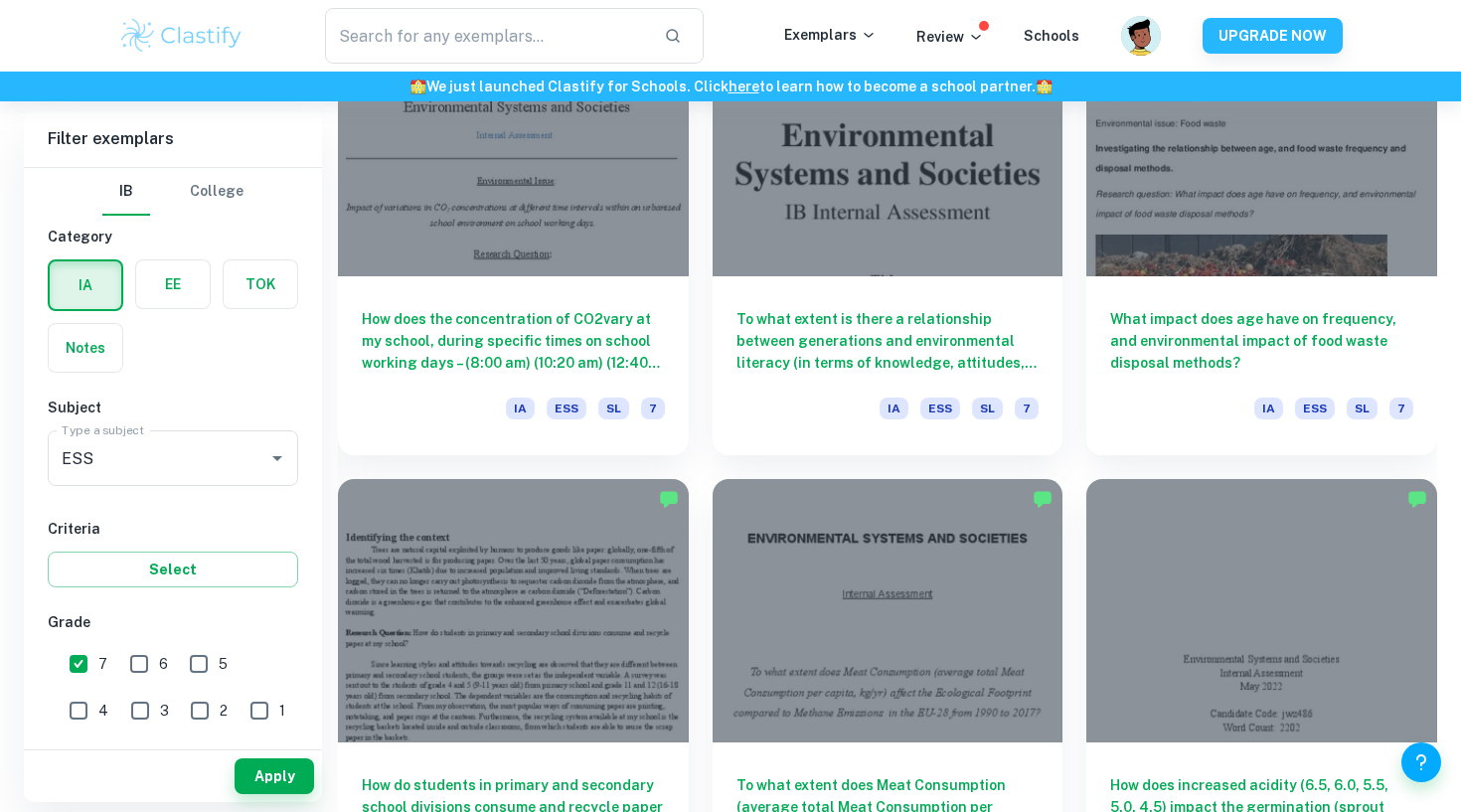 scroll, scrollTop: 2588, scrollLeft: 0, axis: vertical 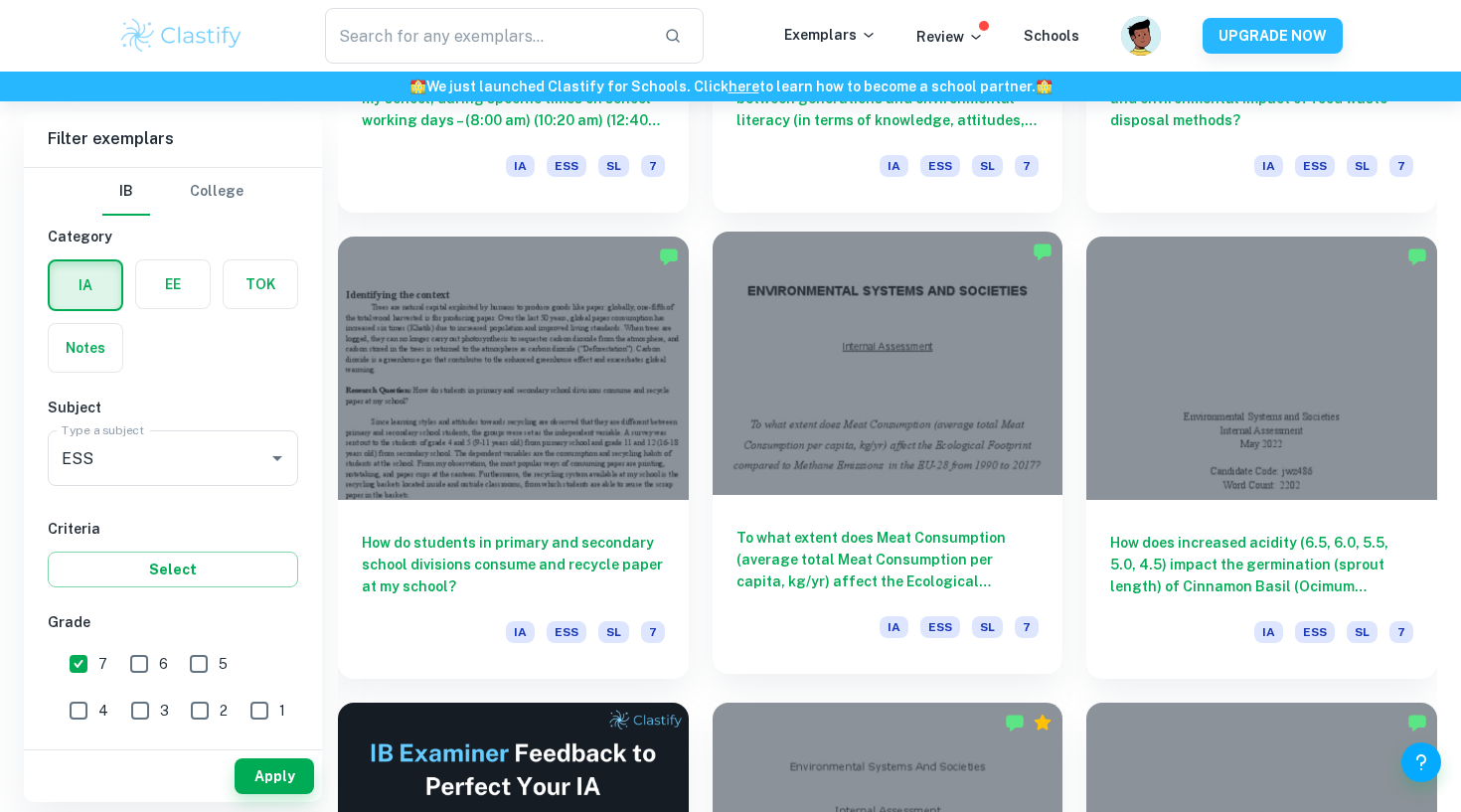 click on "To what extent does Meat Consumption (average total Meat Consumption per capita, kg/yr) affect the Ecological Footprint compared to Methane Emissions  in the EU-28 from 1990 to 2017" at bounding box center (888, 560) 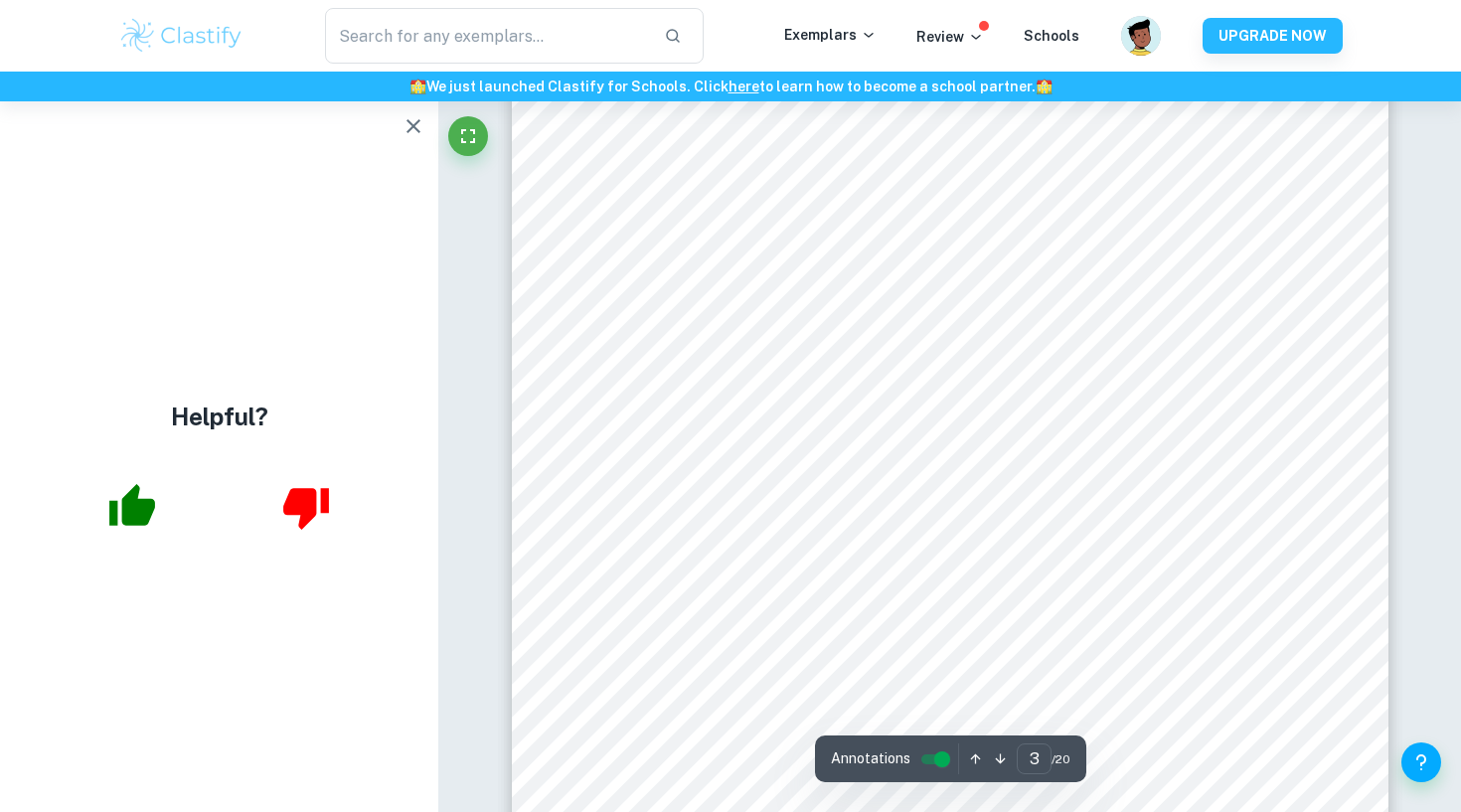 scroll, scrollTop: 2751, scrollLeft: 0, axis: vertical 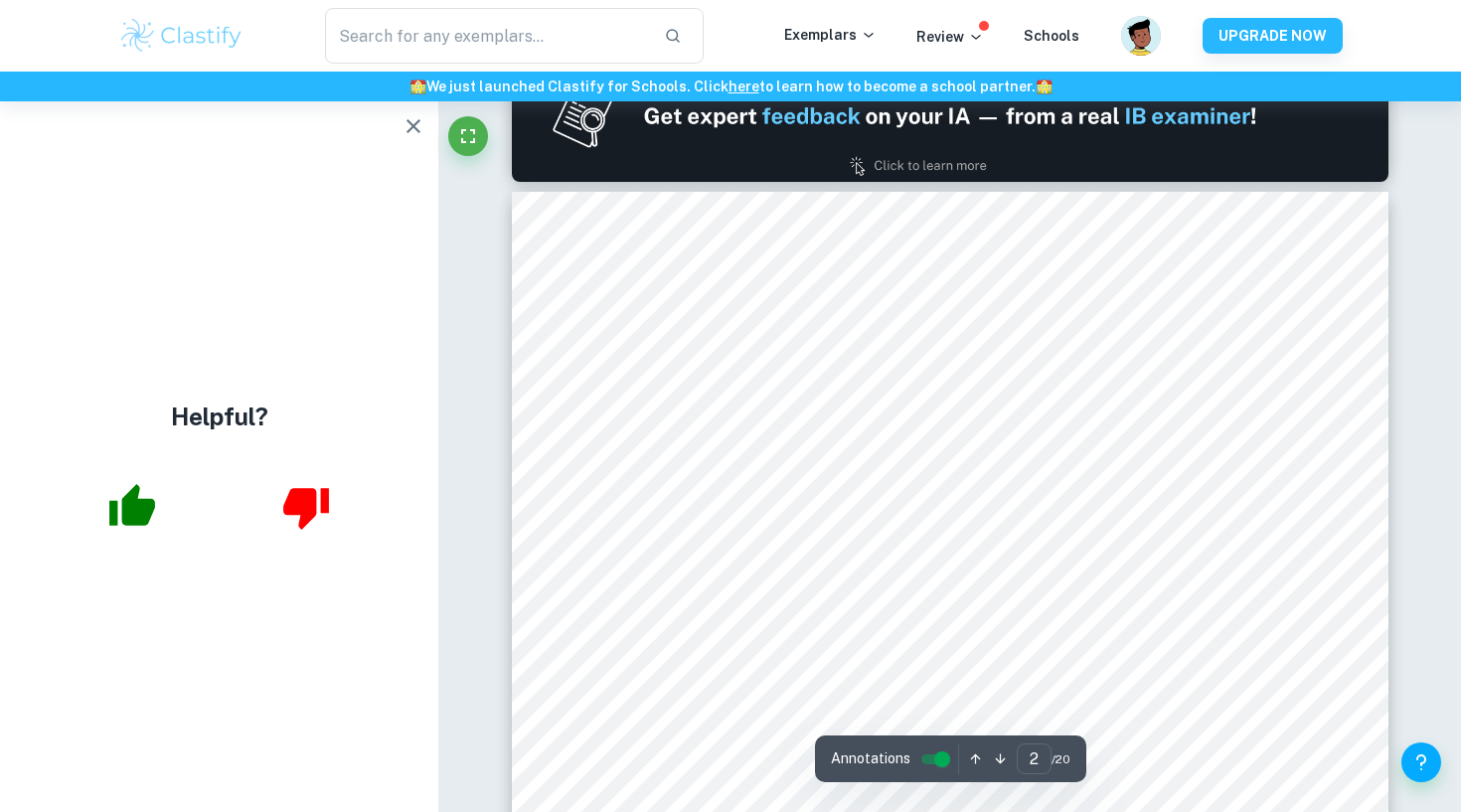 type on "1" 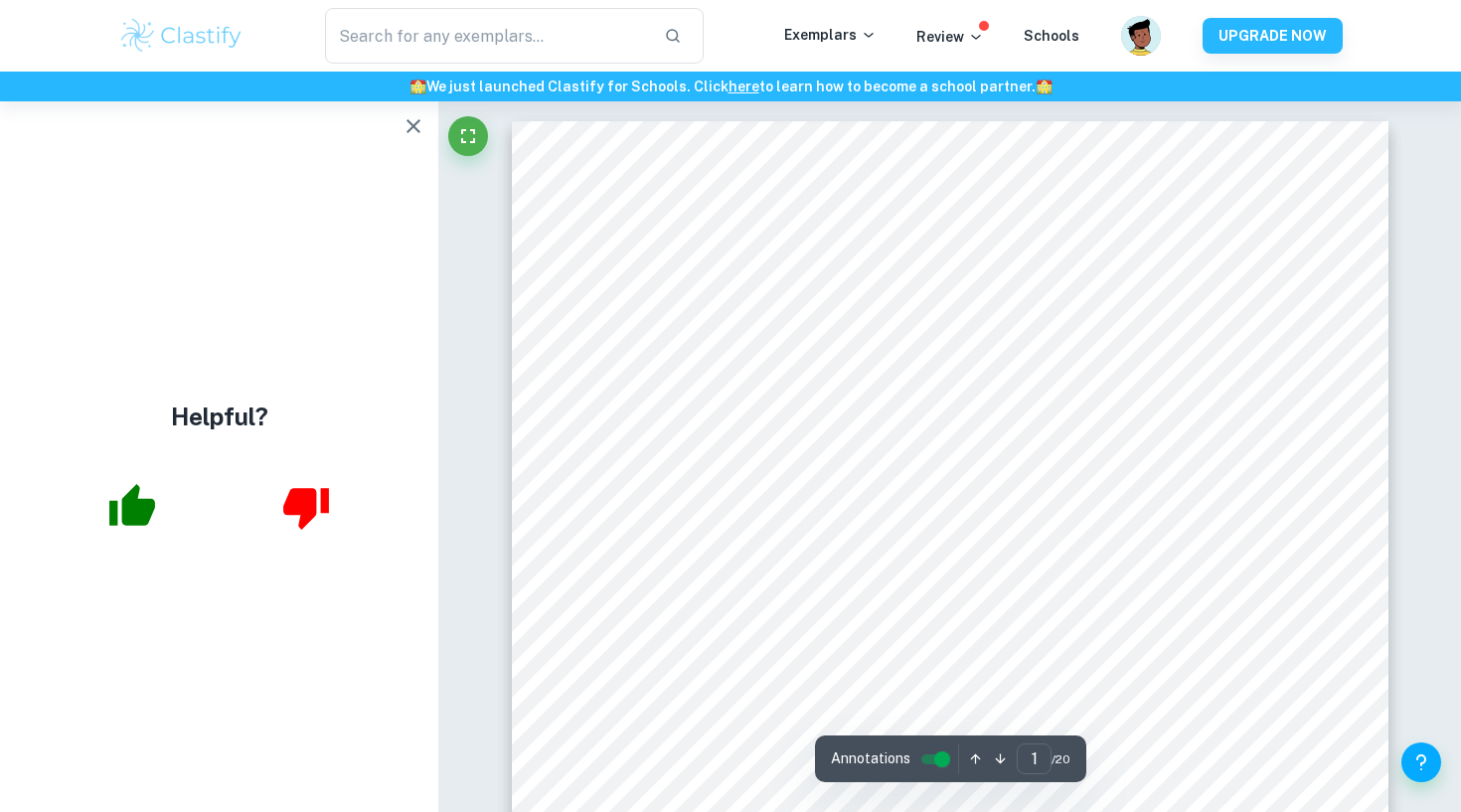 scroll, scrollTop: 0, scrollLeft: 0, axis: both 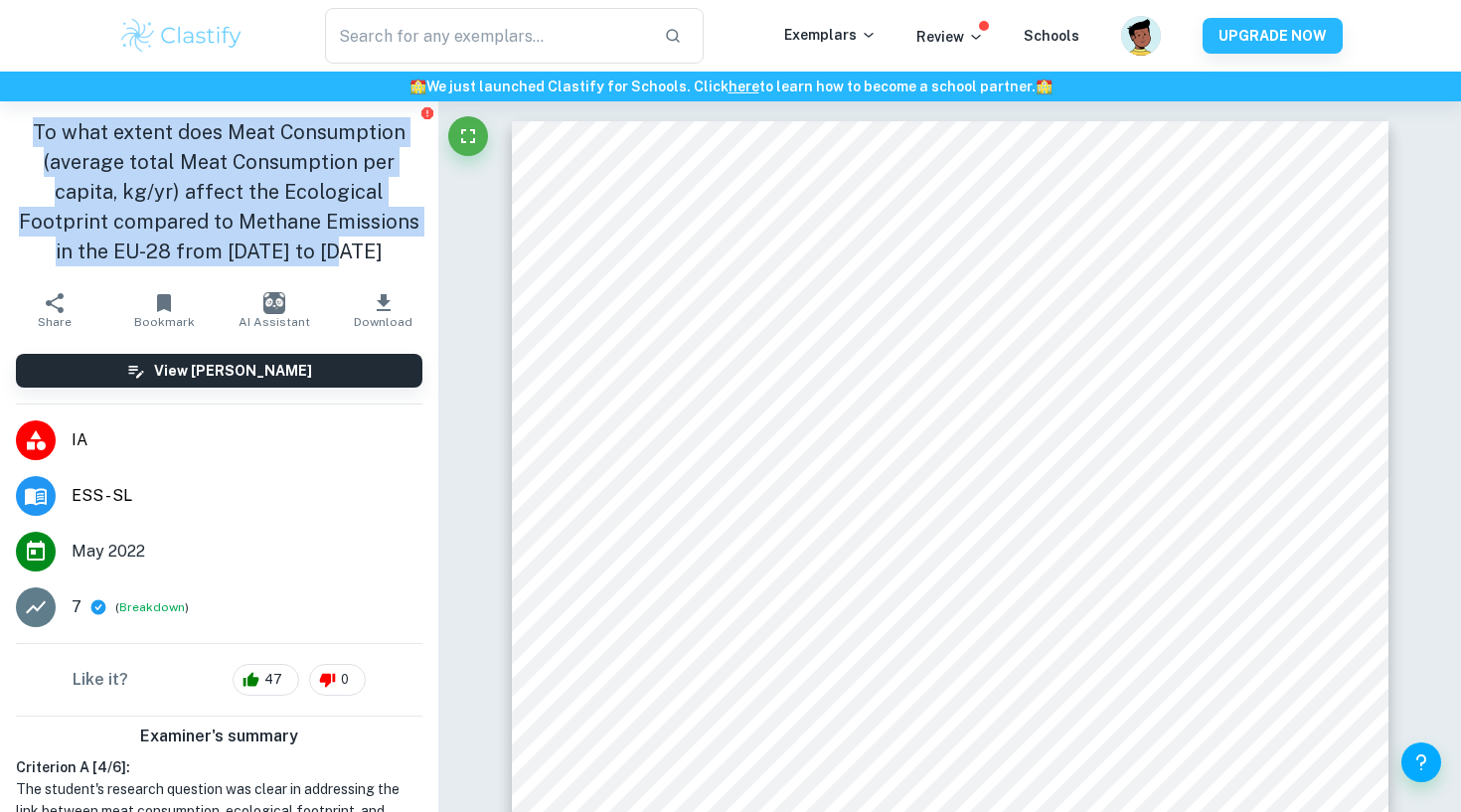 drag, startPoint x: 43, startPoint y: 133, endPoint x: 349, endPoint y: 252, distance: 328.32453 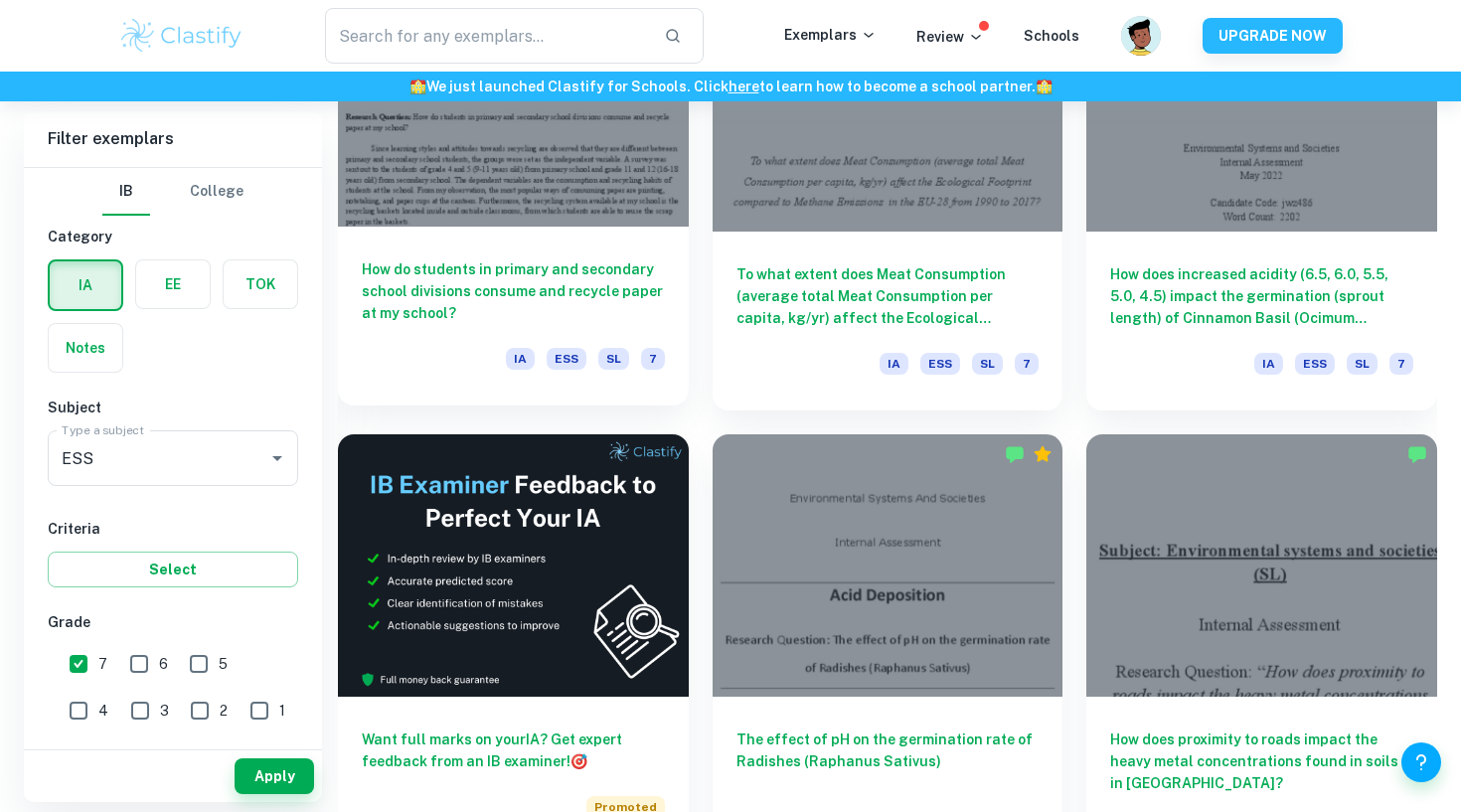 scroll, scrollTop: 3100, scrollLeft: 0, axis: vertical 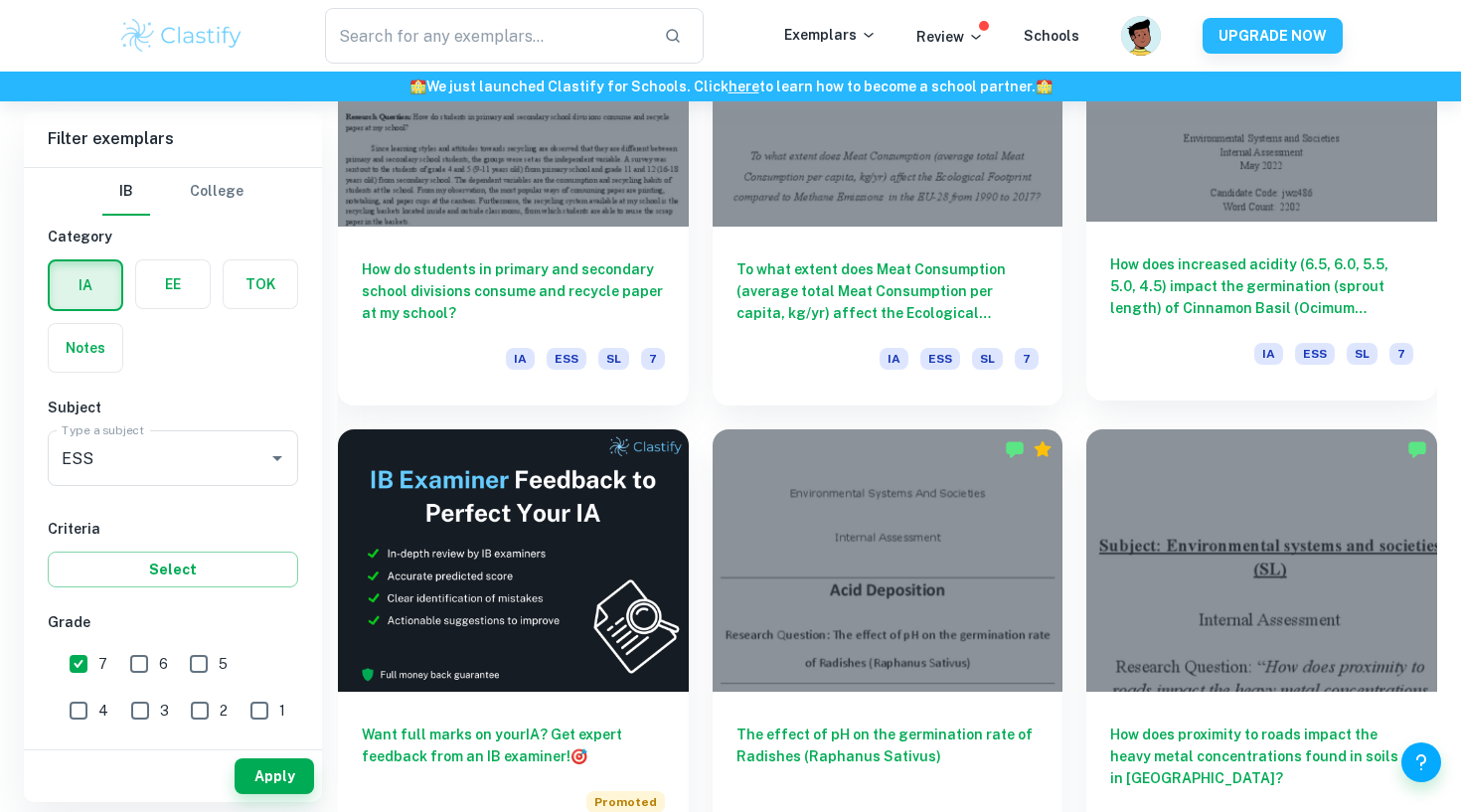 click on "How does increased acidity (6.5, 6.0, 5.5, 5.0, 4.5) impact the germination (sprout length) of Cinnamon Basil (Ocimum basilicum) after 10 days?" at bounding box center (1261, 286) 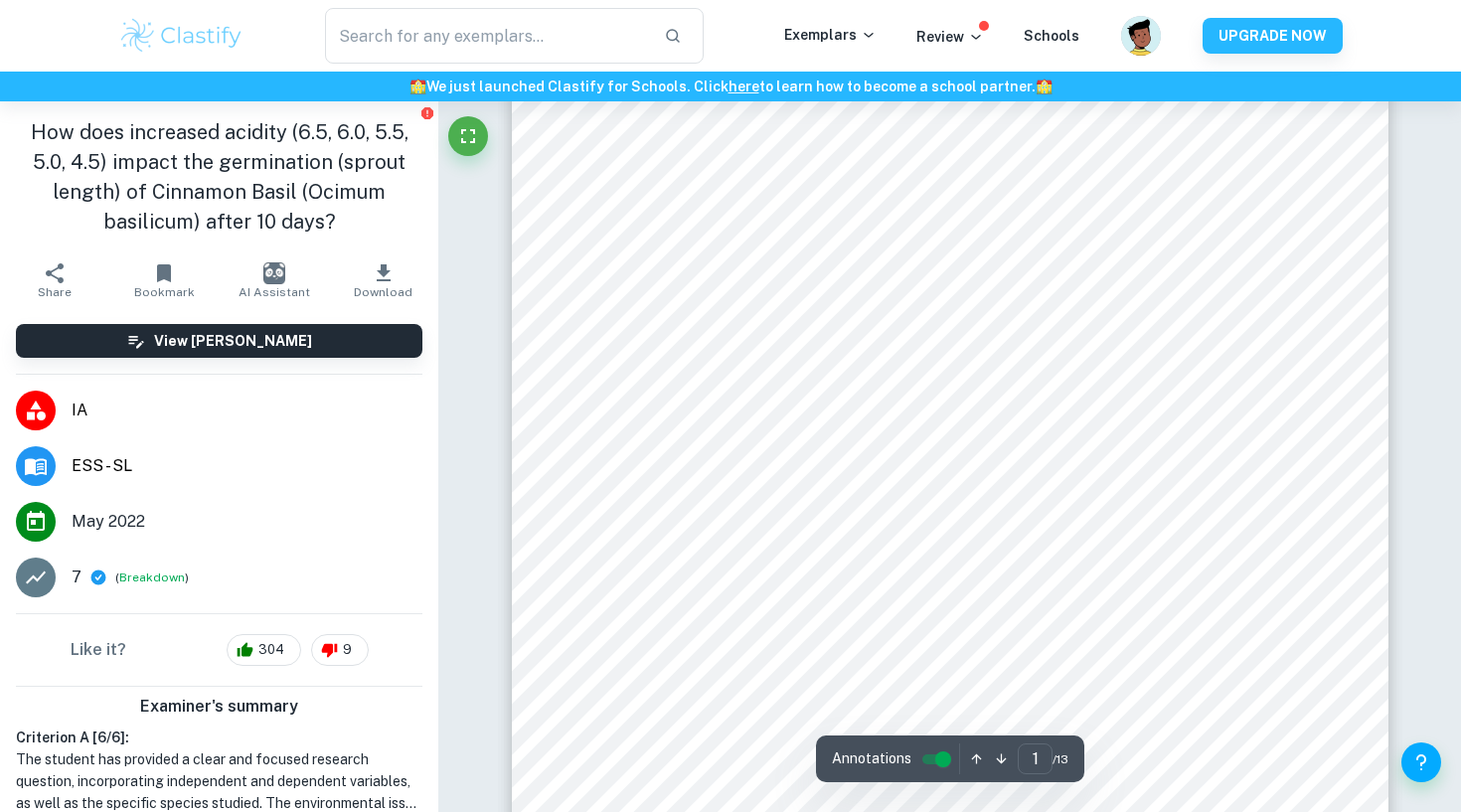 scroll, scrollTop: 153, scrollLeft: 0, axis: vertical 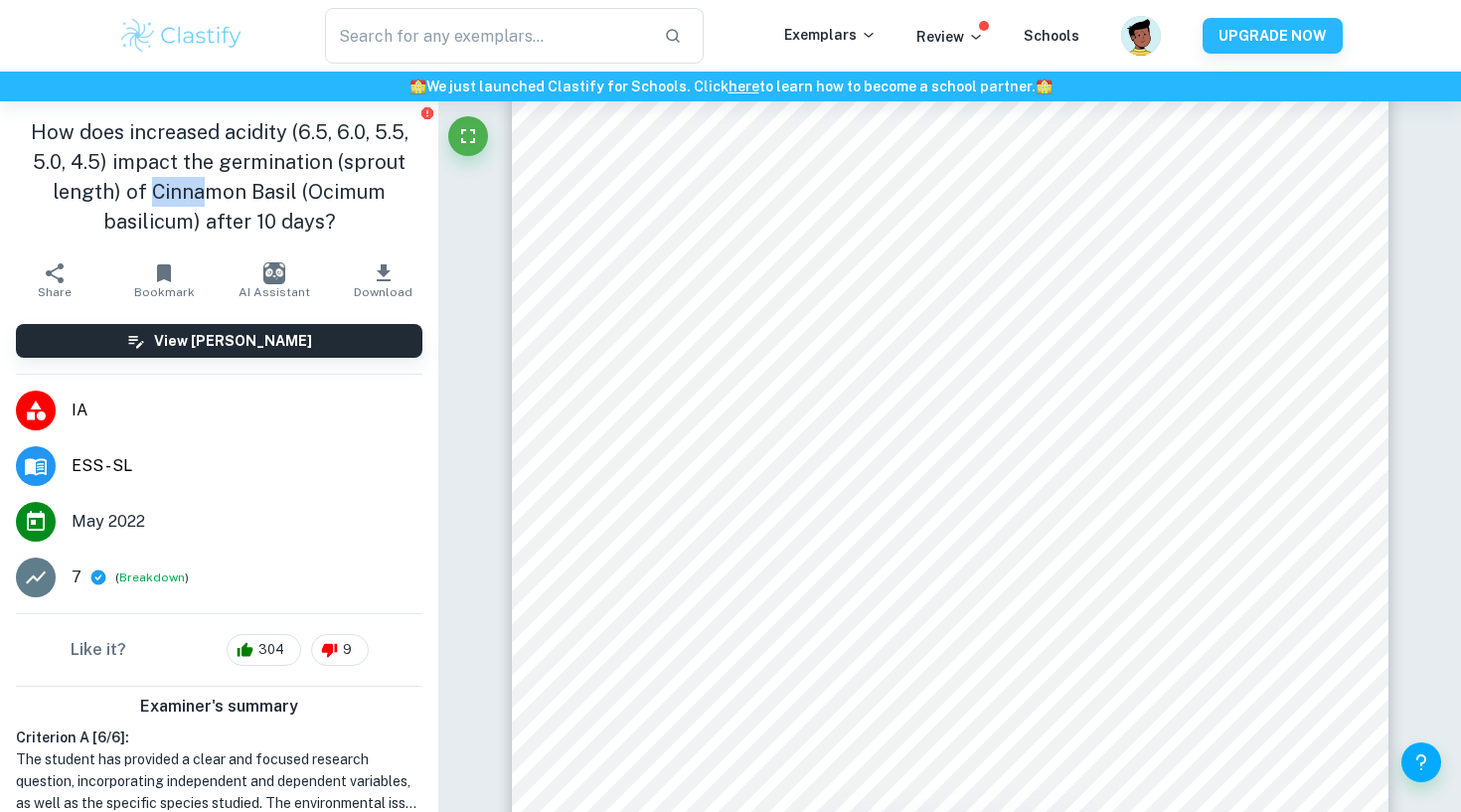 drag, startPoint x: 152, startPoint y: 187, endPoint x: 232, endPoint y: 187, distance: 80 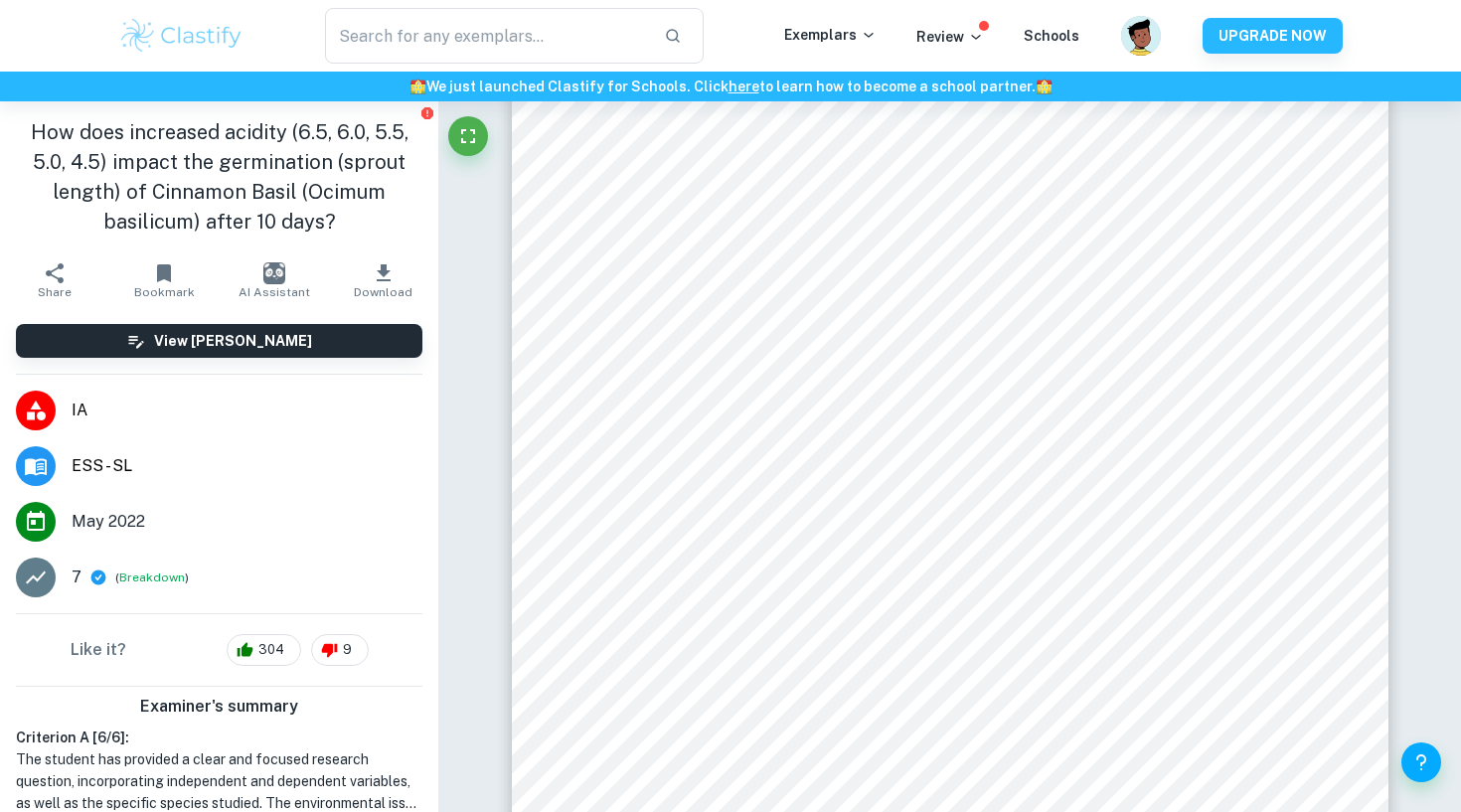 click on "How does increased acidity (6.5, 6.0, 5.5, 5.0, 4.5) impact the germination (sprout length) of Cinnamon Basil (Ocimum basilicum) after 10 days?" at bounding box center [219, 177] 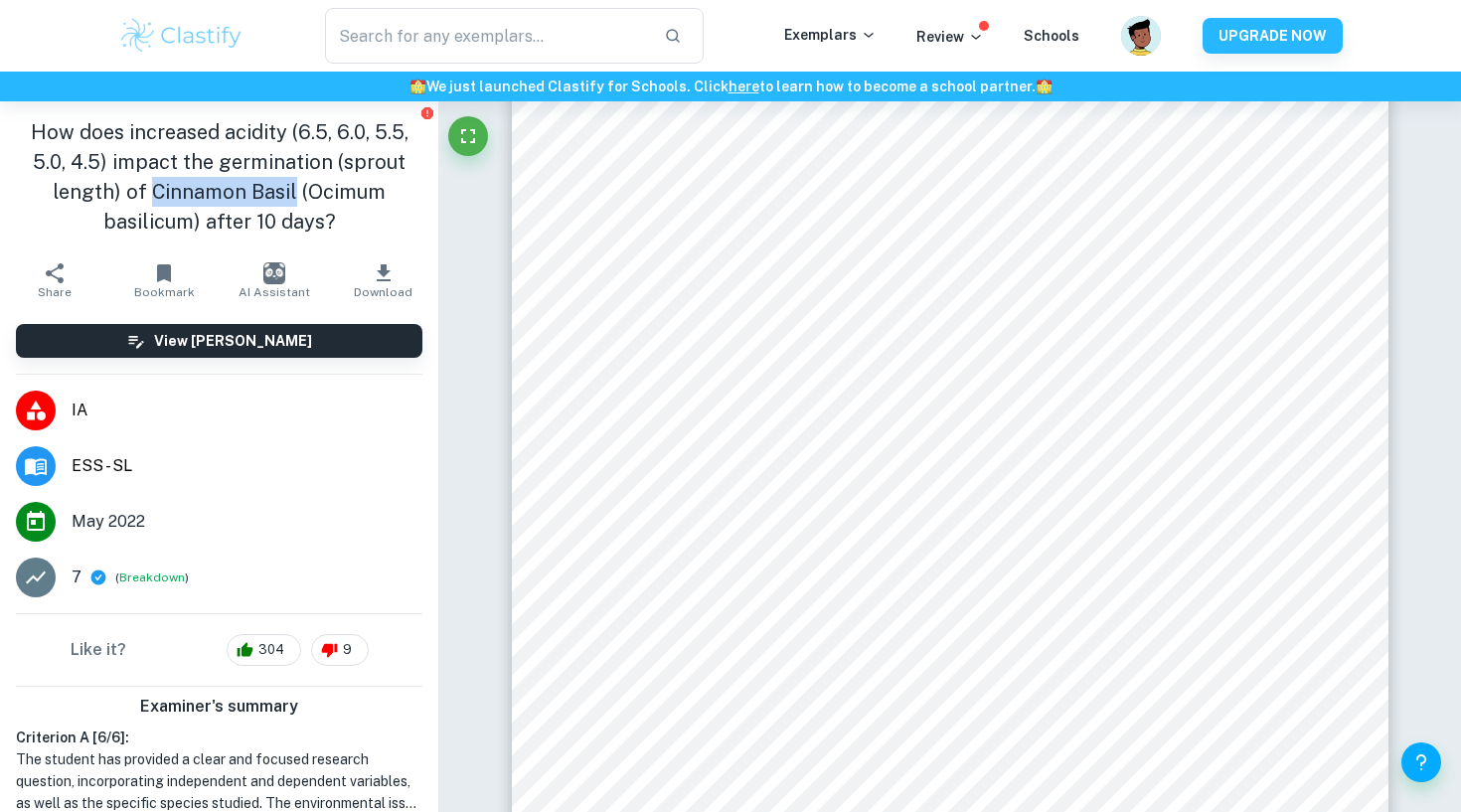 drag, startPoint x: 296, startPoint y: 194, endPoint x: 157, endPoint y: 188, distance: 139.12944 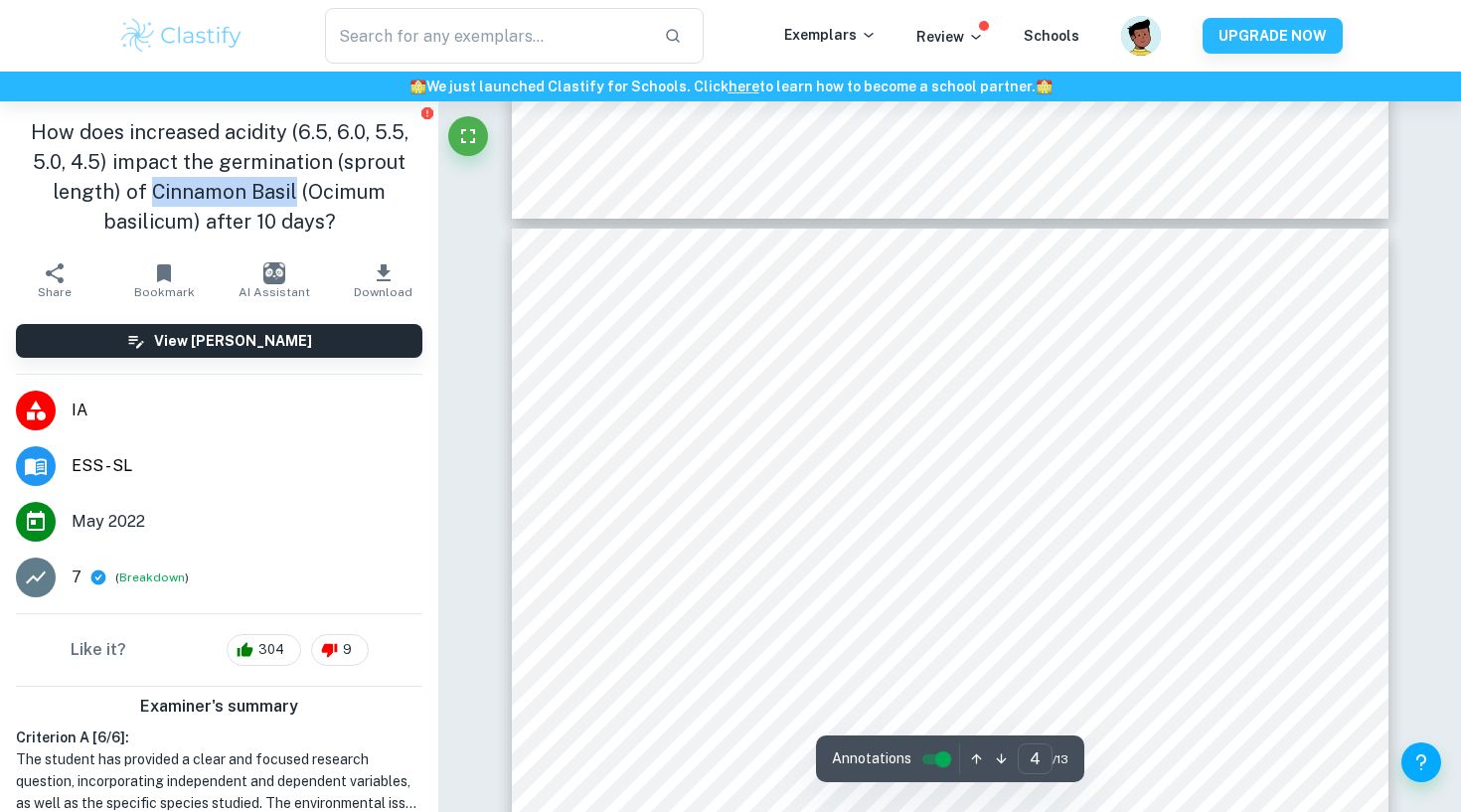 scroll, scrollTop: 3896, scrollLeft: 1, axis: both 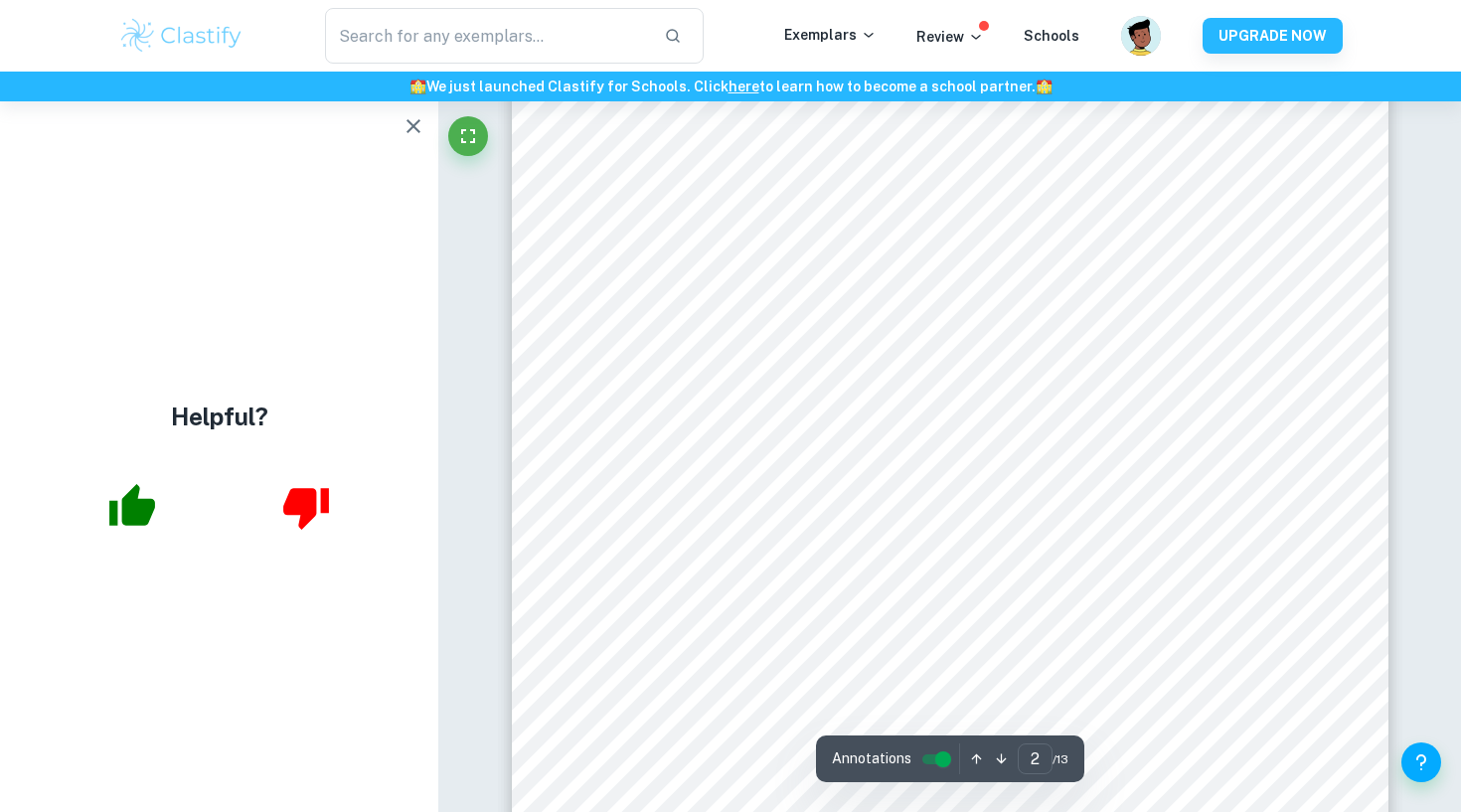type on "1" 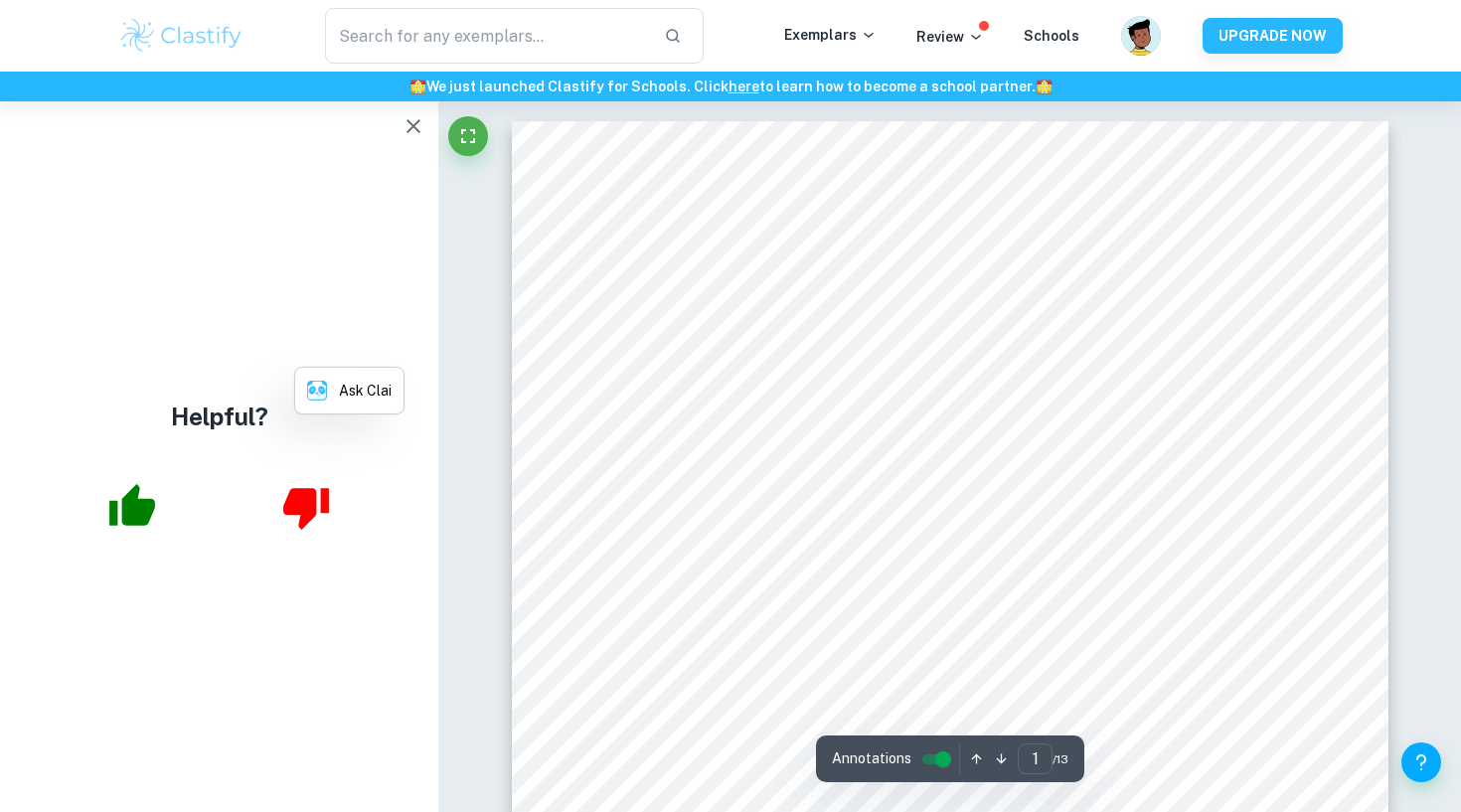 scroll, scrollTop: 0, scrollLeft: 0, axis: both 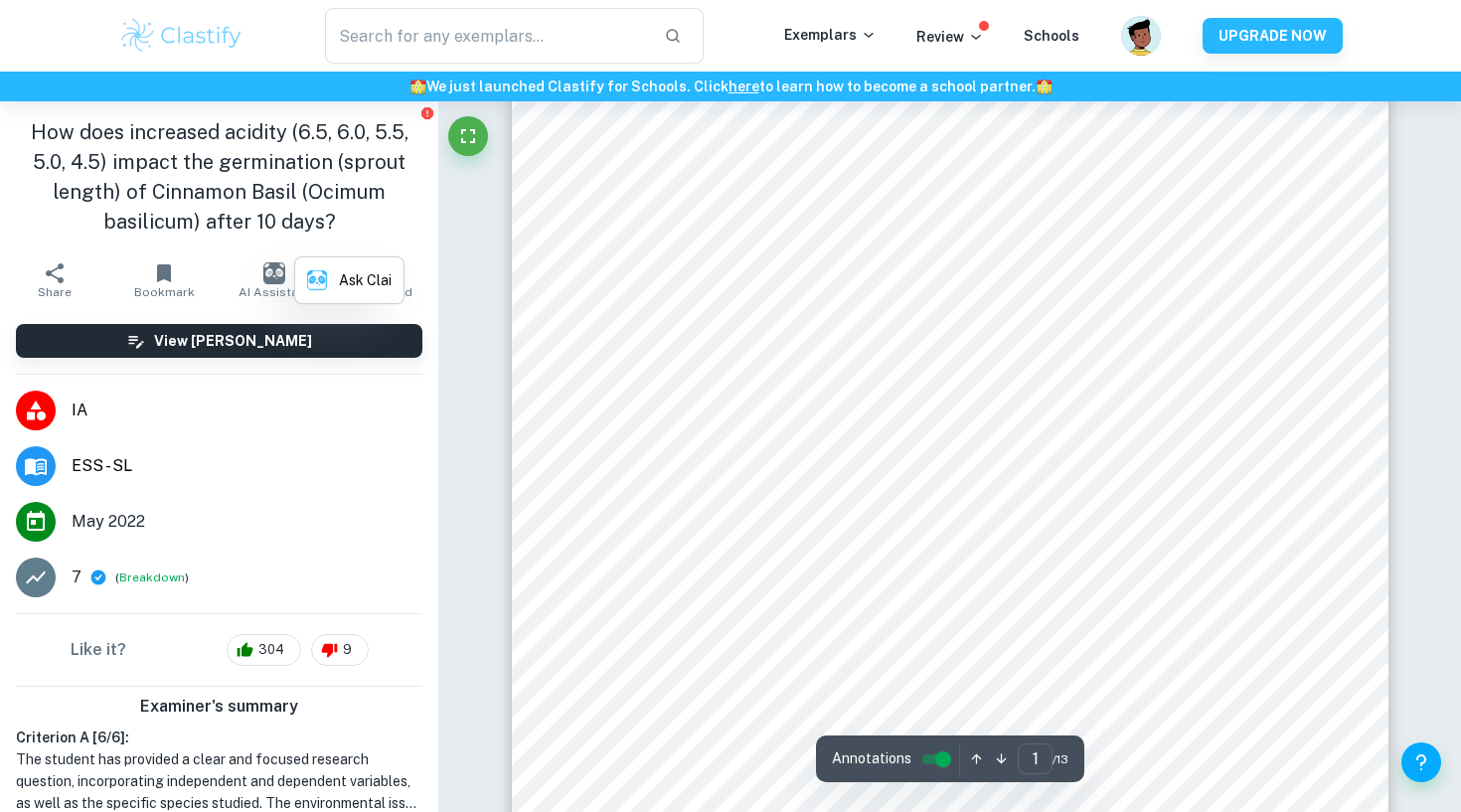 click on "How does increased acidity (6.5, 6.0, 5.5, 5.0, 4.5) impact the germination (sprout length) of Cinnamon Basil (Ocimum basilicum) after 10 days?" at bounding box center (219, 177) 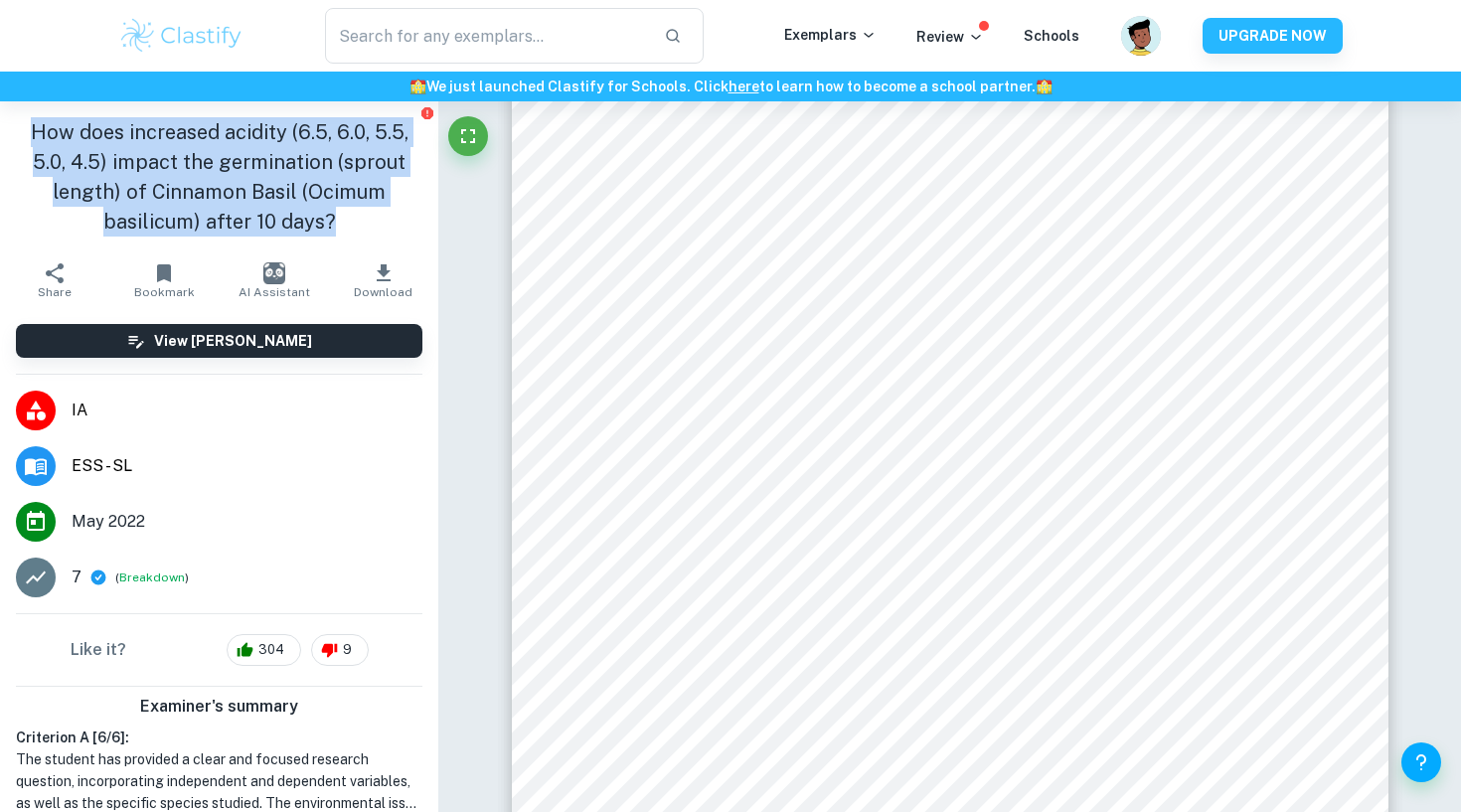drag, startPoint x: 340, startPoint y: 219, endPoint x: 49, endPoint y: 110, distance: 310.74427 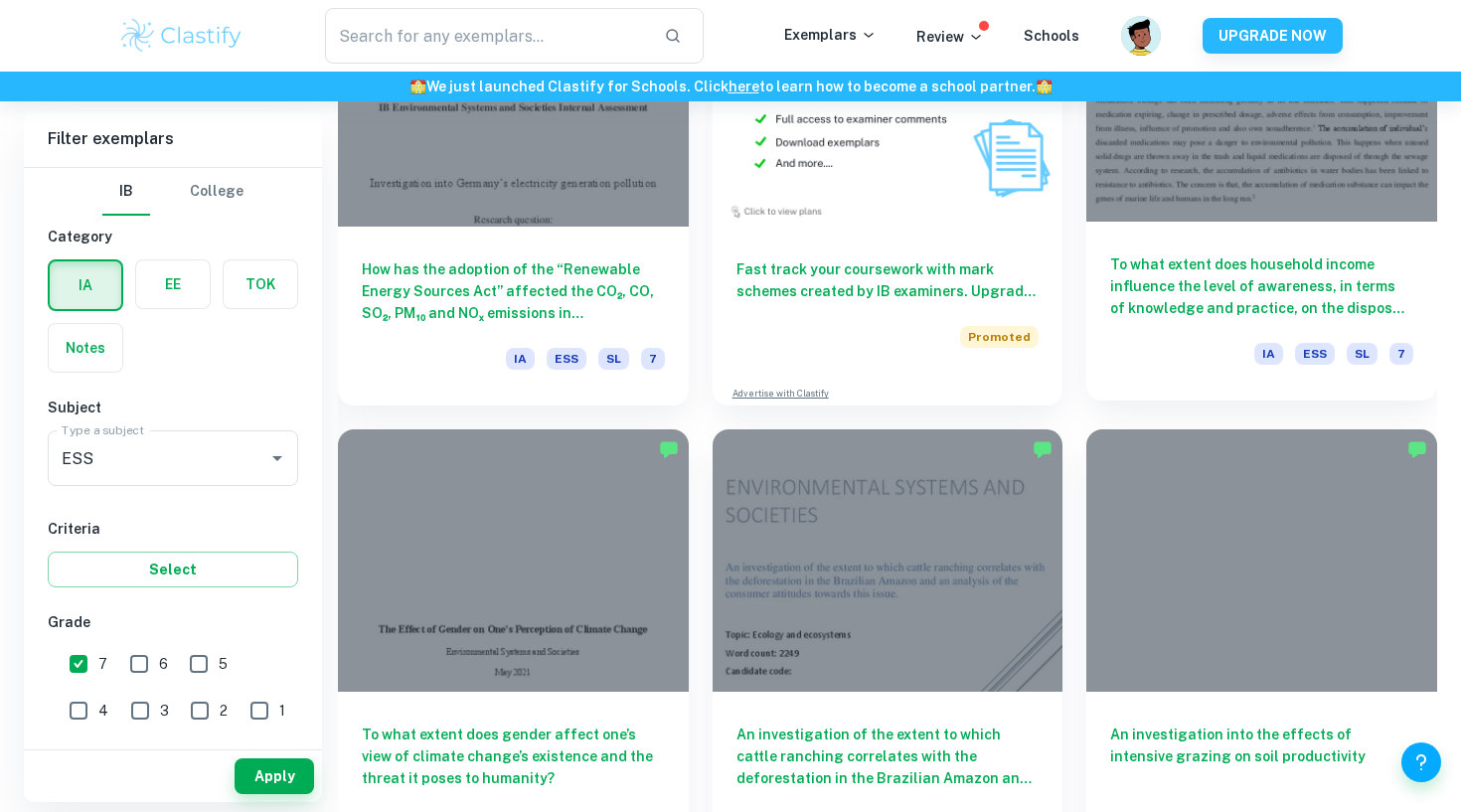 scroll, scrollTop: 4033, scrollLeft: 0, axis: vertical 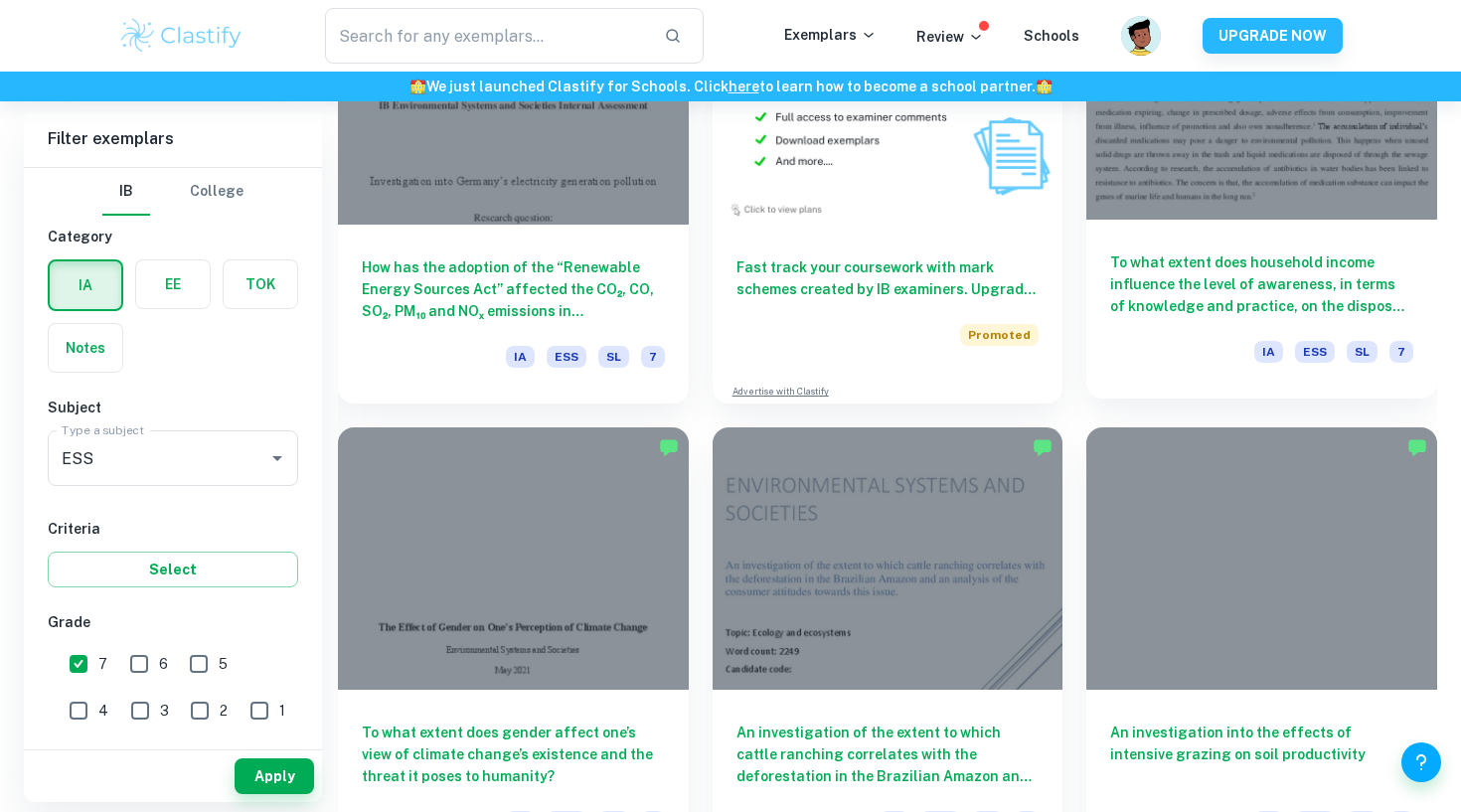 click on "To what extent does household income influence the level of awareness, in terms of knowledge and practice, on the disposal of medication wastage among the students of M College Banting?" at bounding box center (1261, 284) 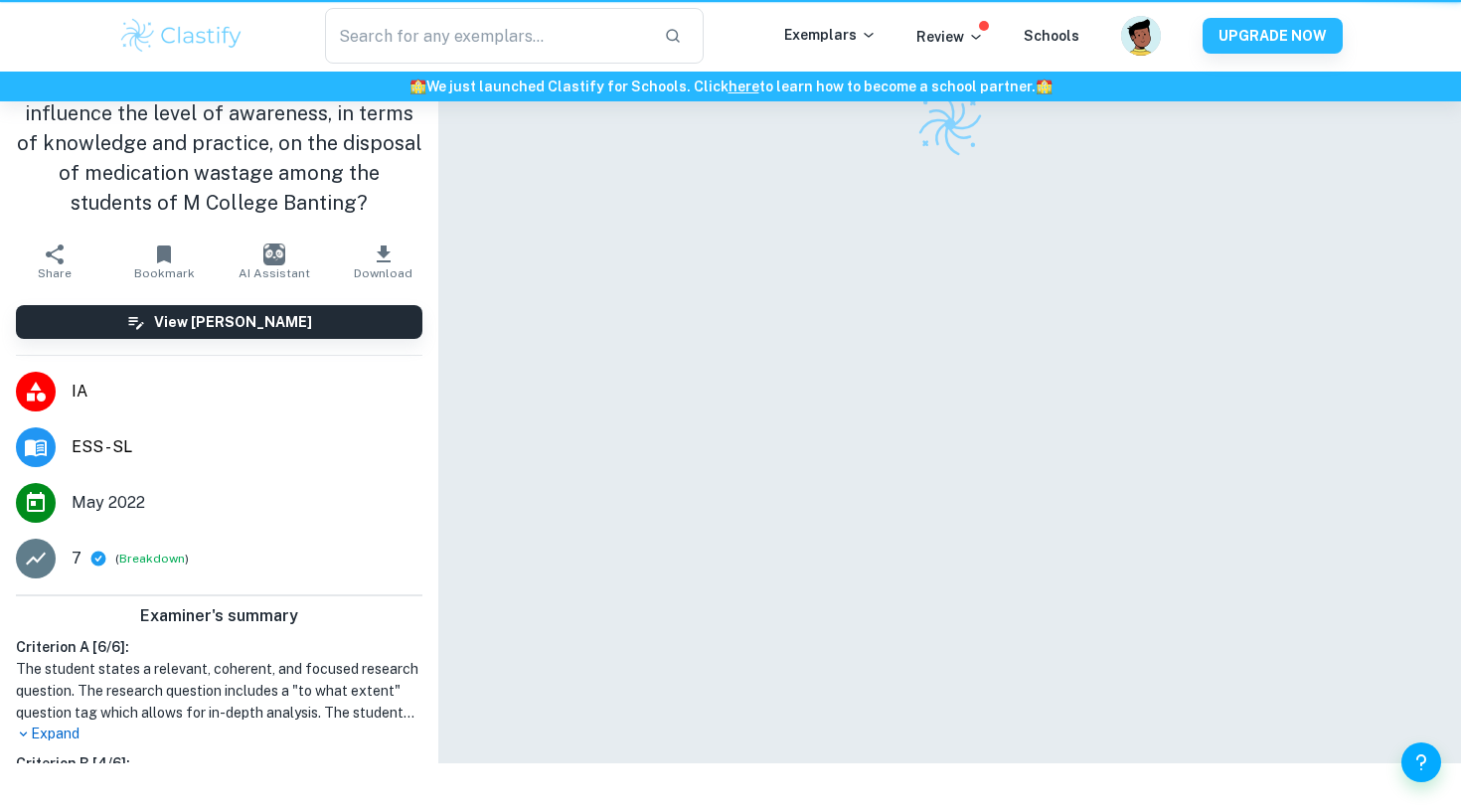 scroll, scrollTop: 0, scrollLeft: 0, axis: both 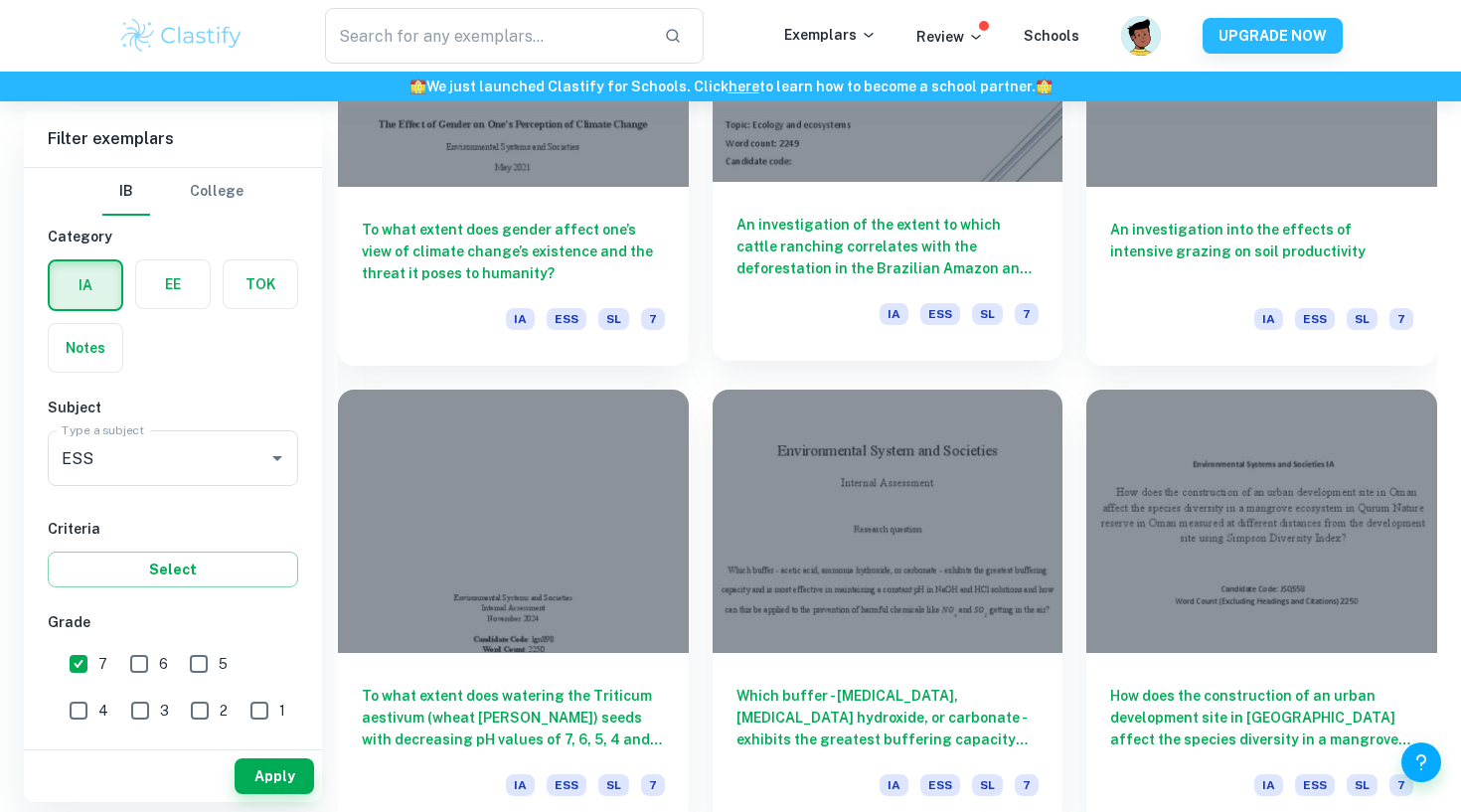 click on "An investigation of the extent to which cattle ranching correlates with the deforestation in the Brazilian Amazon and an analysis of the consumer attitudes towards this issue." at bounding box center [888, 246] 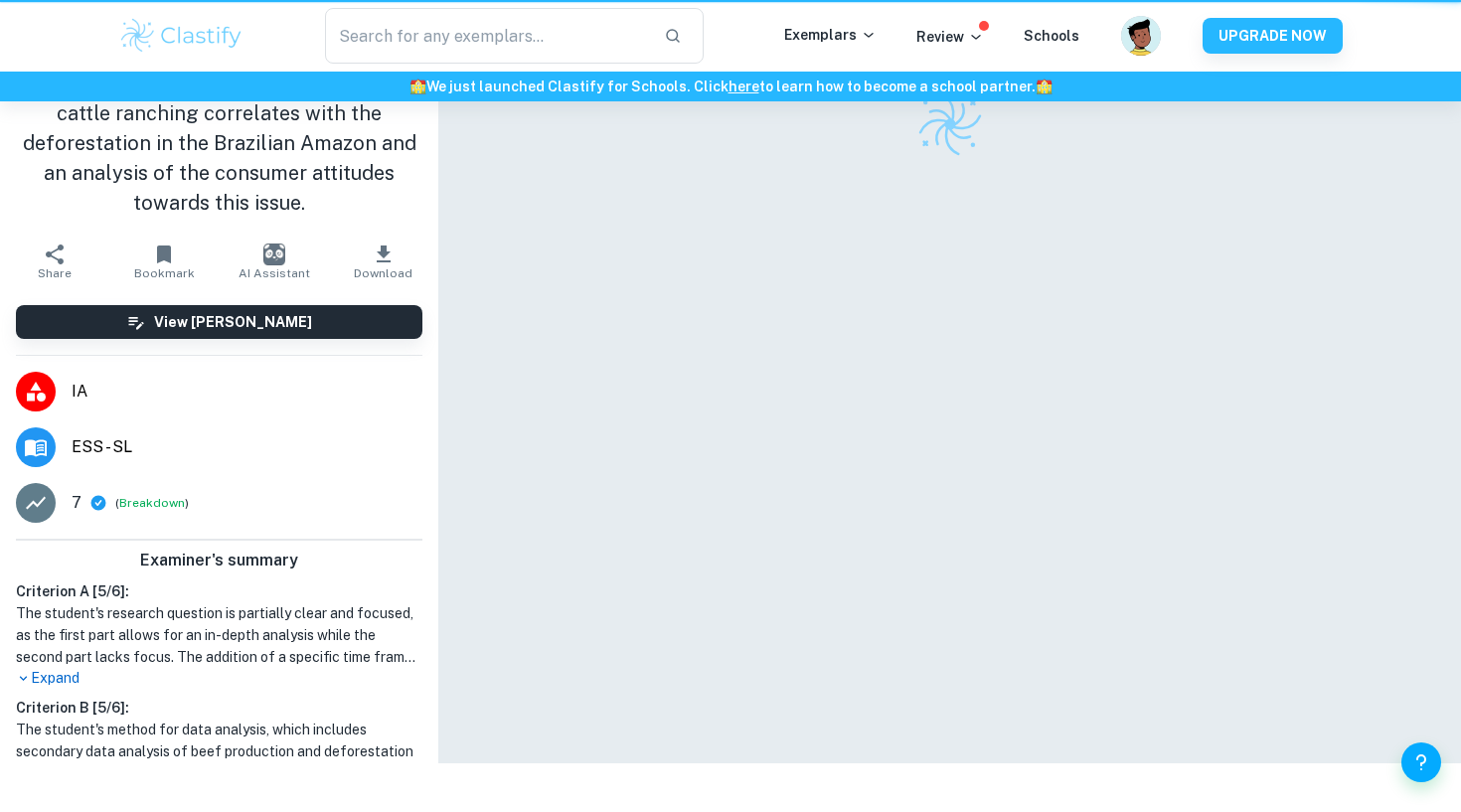 scroll, scrollTop: 0, scrollLeft: 0, axis: both 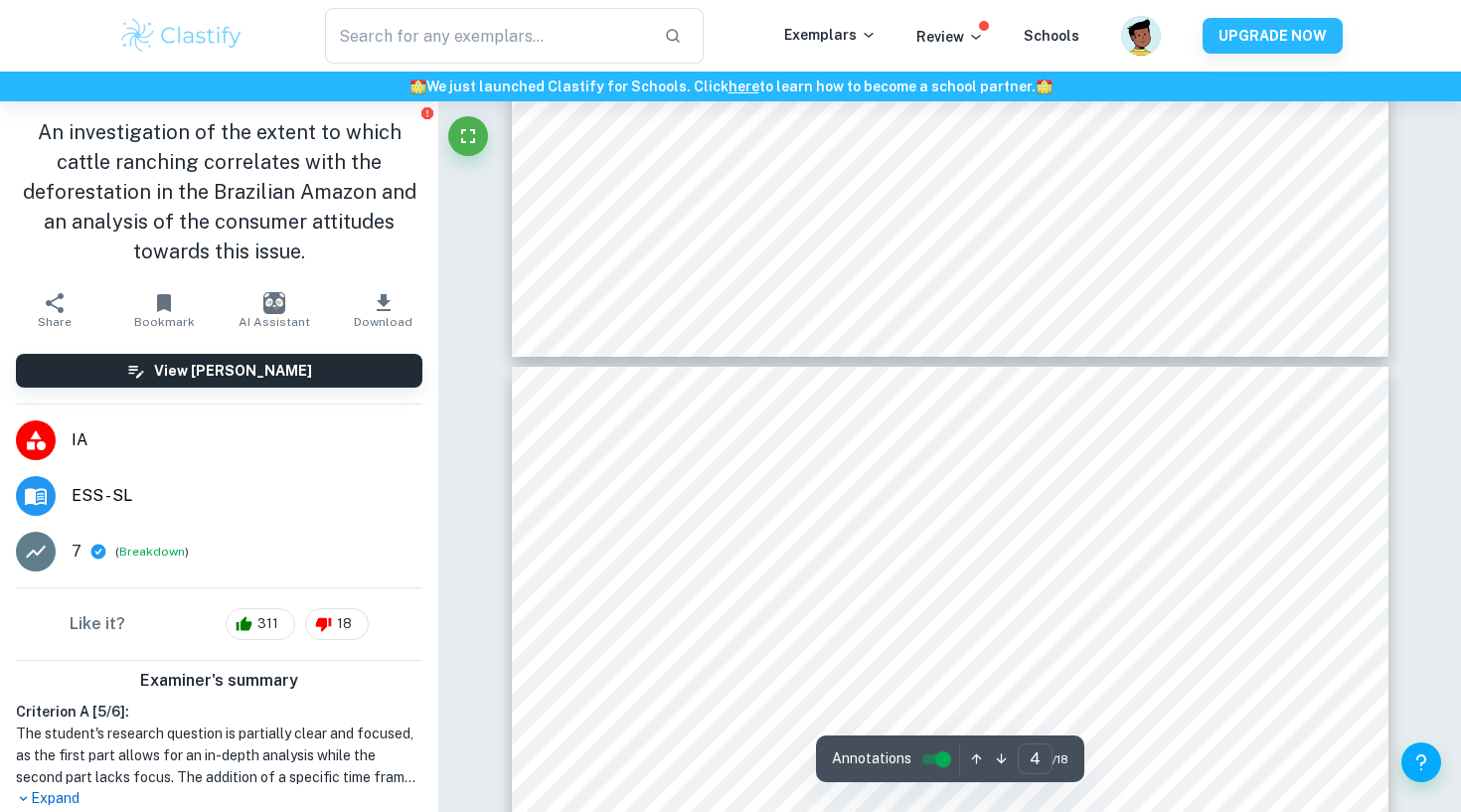 type on "3" 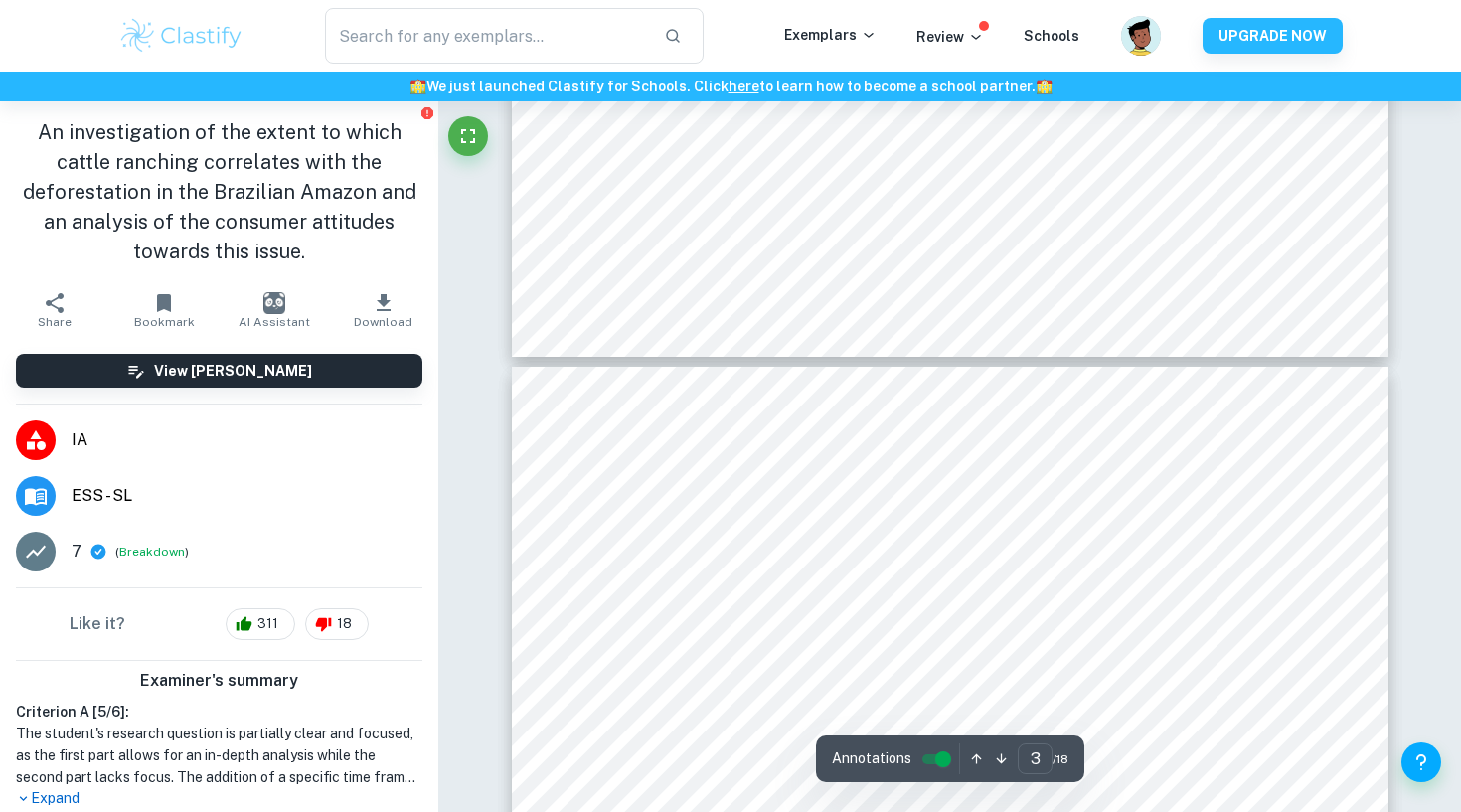 scroll, scrollTop: 3153, scrollLeft: 0, axis: vertical 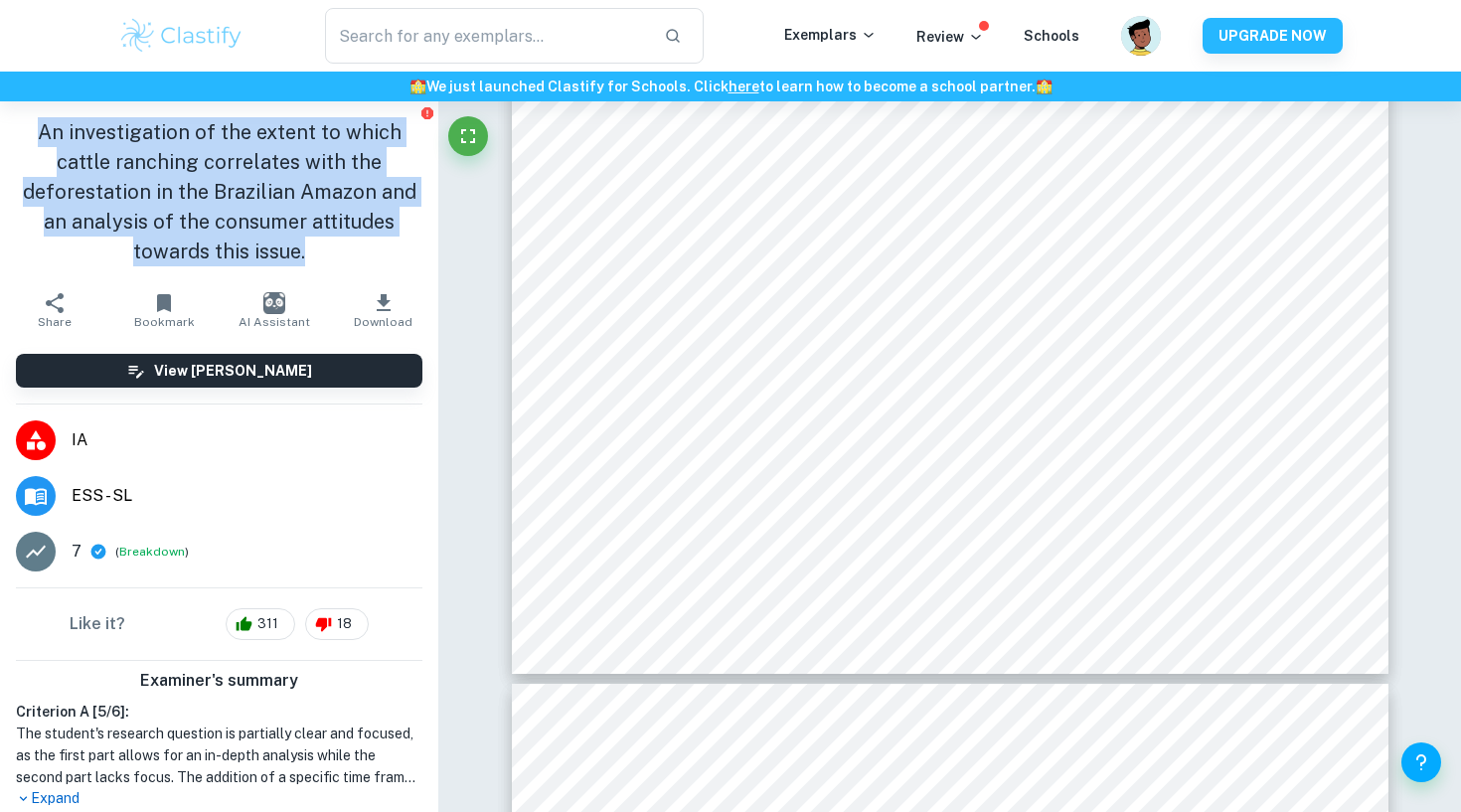 drag, startPoint x: 330, startPoint y: 257, endPoint x: 37, endPoint y: 134, distance: 317.77036 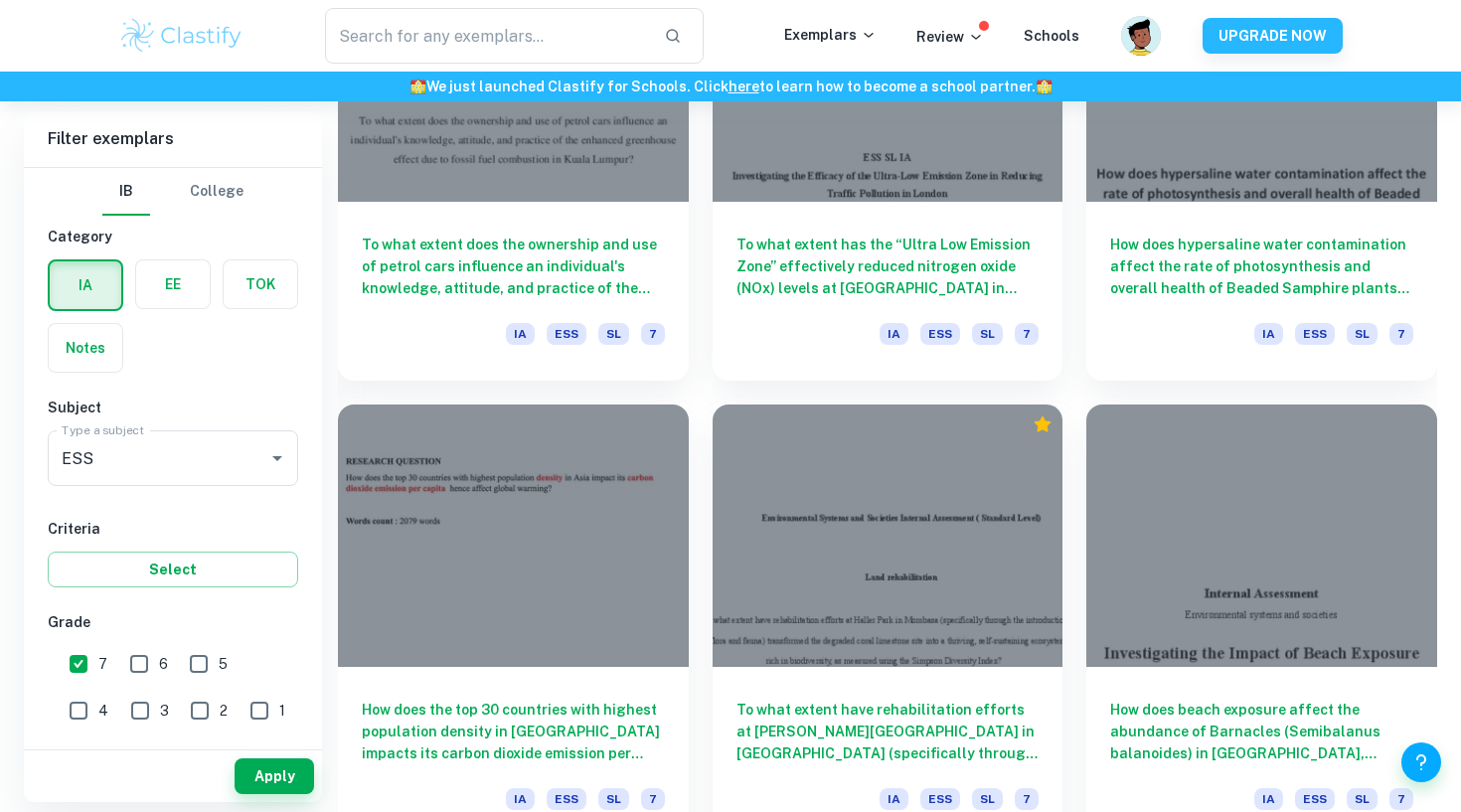 scroll, scrollTop: 6853, scrollLeft: 0, axis: vertical 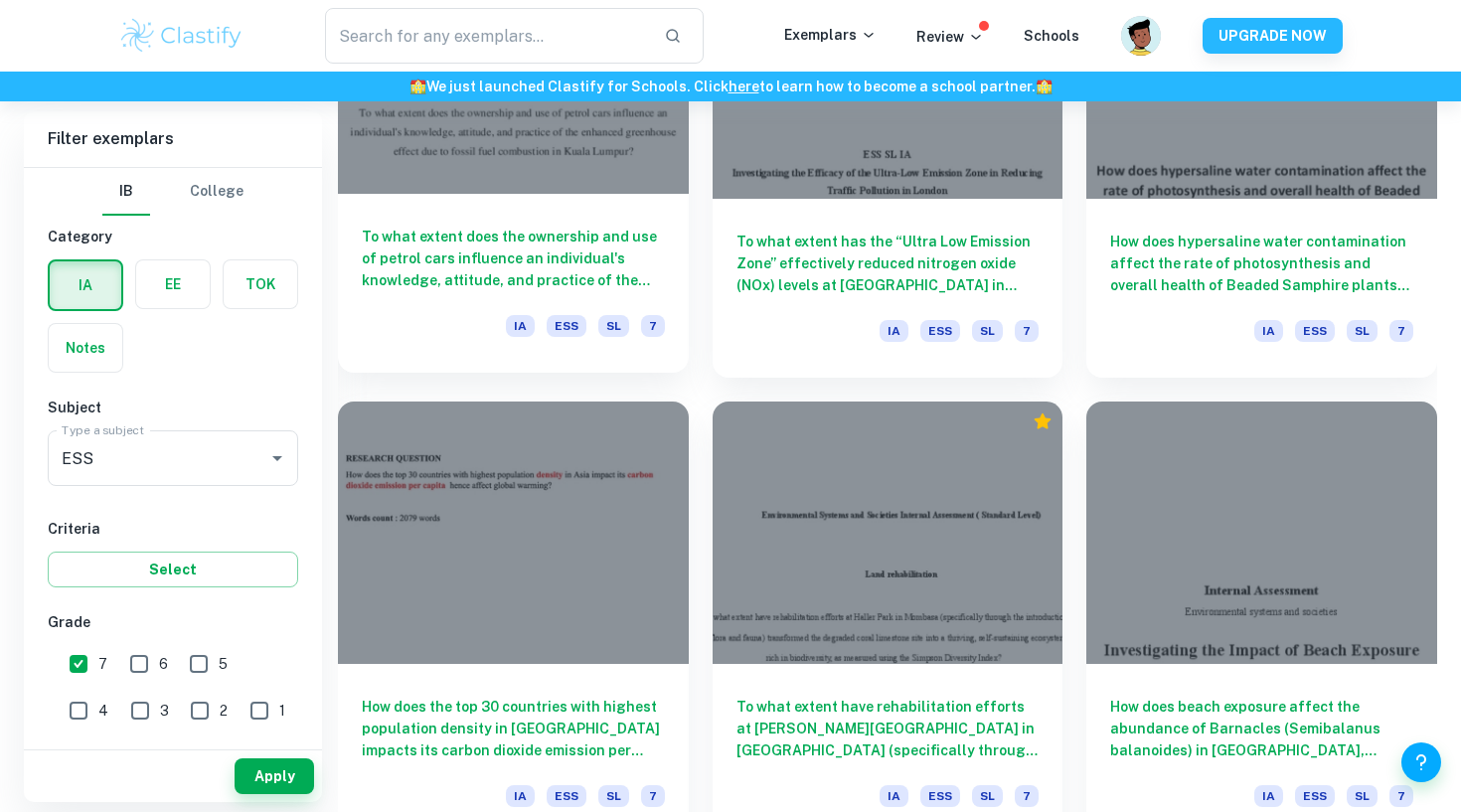 click on "To what extent does the ownership and use of petrol cars influence an individual's knowledge, attitude, and practice of the enhanced greenhouse effect due to fossil fuel combustion in Kuala Lumpur?" at bounding box center [513, 258] 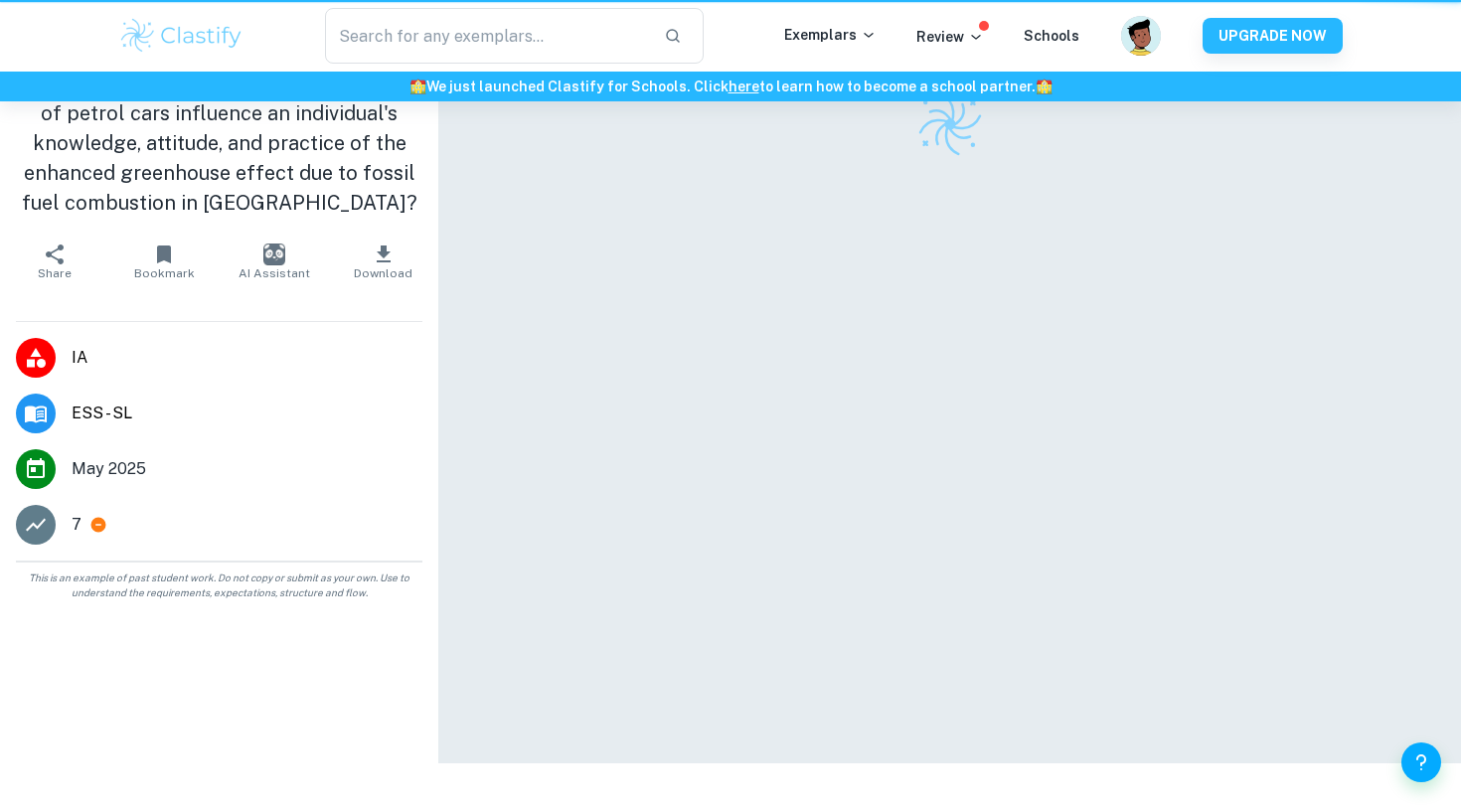 scroll, scrollTop: 0, scrollLeft: 0, axis: both 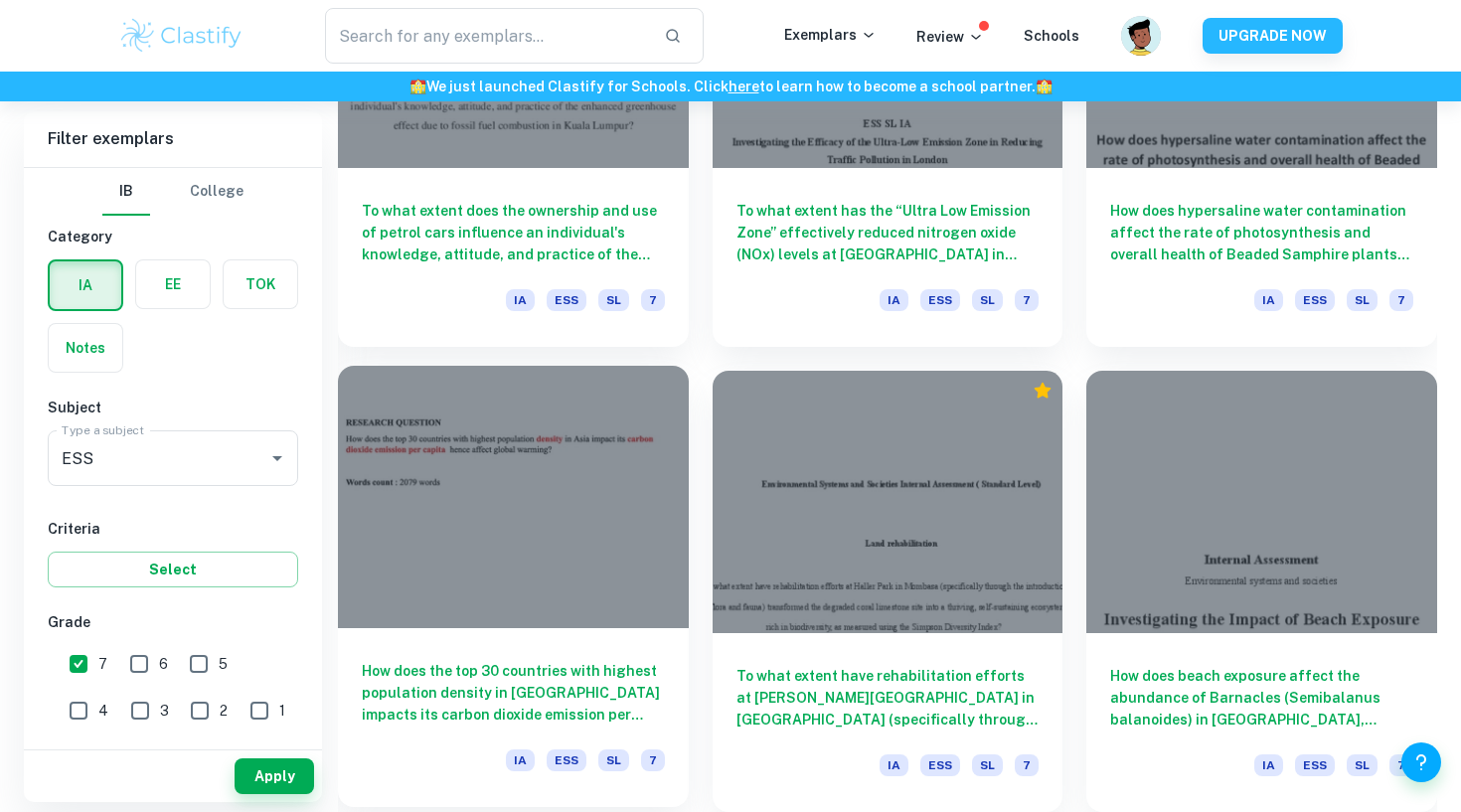 click on "How does the top 30 countries with highest population density in Asia impacts its carbon dioxide emission per capita hence affect global warming" at bounding box center (513, 693) 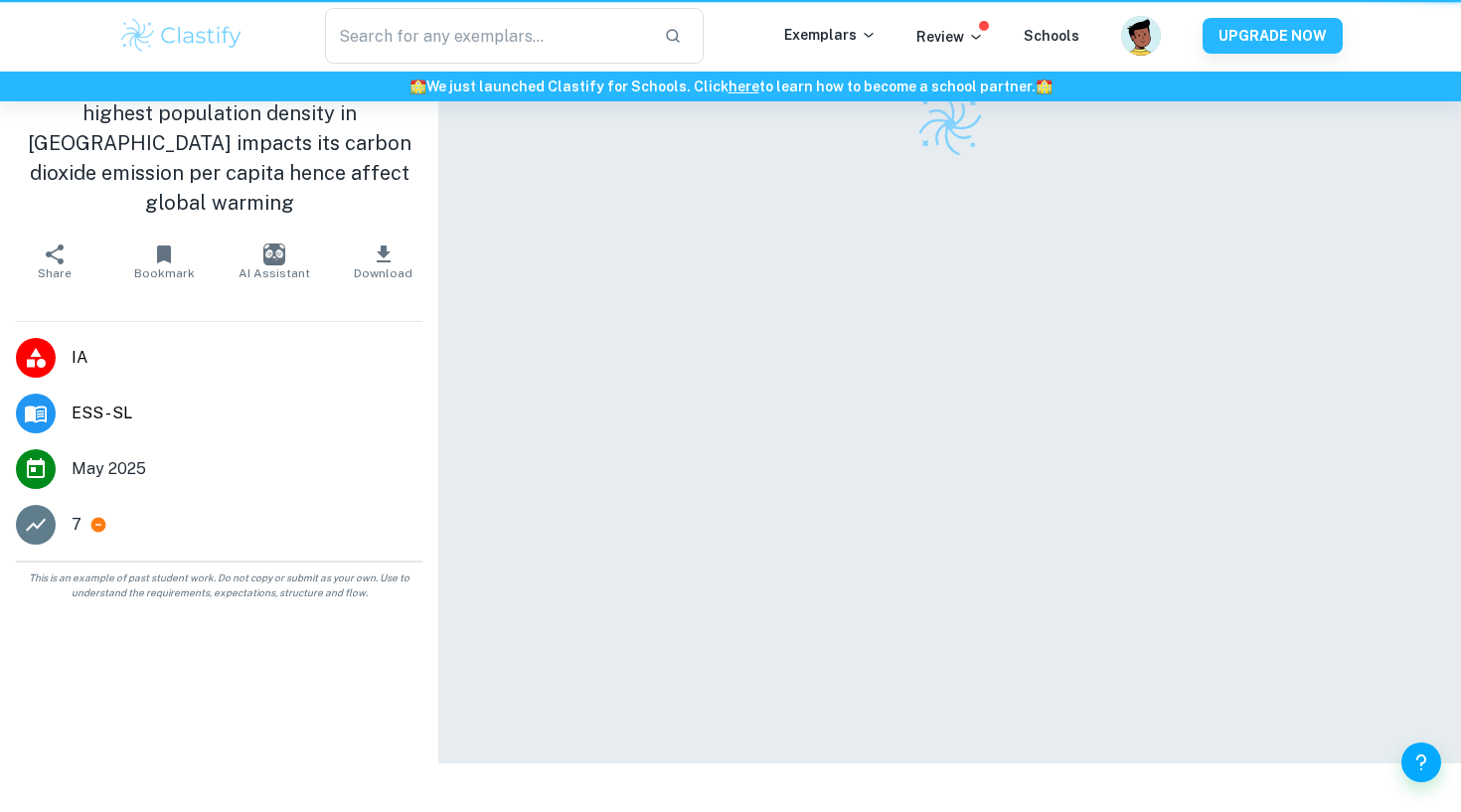 scroll, scrollTop: 0, scrollLeft: 0, axis: both 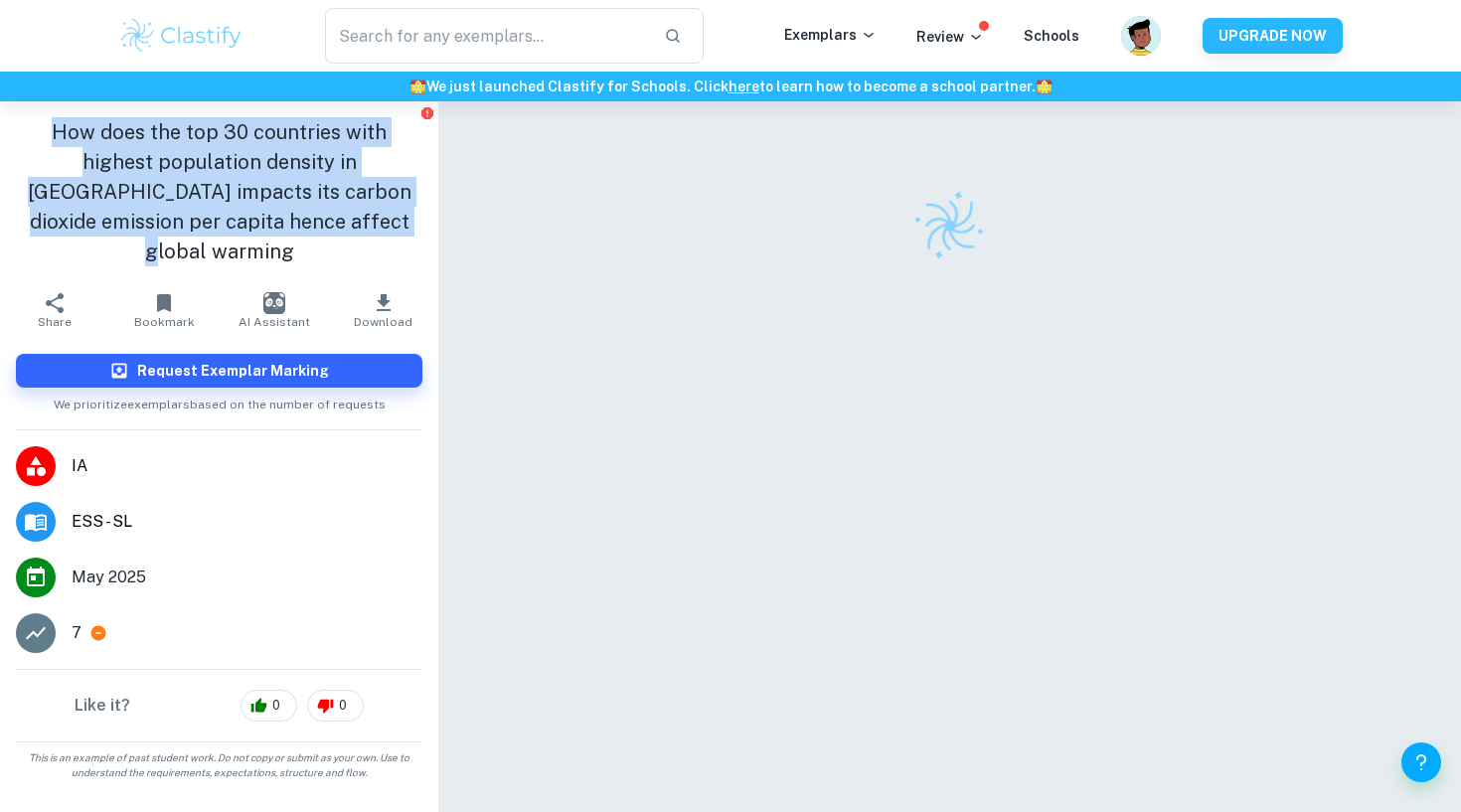 drag, startPoint x: 13, startPoint y: 128, endPoint x: 334, endPoint y: 233, distance: 337.73658 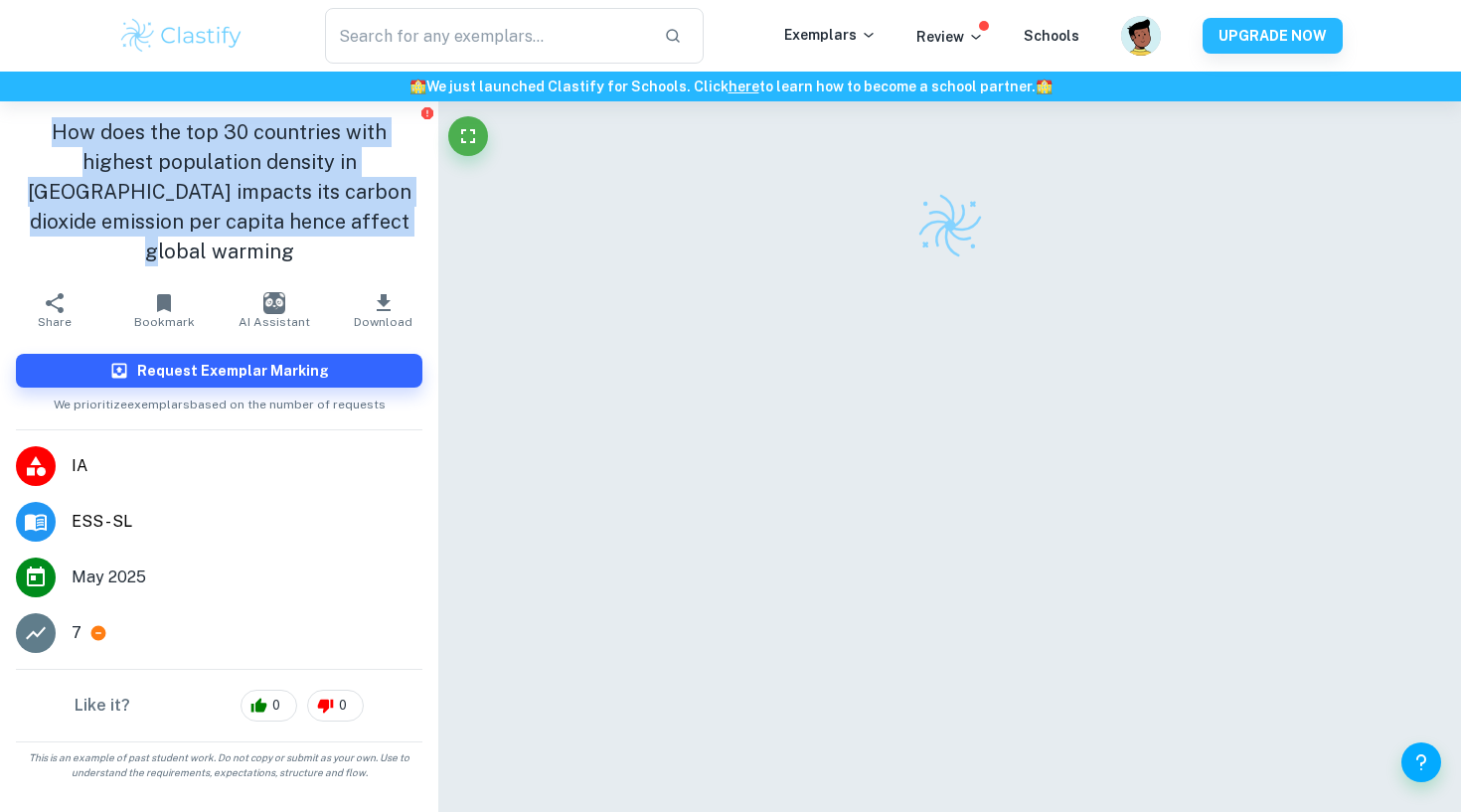 copy on "How does the top 30 countries with highest population density in Asia impacts its carbon dioxide emission per capita hence affect global warming" 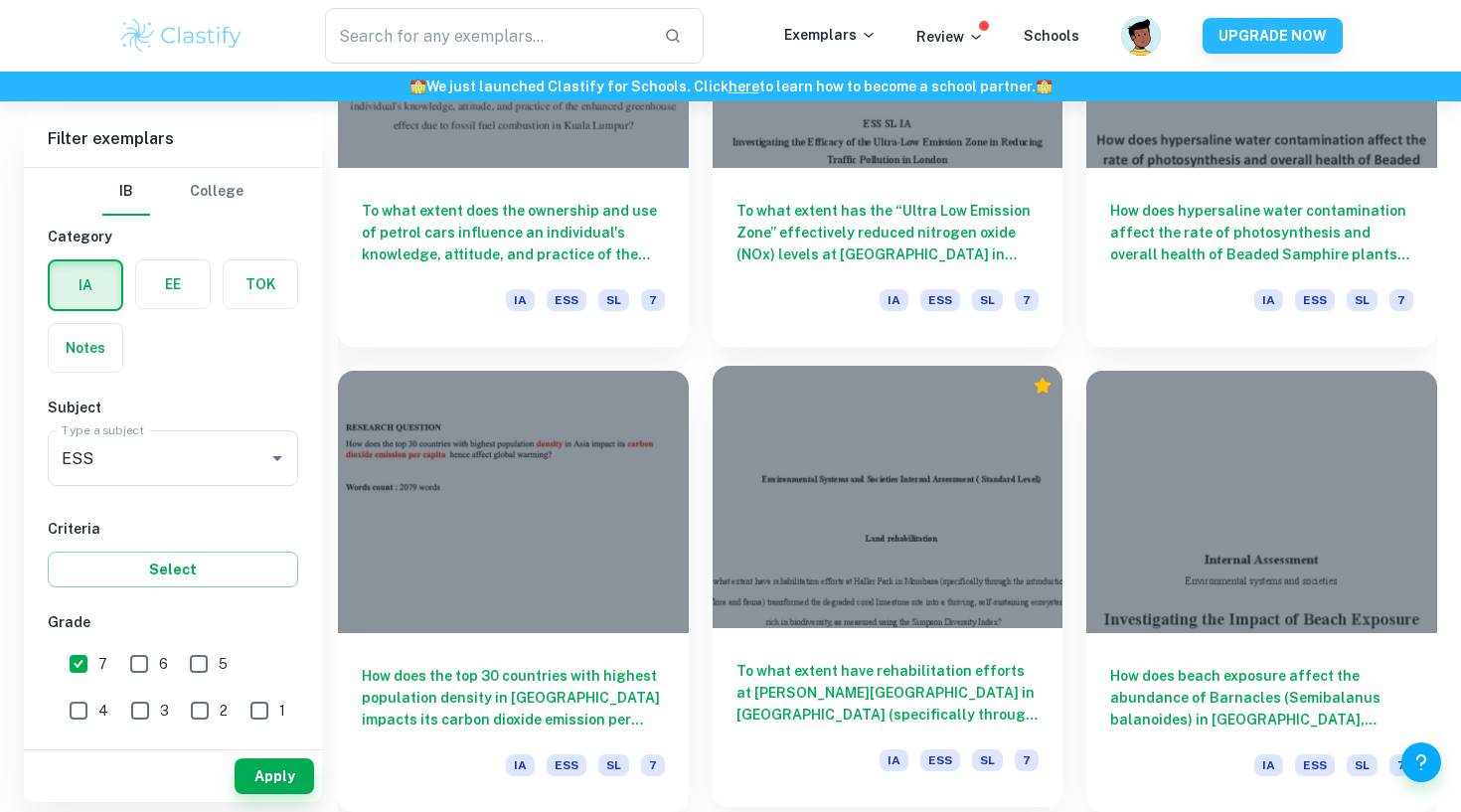 scroll, scrollTop: 6884, scrollLeft: 0, axis: vertical 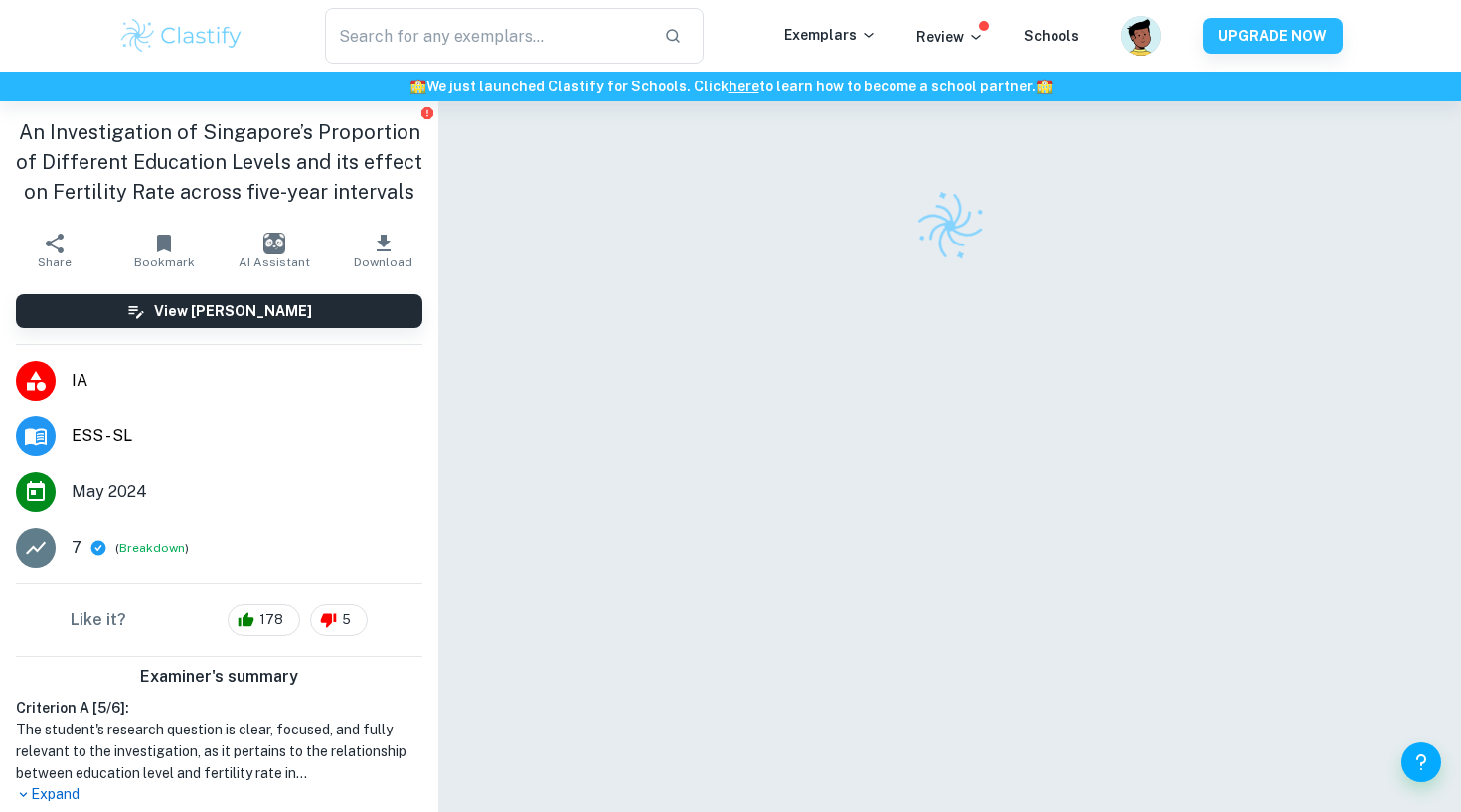click on "Correct Criterion A :   The research question provided is clear, focused (i.e. not broad), and fully relevant to the investigation Comment:  This document's research question was relevant to ESS topic 8. It had an independent variable (education level) and a dependent variable (fertility rate). The investigation focused on Singapore from 1970 to 2020. Incorrect Criterion A :   The environmental issue (relevant either on a local or a global scale) is discussed in the work, providing context for the research question Comment:  The document discussed overpopulation in Singapore as an environmental issue in the local context. However, the student should have added information about the environmental effects of overpopulation in Singapore to balance the discussion between the environment and society. Correct Criterion A :   There is an established connection between the research question and the environmental issue discussed Comment: Correct Criterion A :   Comment: Correct Criterion A :   Comment: Correct :   :" at bounding box center [949, 483] 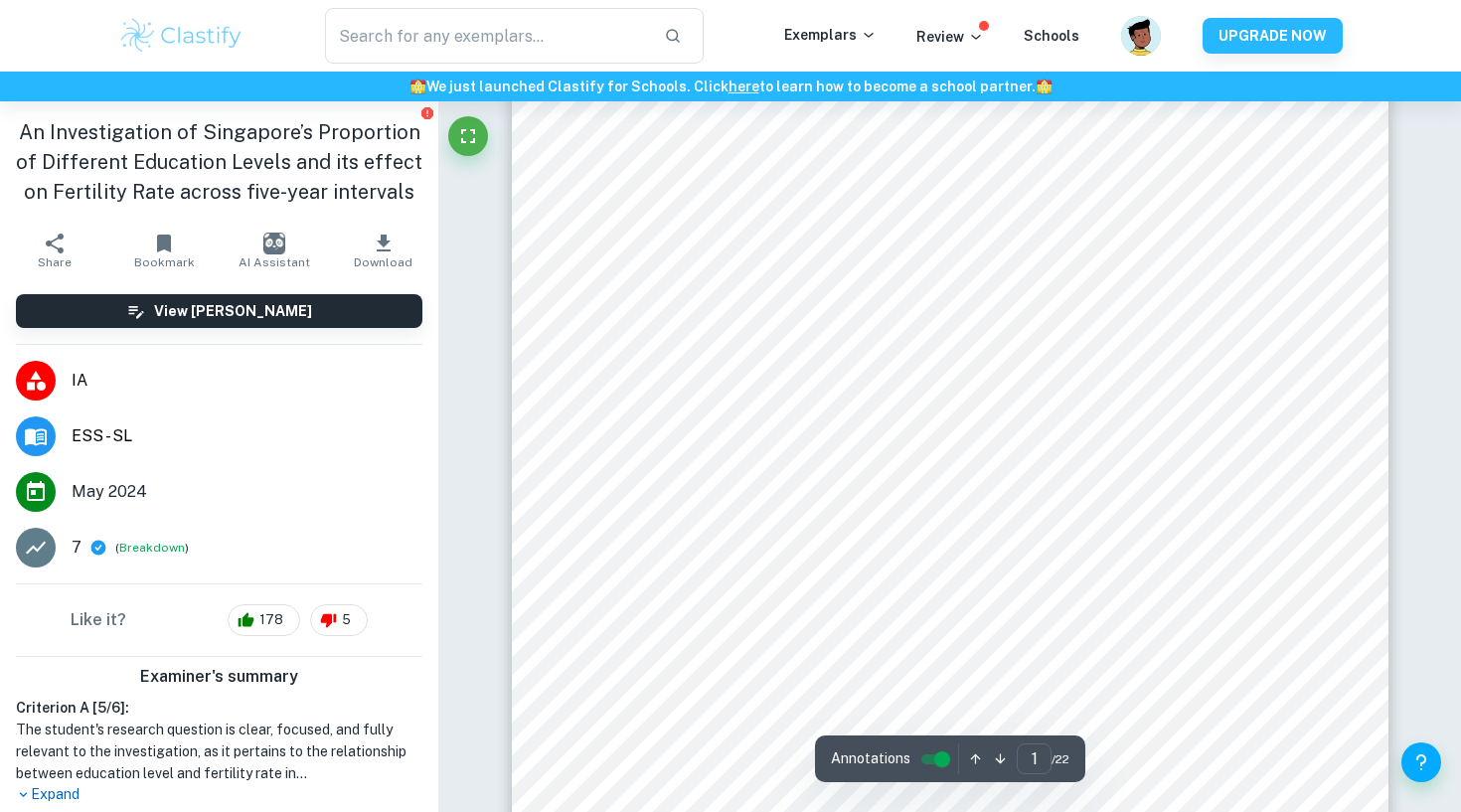 scroll, scrollTop: 188, scrollLeft: 0, axis: vertical 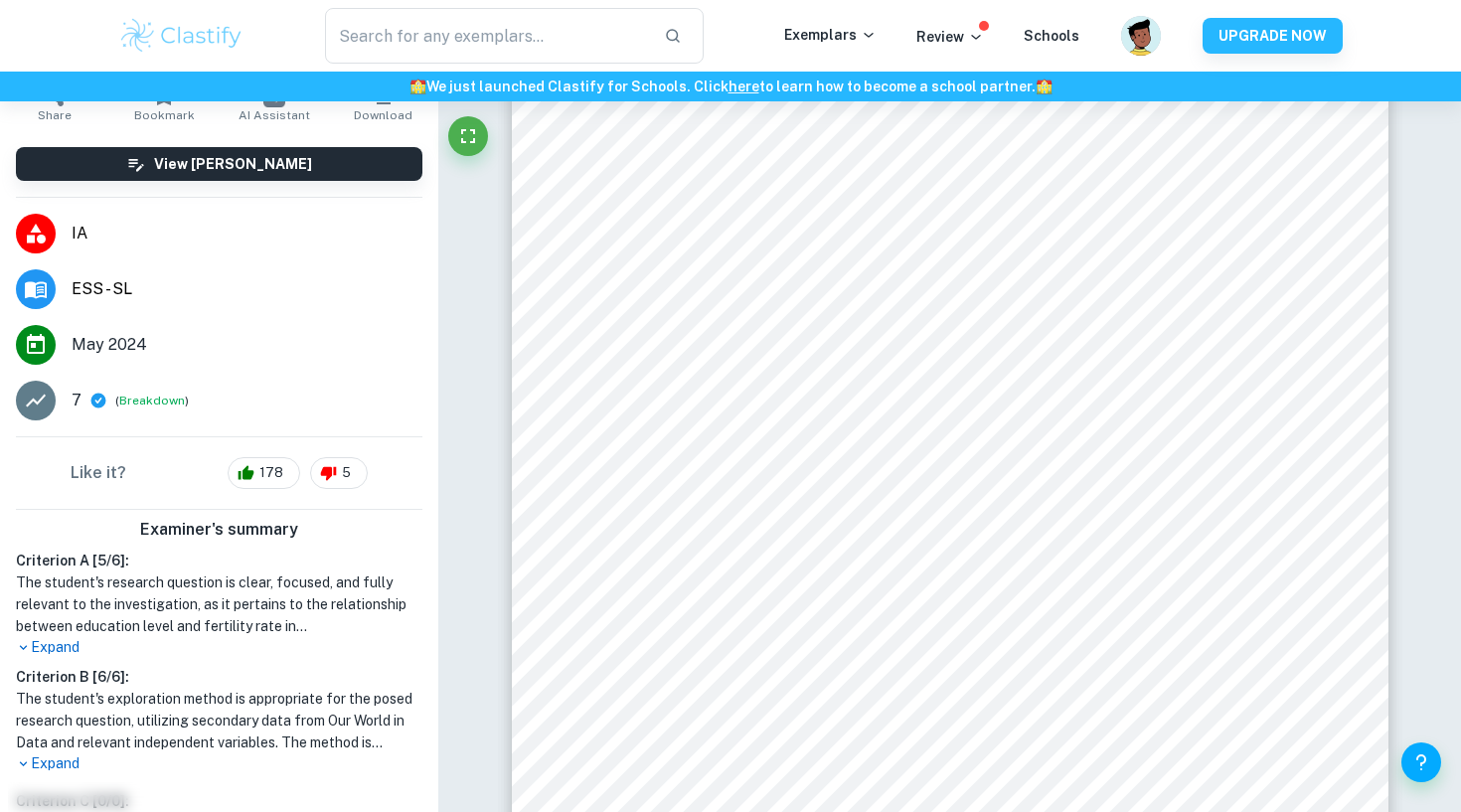 click on "Expand" at bounding box center (219, 647) 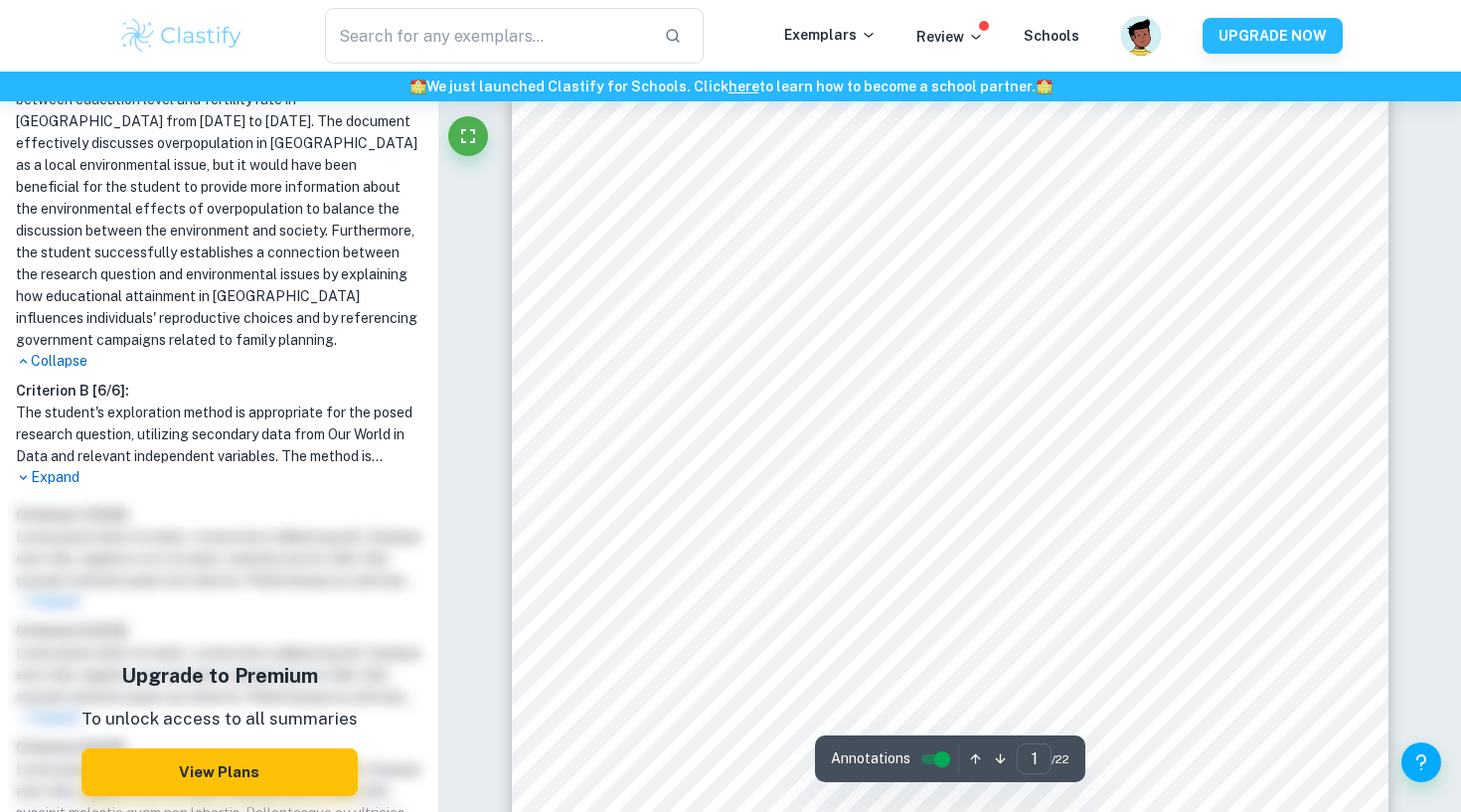 scroll, scrollTop: 0, scrollLeft: 0, axis: both 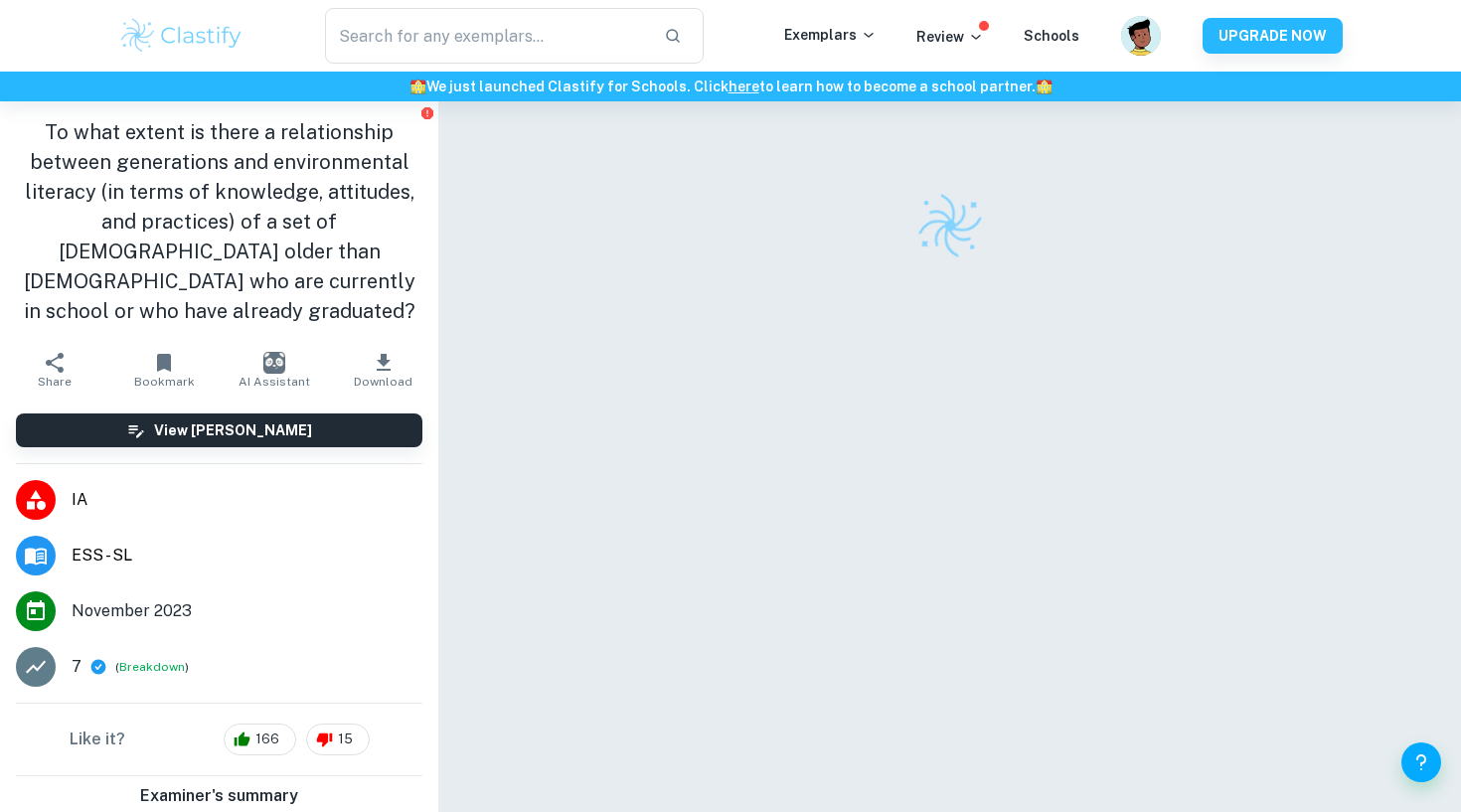 checkbox on "true" 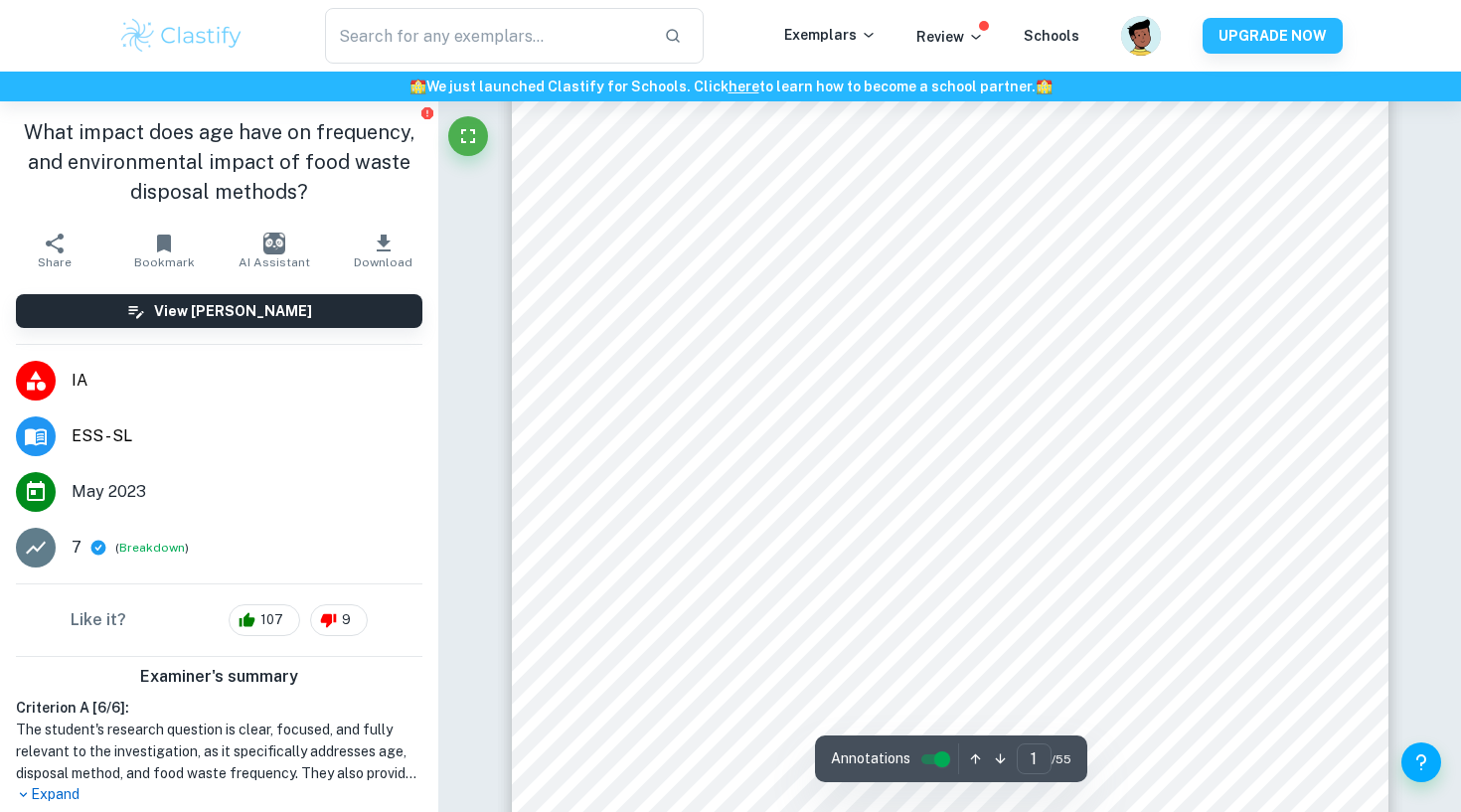 scroll, scrollTop: 55, scrollLeft: 0, axis: vertical 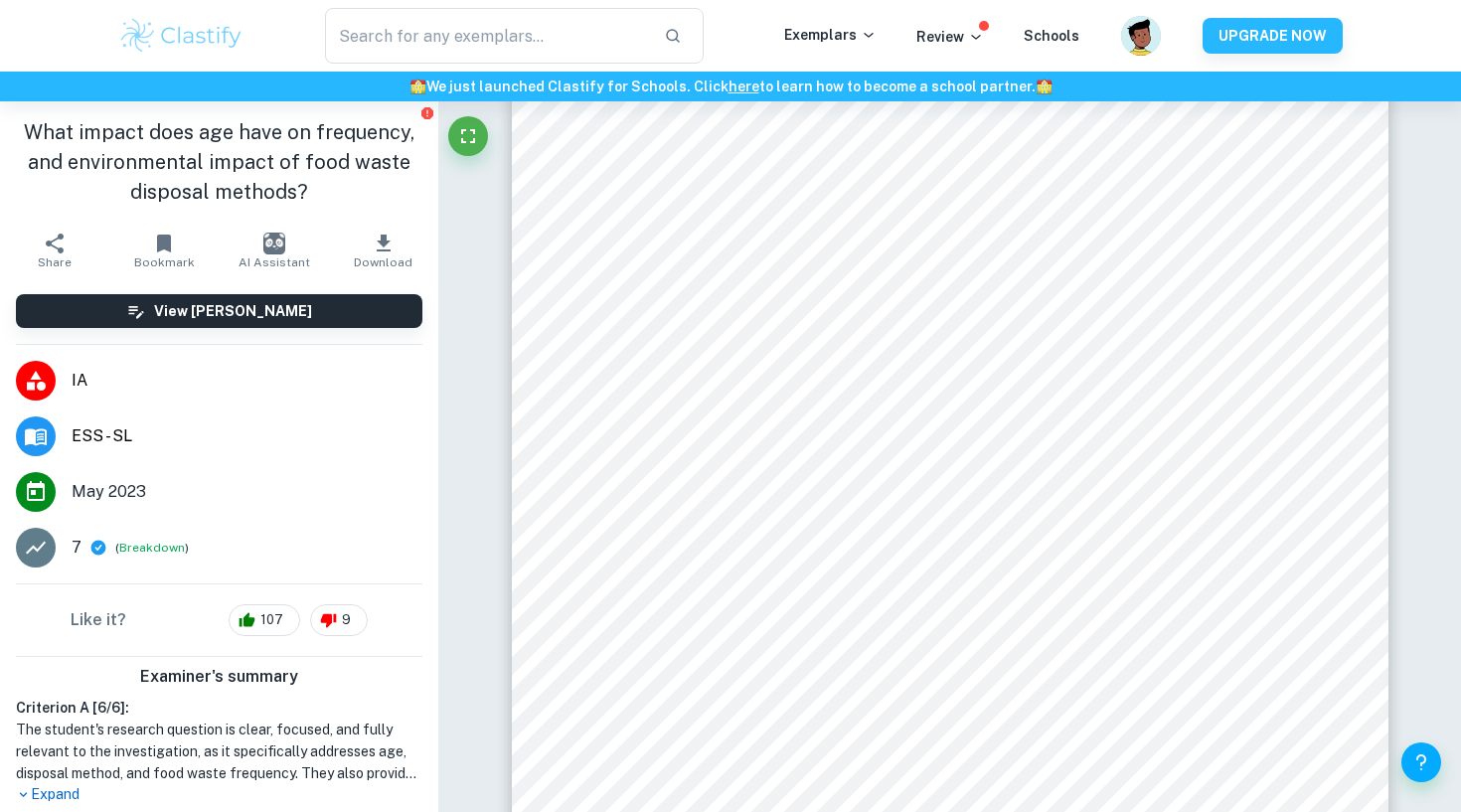drag, startPoint x: 320, startPoint y: 198, endPoint x: 2, endPoint y: 115, distance: 328.65331 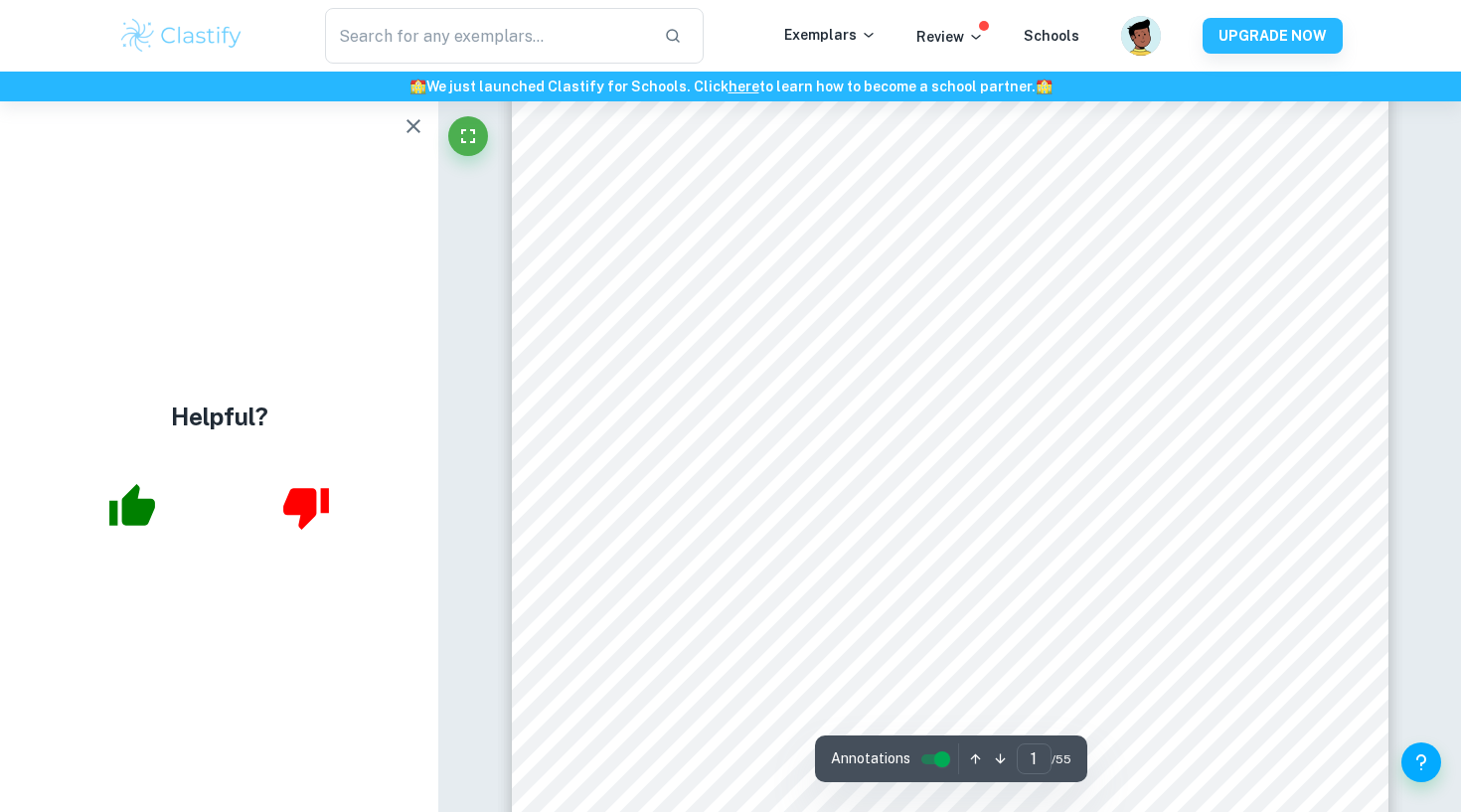 click 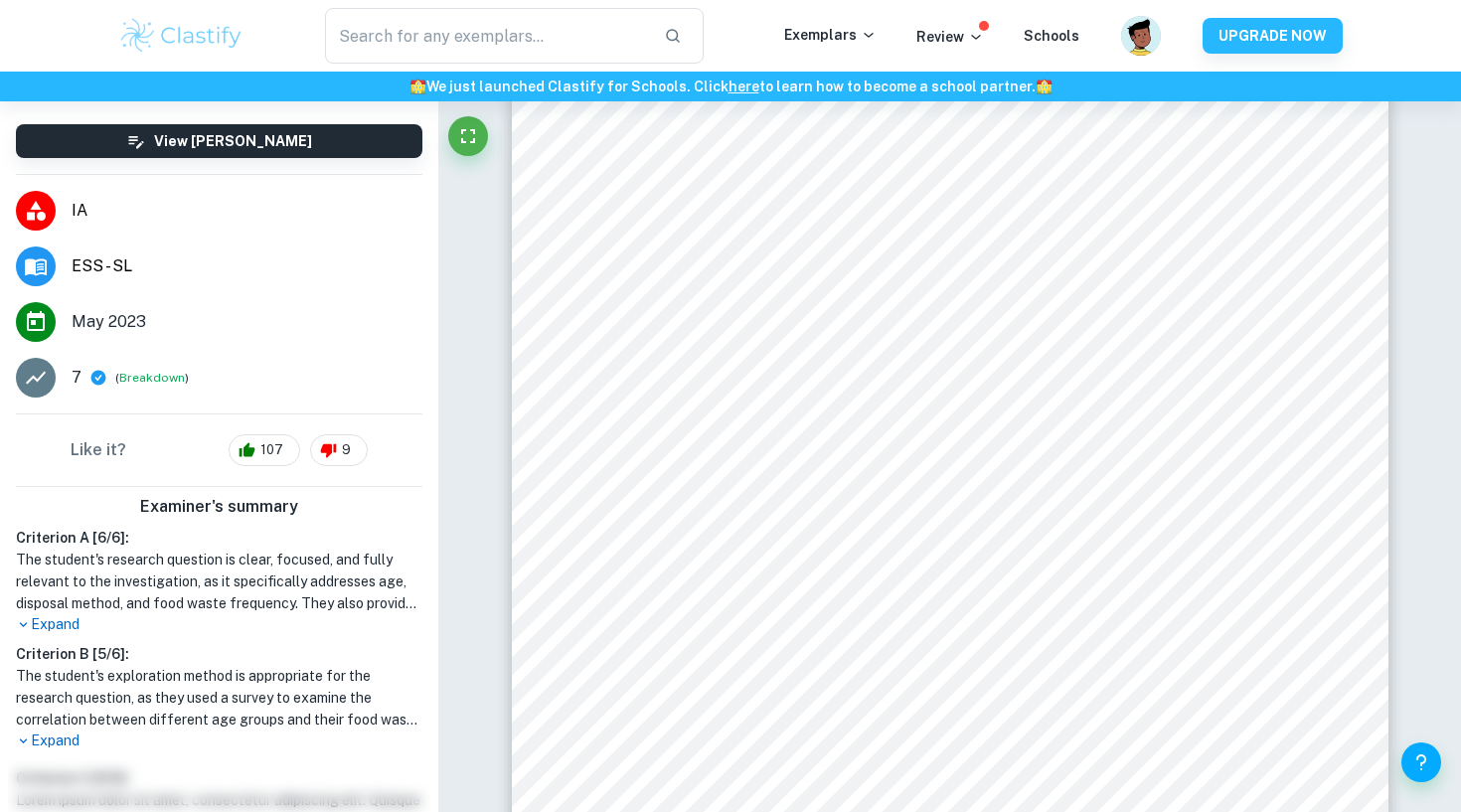 scroll, scrollTop: 174, scrollLeft: 0, axis: vertical 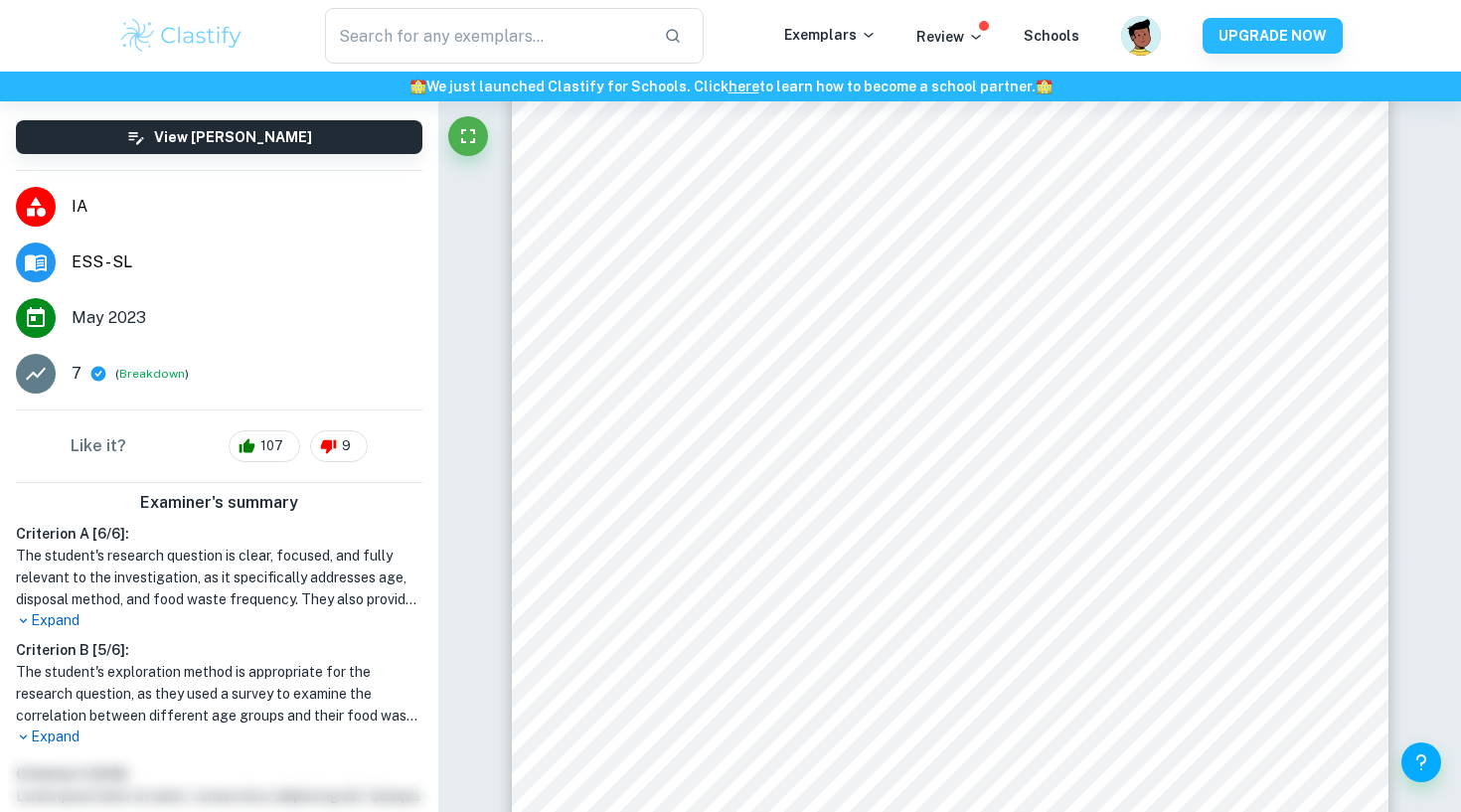 click on "Expand" at bounding box center (219, 620) 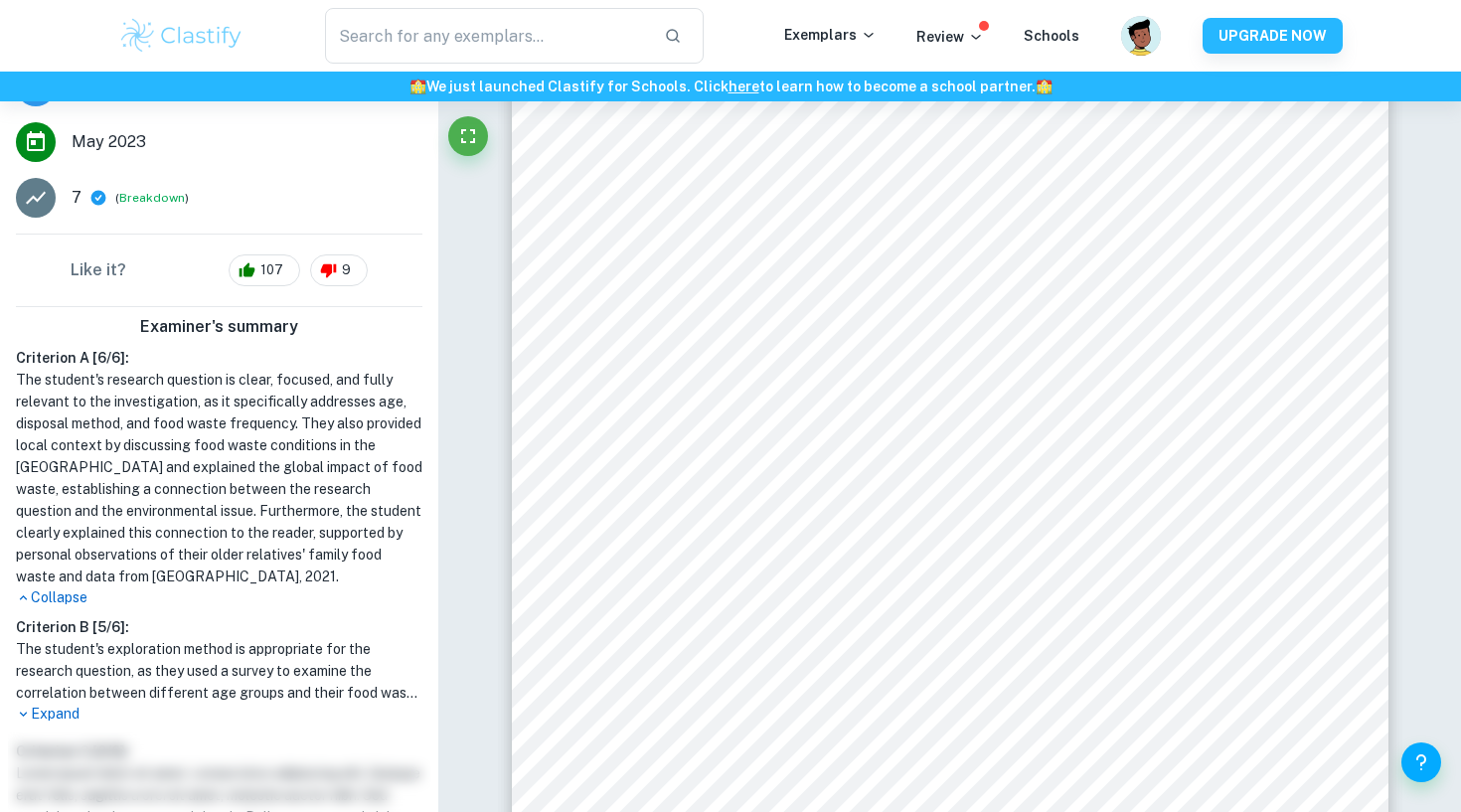 scroll, scrollTop: 357, scrollLeft: 0, axis: vertical 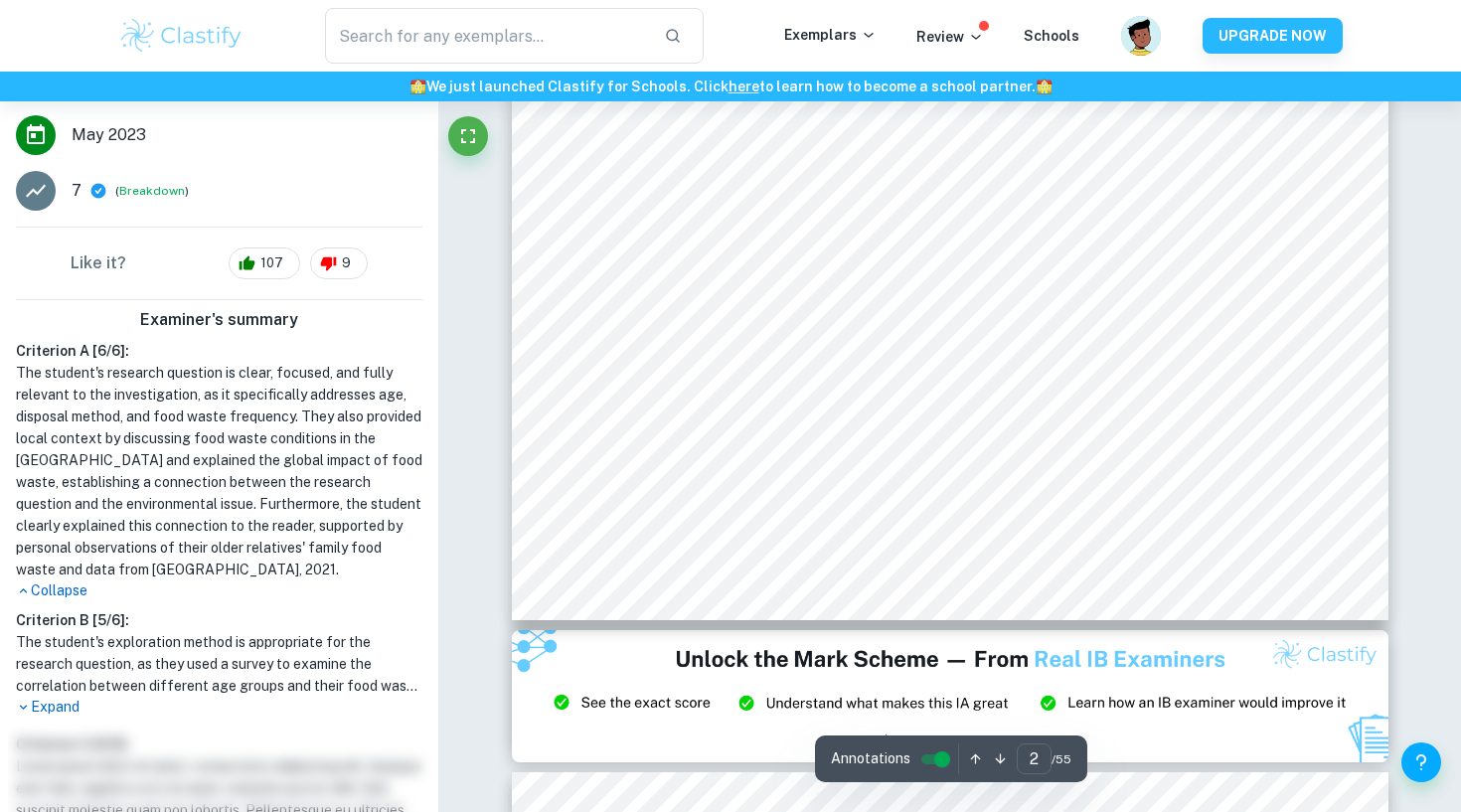 type on "3" 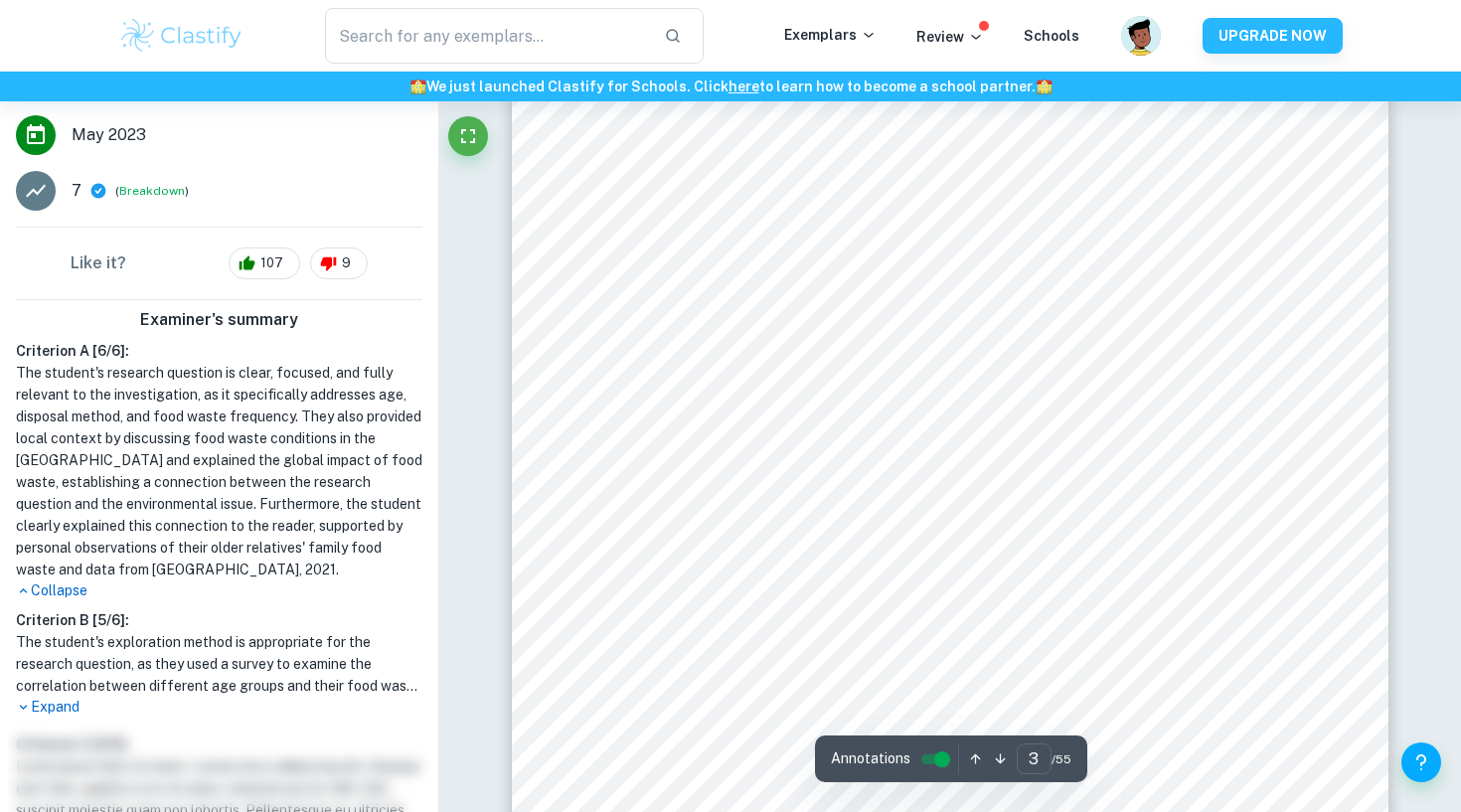 scroll, scrollTop: 3508, scrollLeft: 0, axis: vertical 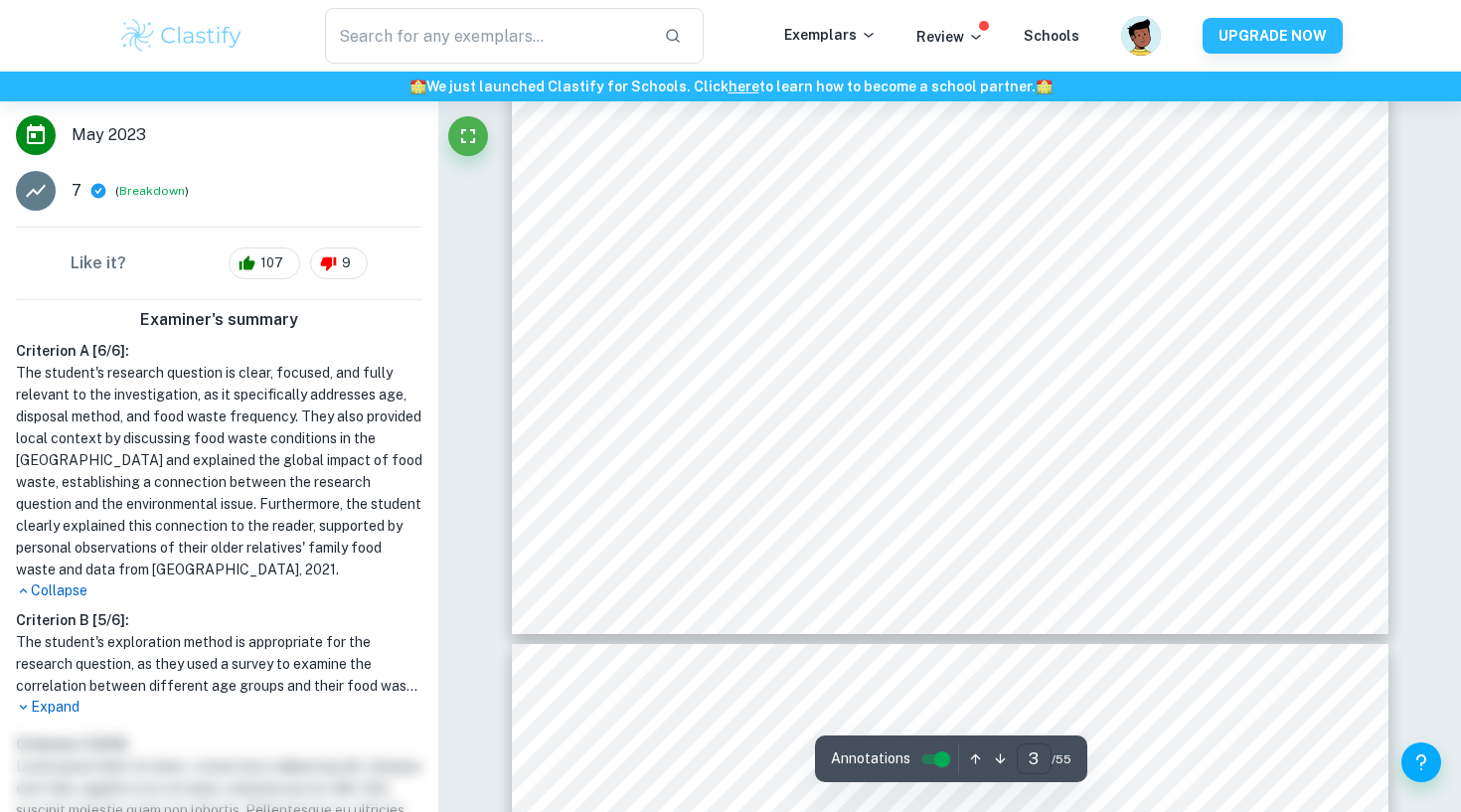 click on "3" at bounding box center (1034, 758) 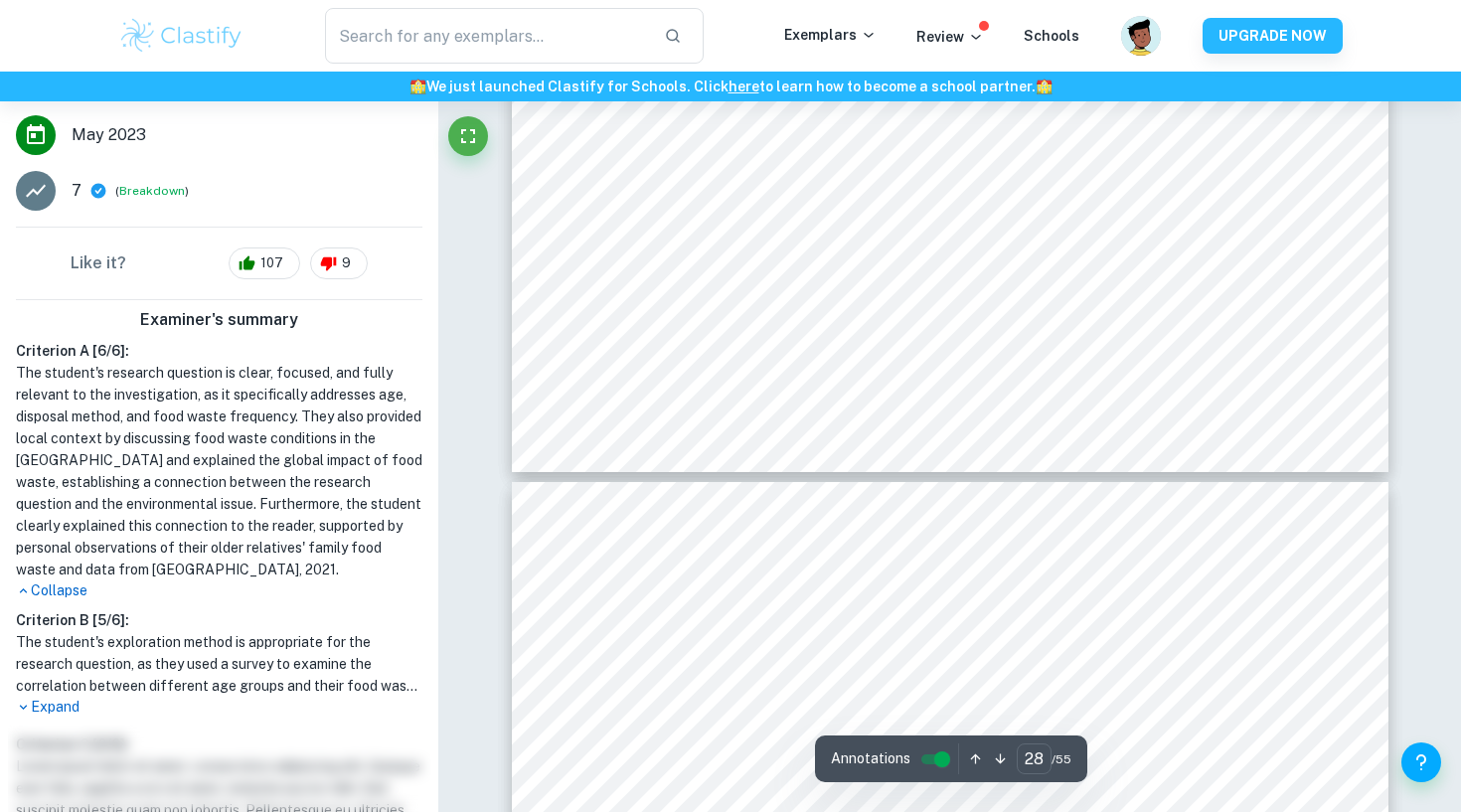 scroll, scrollTop: 35208, scrollLeft: 0, axis: vertical 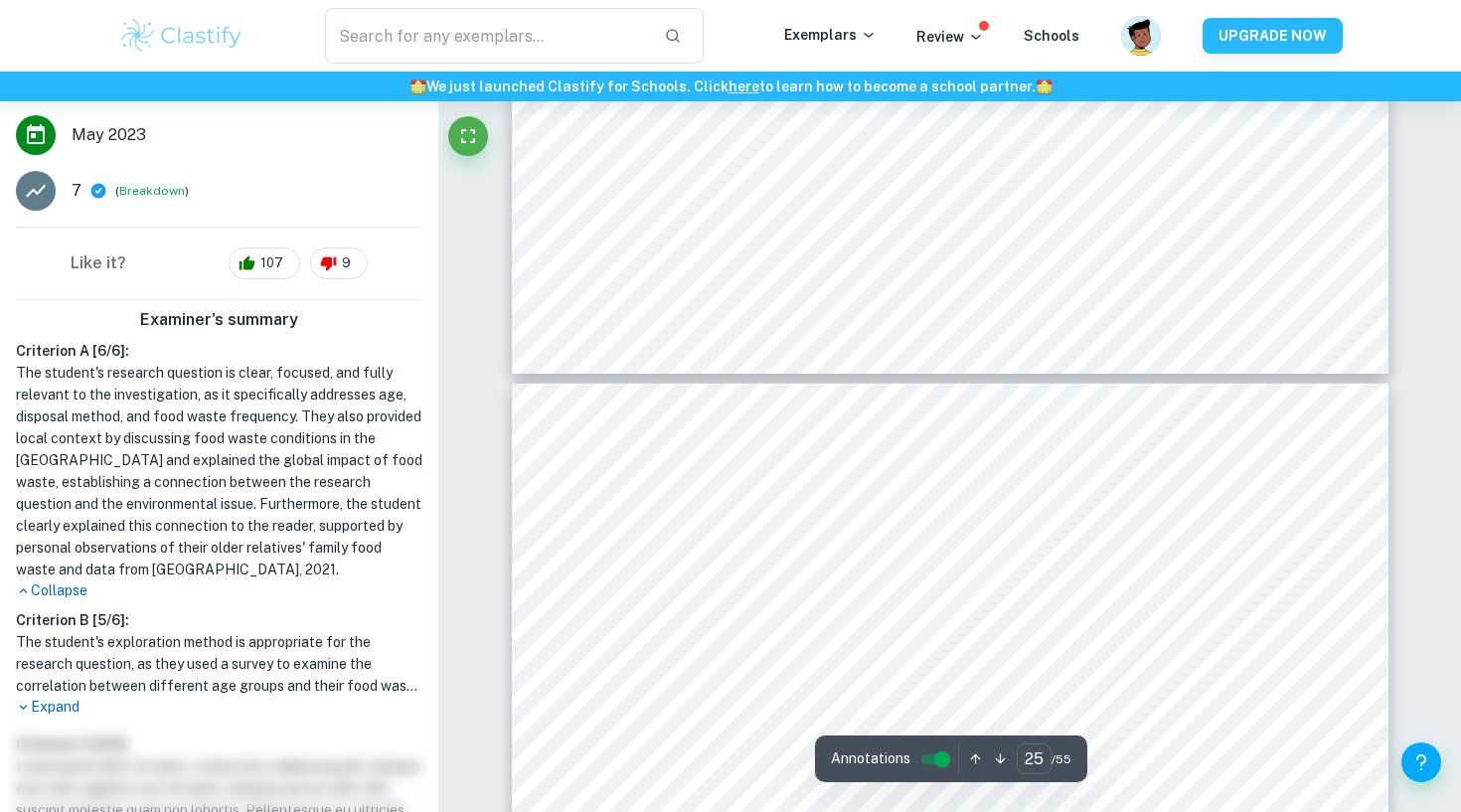 type on "24" 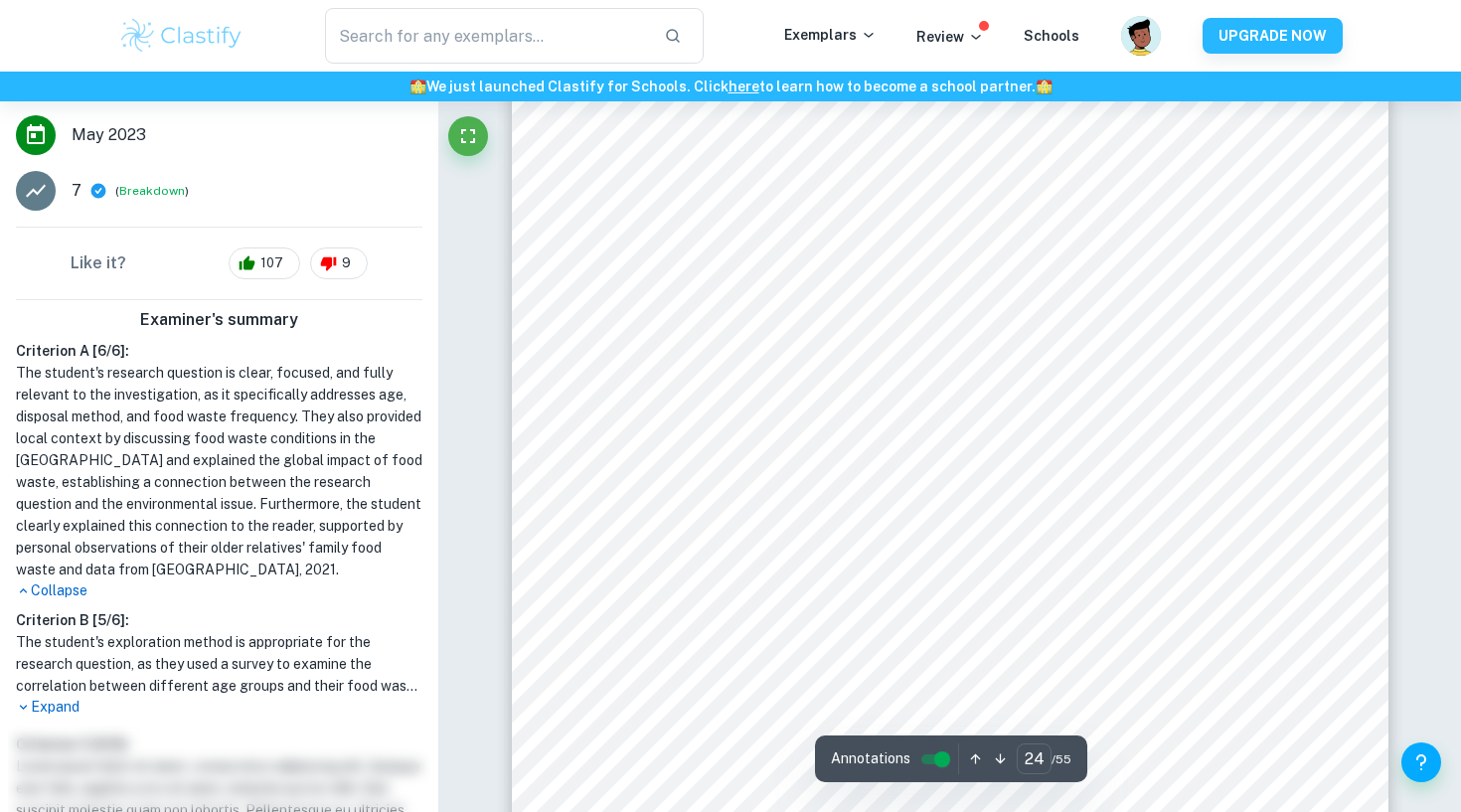 scroll, scrollTop: 29426, scrollLeft: 0, axis: vertical 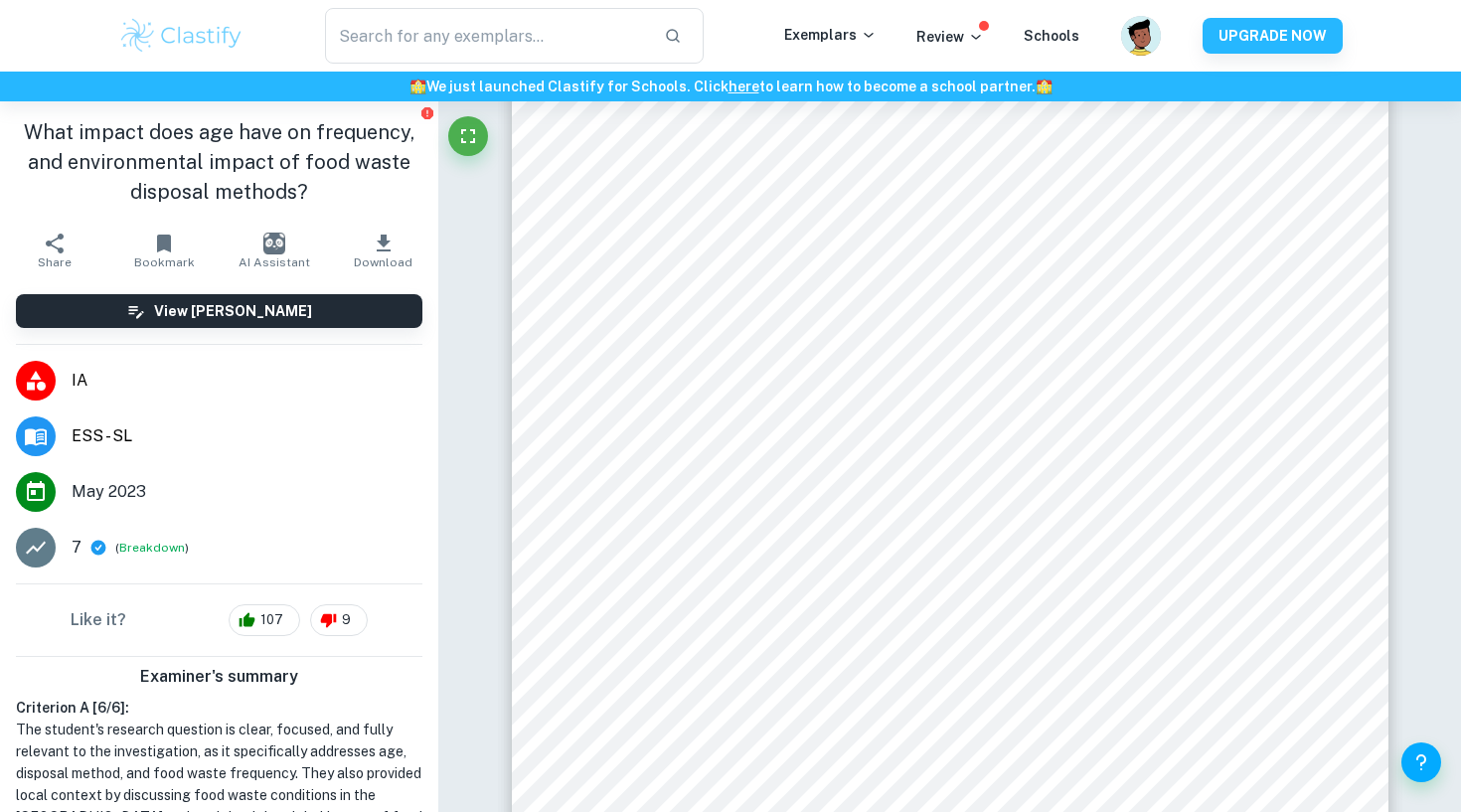 drag, startPoint x: 307, startPoint y: 201, endPoint x: 19, endPoint y: 124, distance: 298.11575 